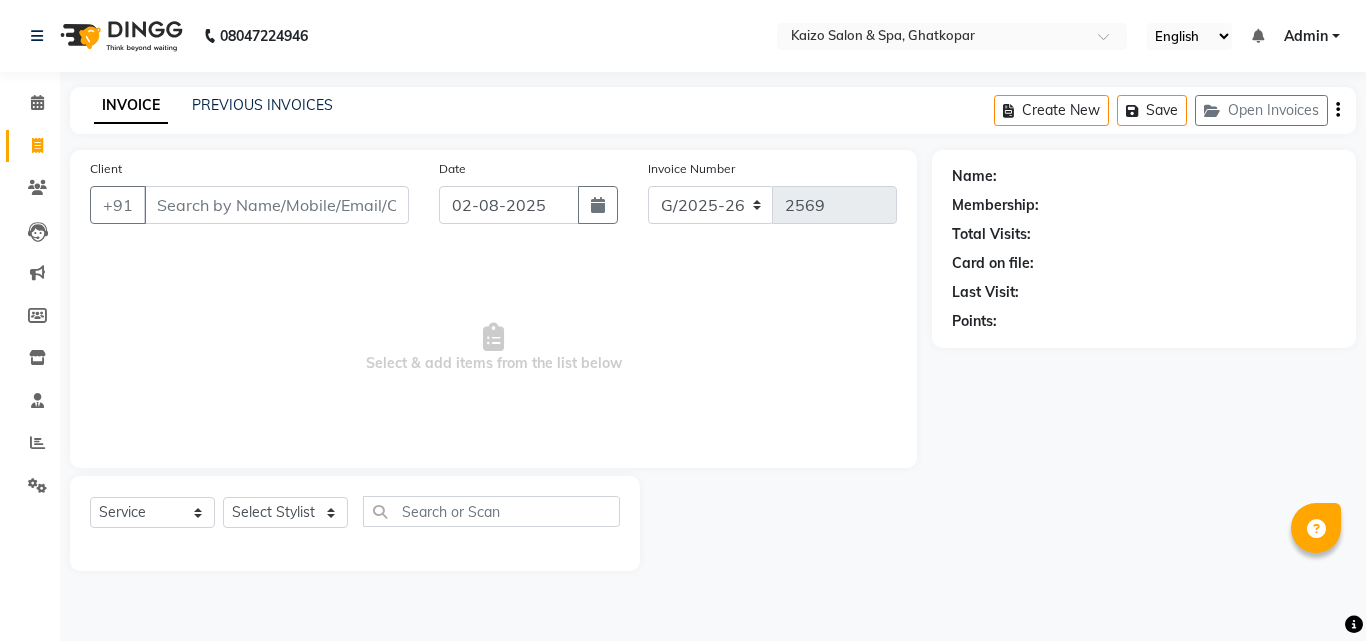 select on "service" 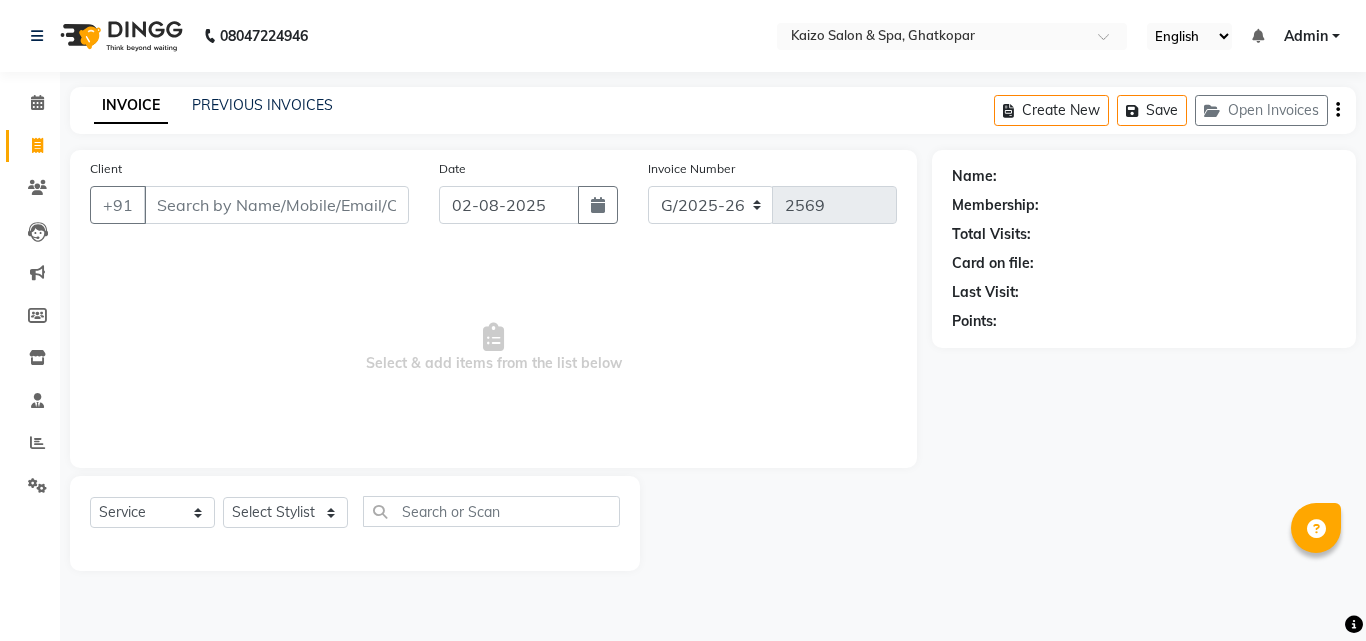 scroll, scrollTop: 0, scrollLeft: 0, axis: both 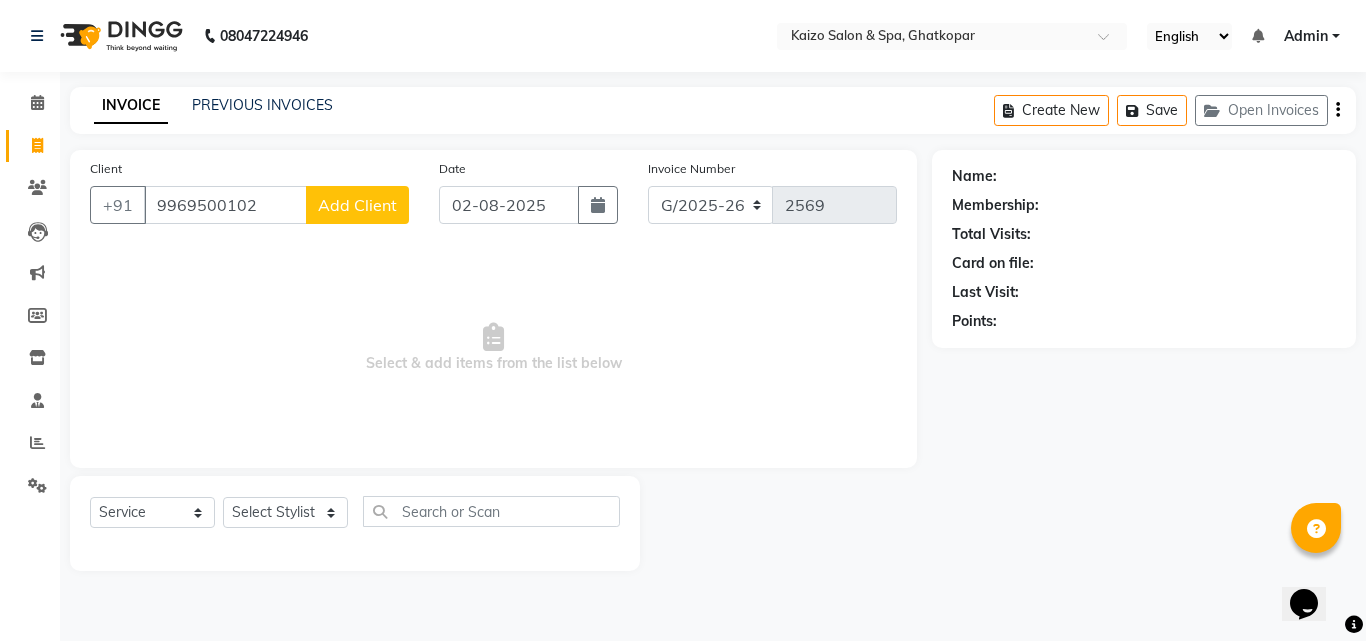 type on "9969500102" 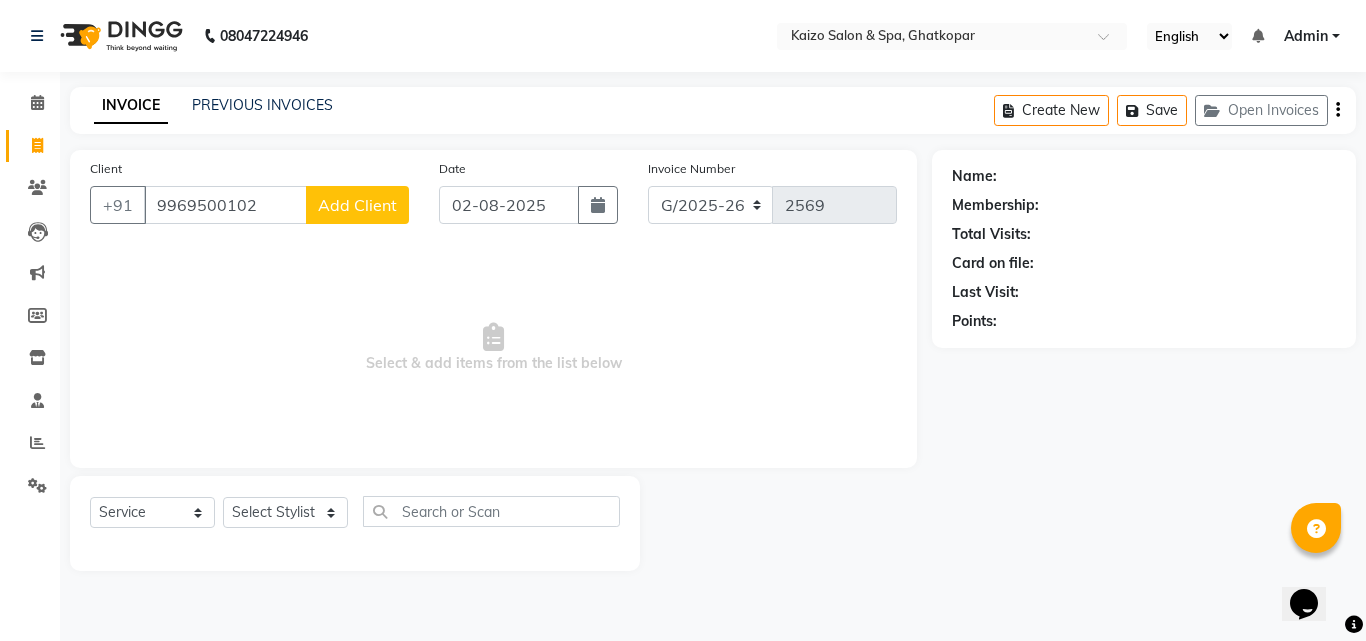 select on "22" 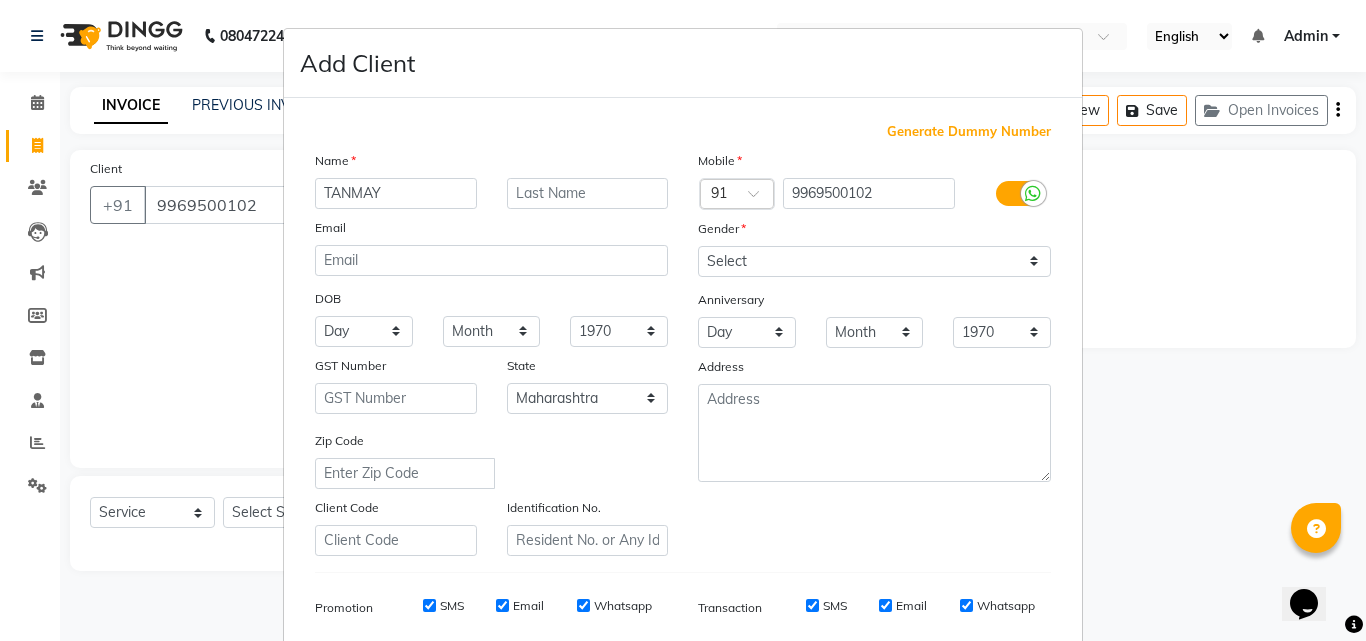 type on "TANMAY" 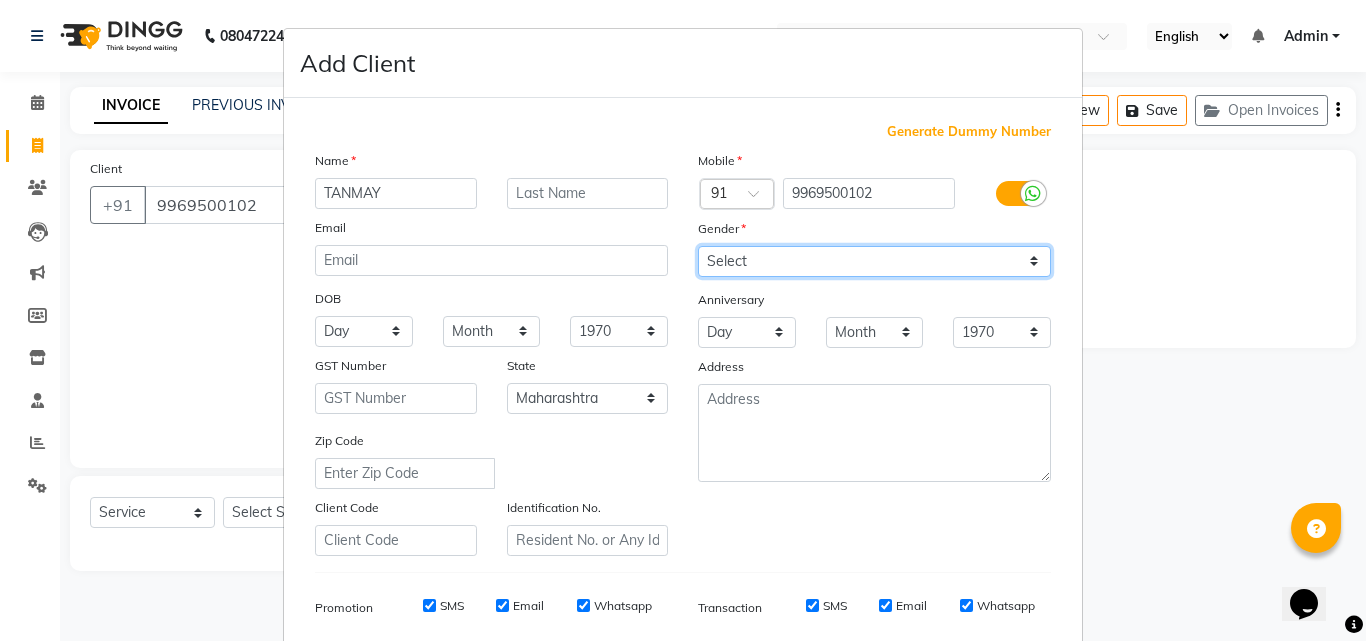 drag, startPoint x: 755, startPoint y: 256, endPoint x: 758, endPoint y: 275, distance: 19.235384 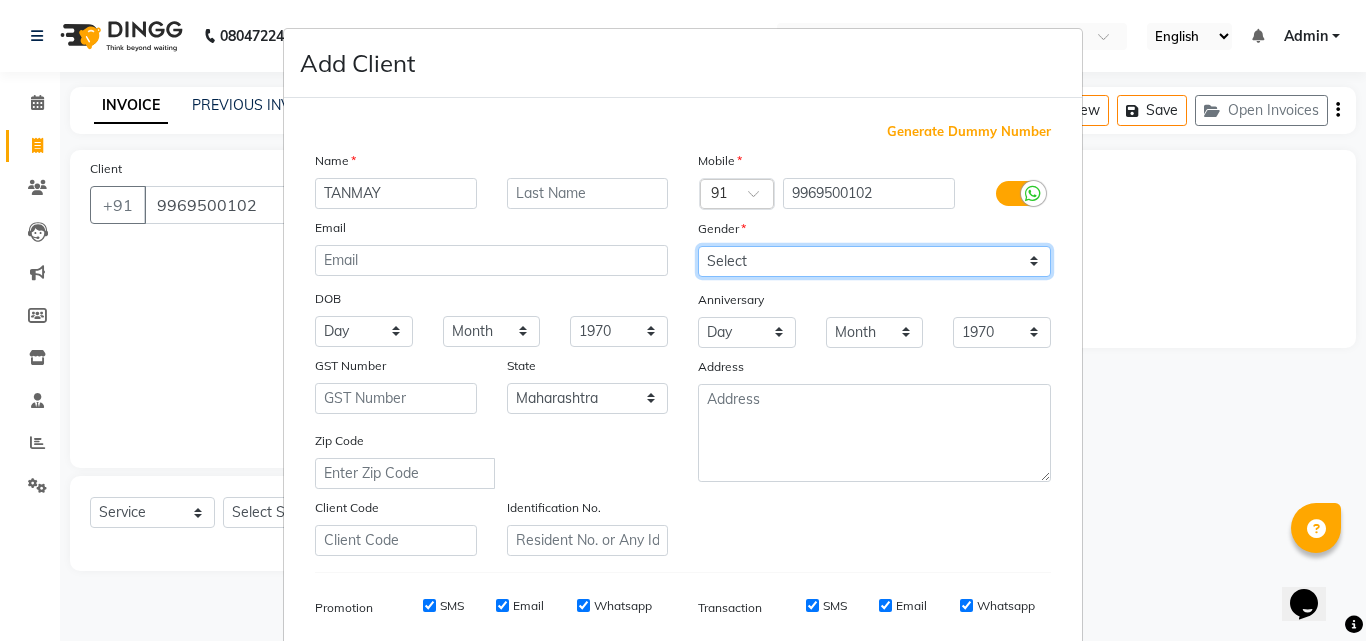 click on "Select Male Female Other Prefer Not To Say" at bounding box center [874, 261] 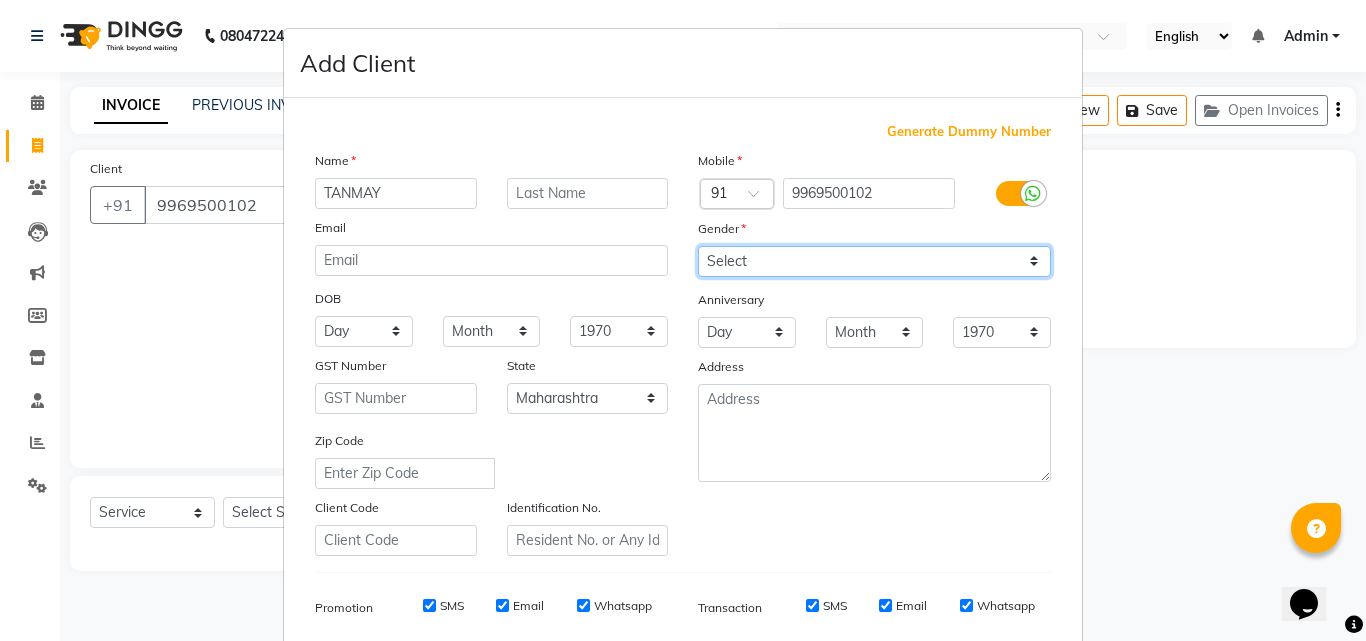 select on "male" 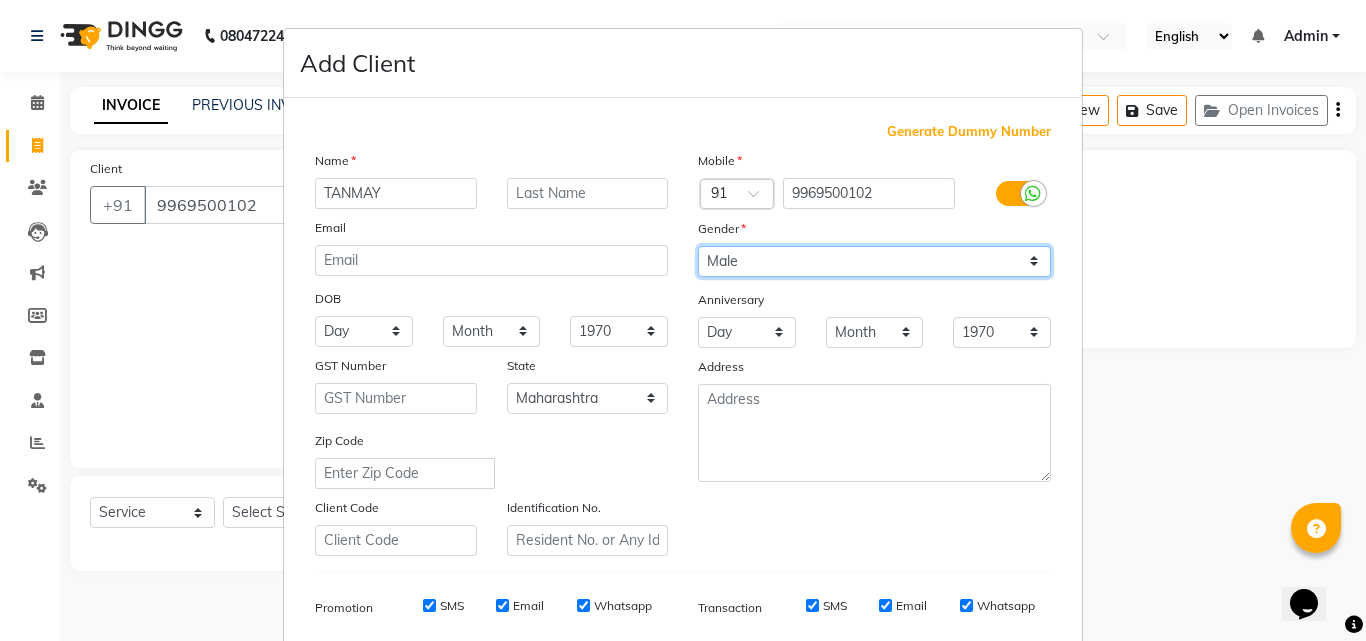 click on "Select Male Female Other Prefer Not To Say" at bounding box center (874, 261) 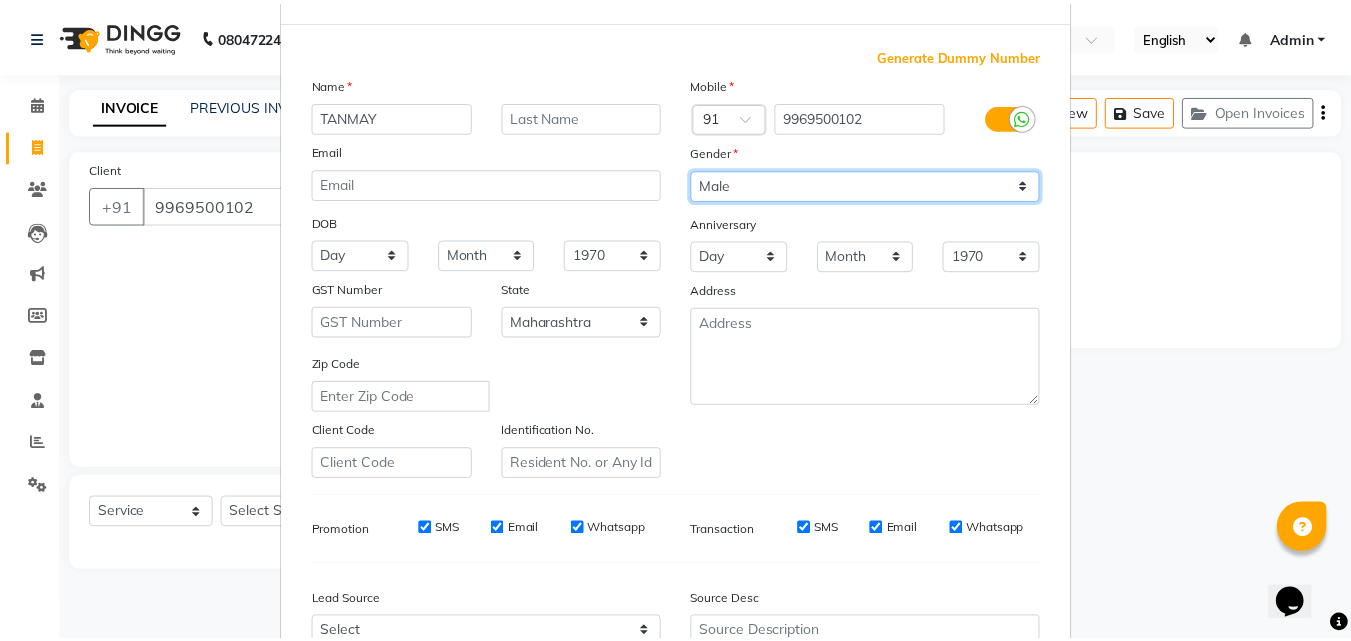 scroll, scrollTop: 282, scrollLeft: 0, axis: vertical 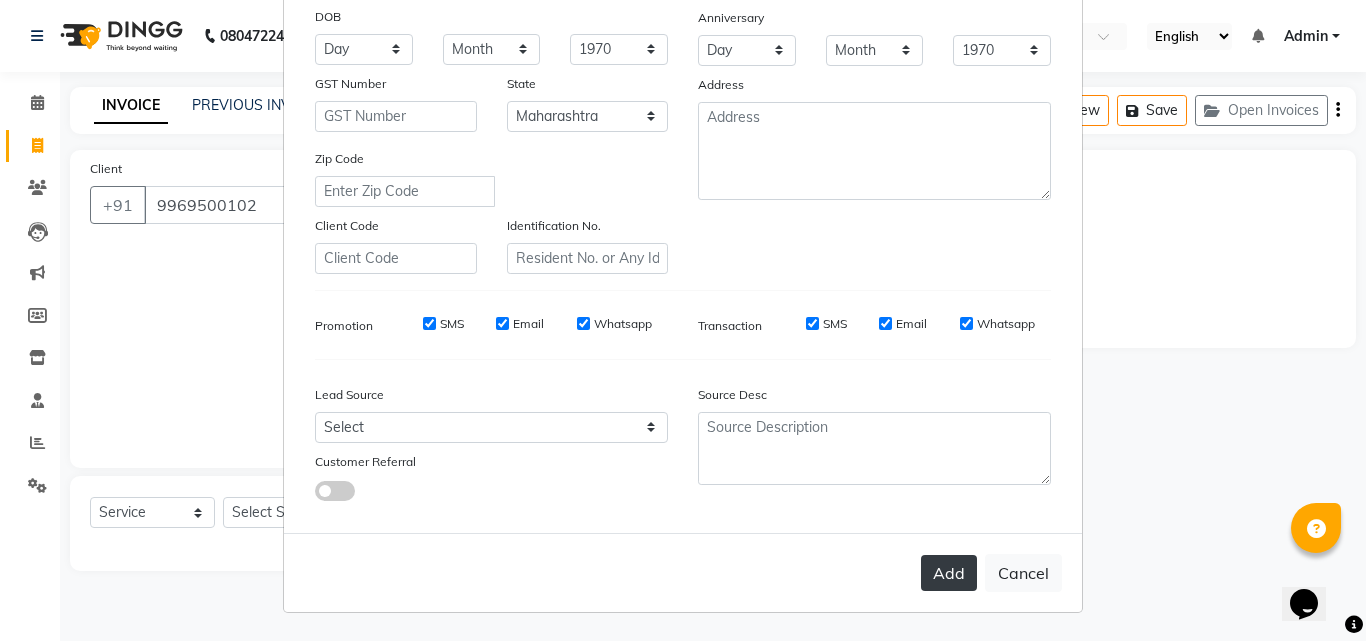 click on "Add" at bounding box center [949, 573] 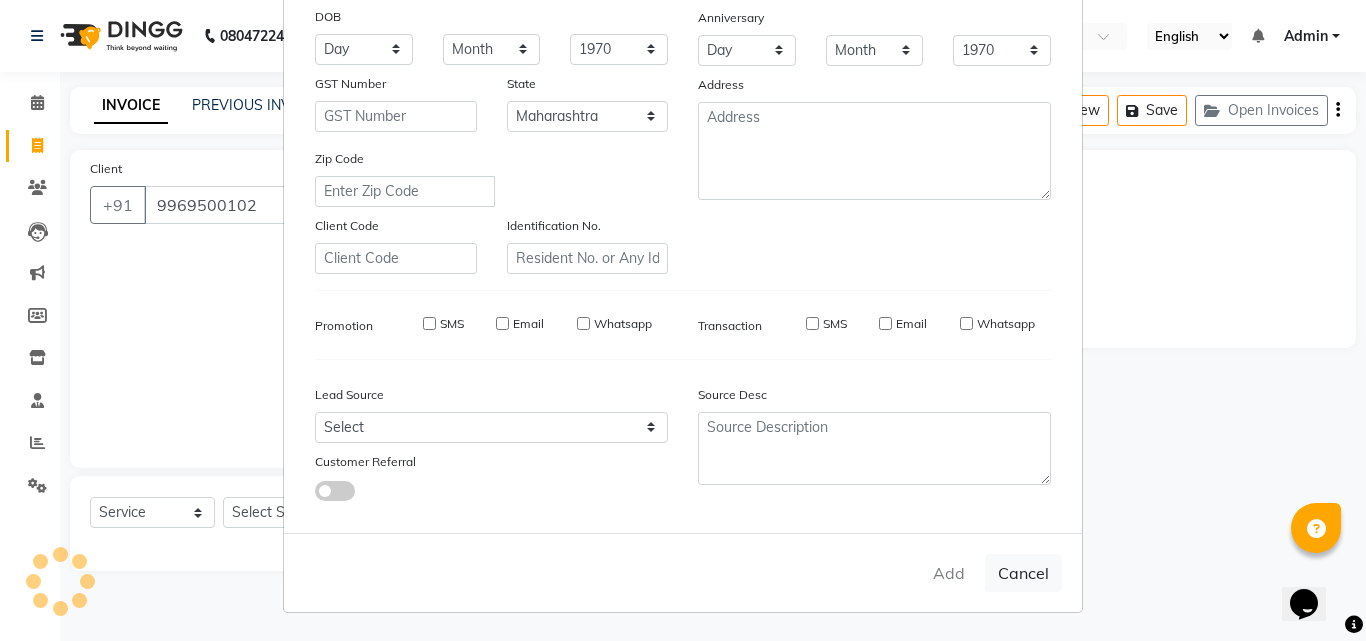 type 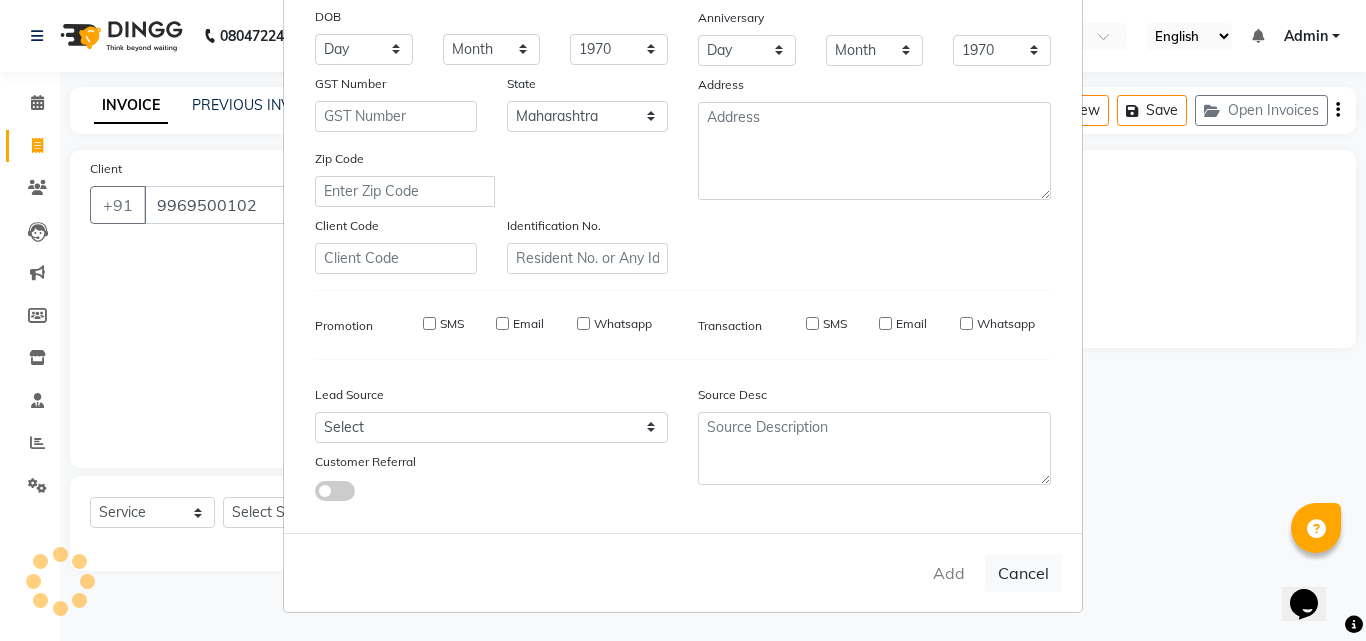 select 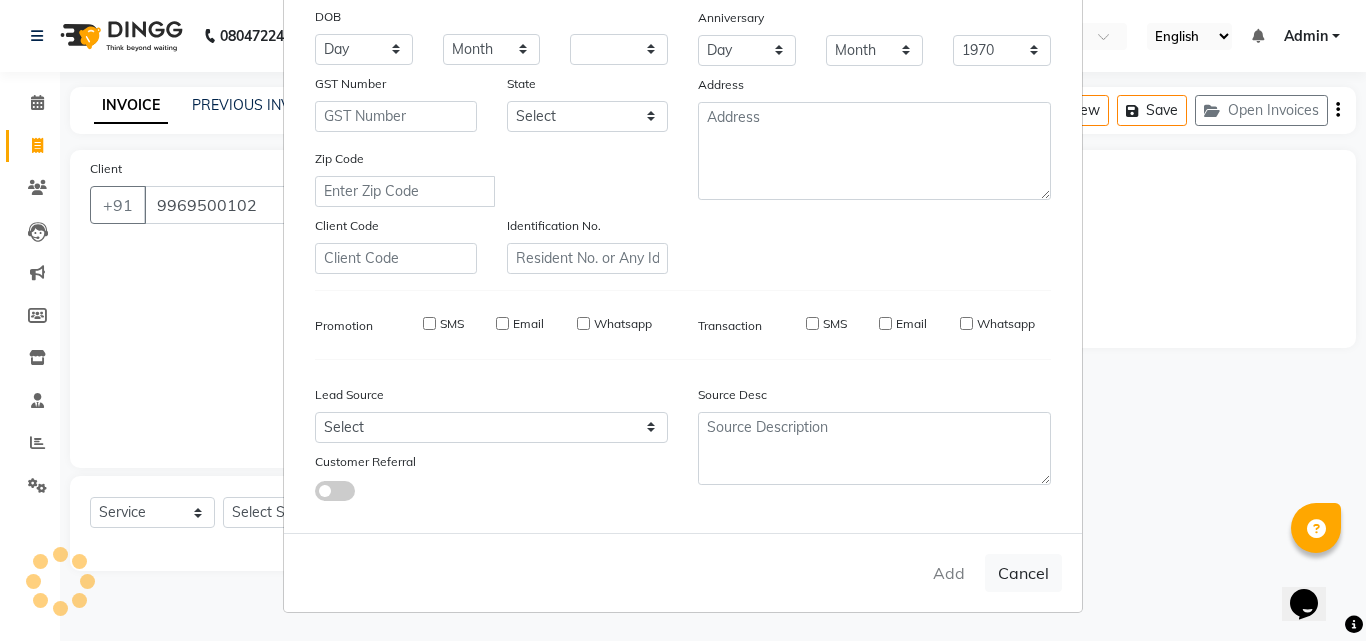 select 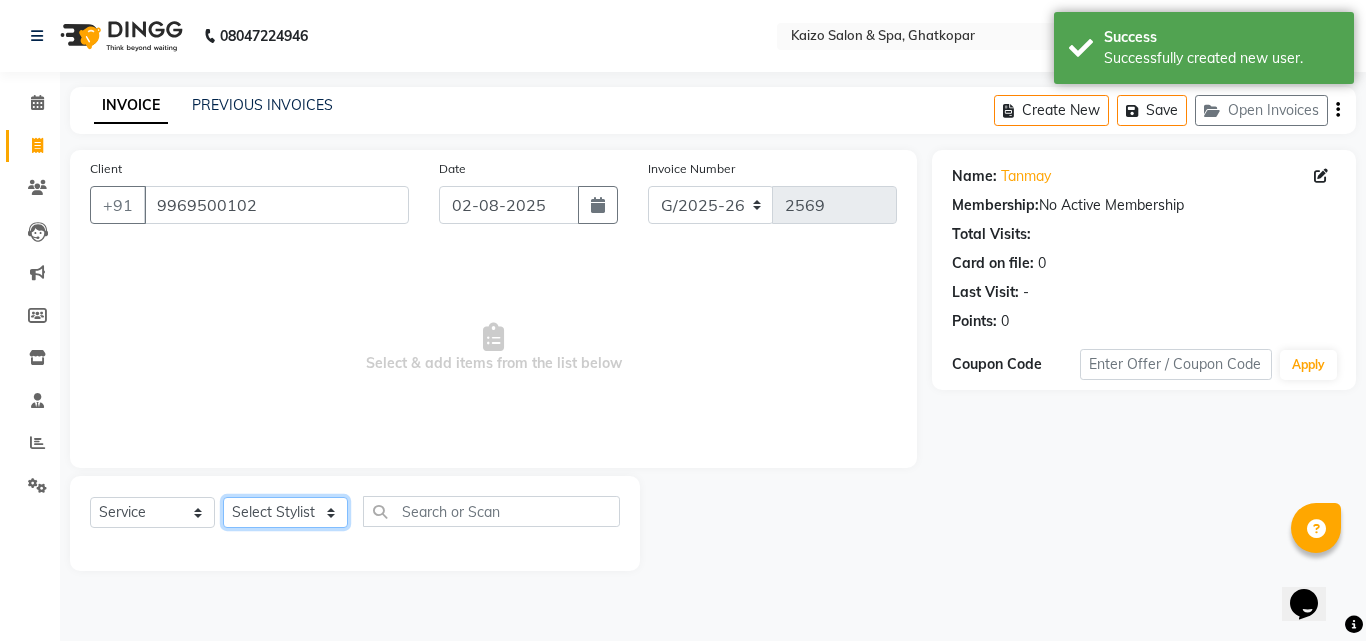 click on "Select Stylist ABDUL AKSHADA ANJALI ARBAZ ARIF FAHEEM Front Desk GOVIND HEENA IFTESHA JACIN NIBHA NIKITA NIZAM PRANITA SALIM SAM SHADAB SHARIFA SMITA GALA SNEHAL SONI SONU WASEEM YASH" 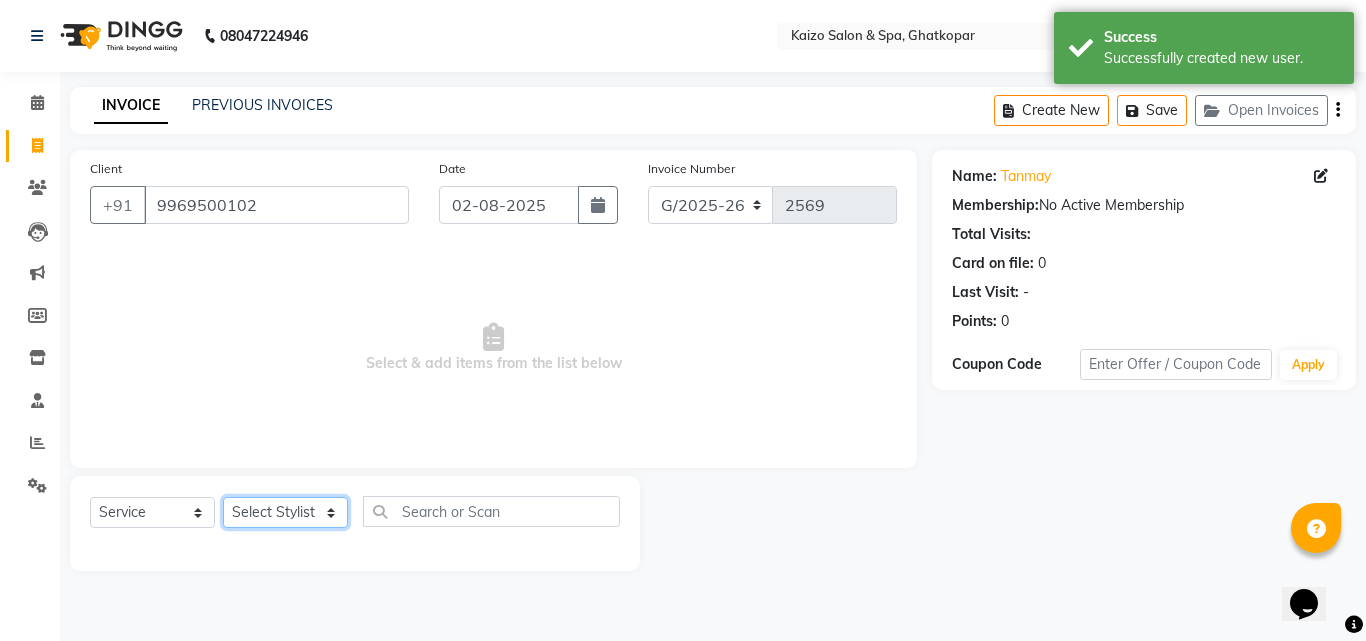 select on "8836" 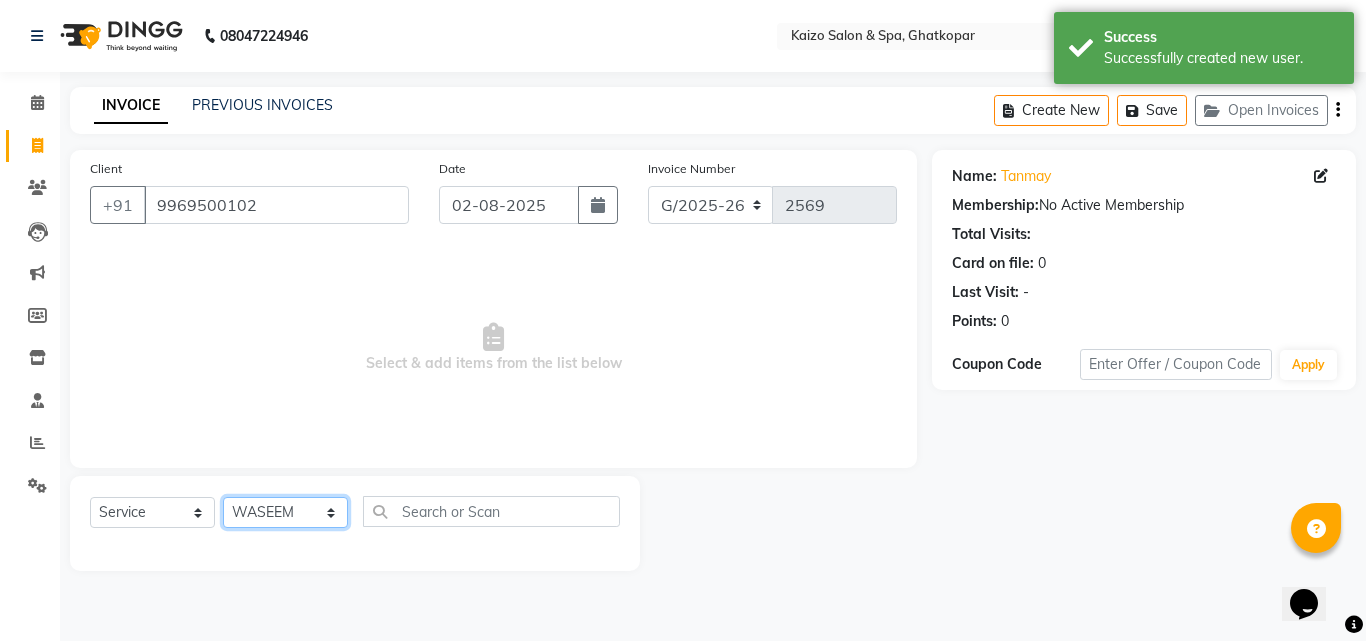 click on "Select Stylist ABDUL AKSHADA ANJALI ARBAZ ARIF FAHEEM Front Desk GOVIND HEENA IFTESHA JACIN NIBHA NIKITA NIZAM PRANITA SALIM SAM SHADAB SHARIFA SMITA GALA SNEHAL SONI SONU WASEEM YASH" 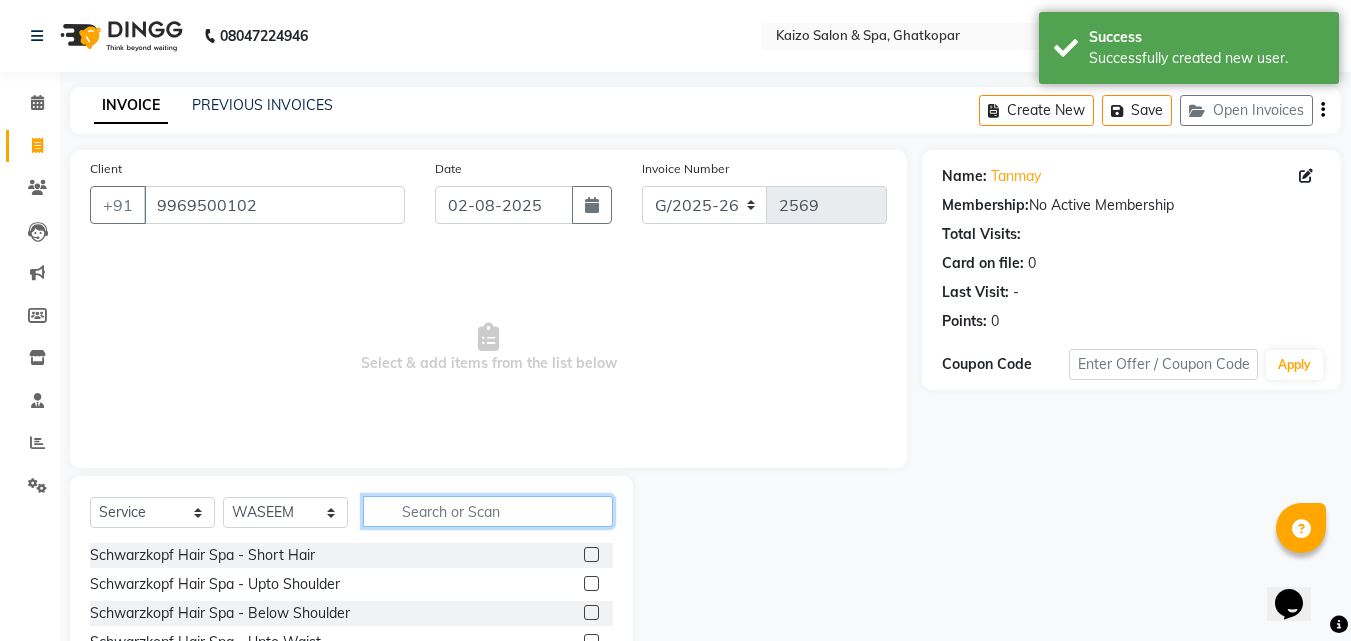 click 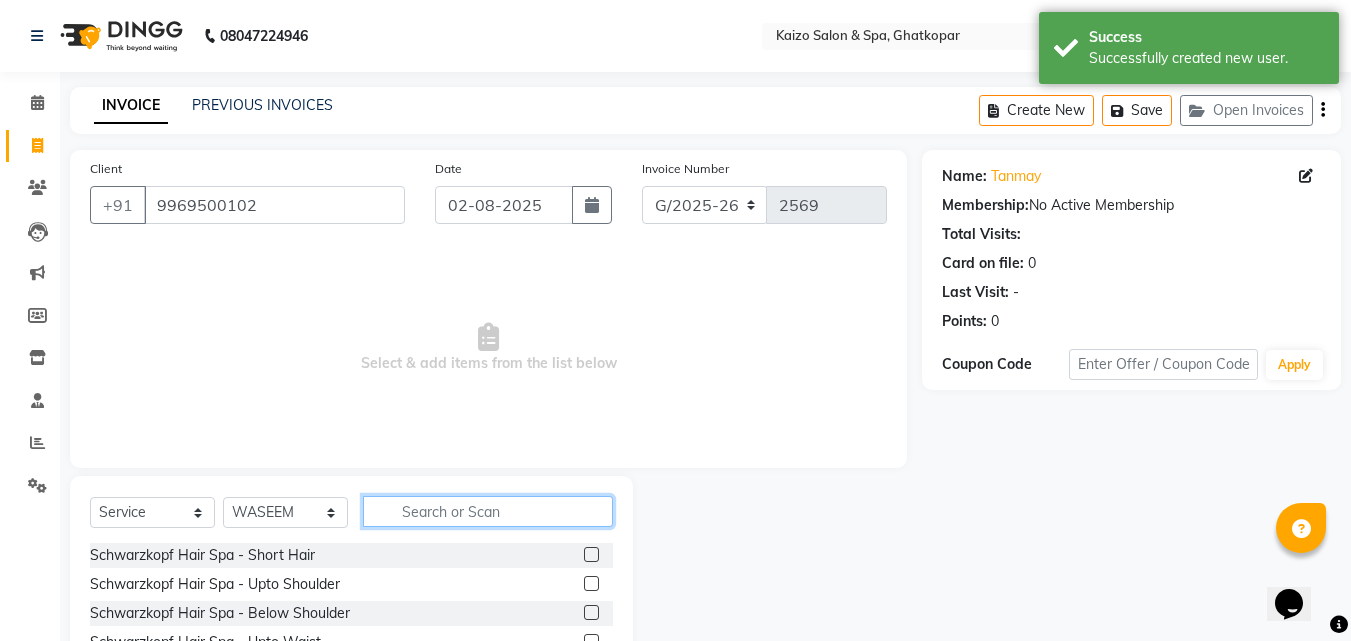 type on "C" 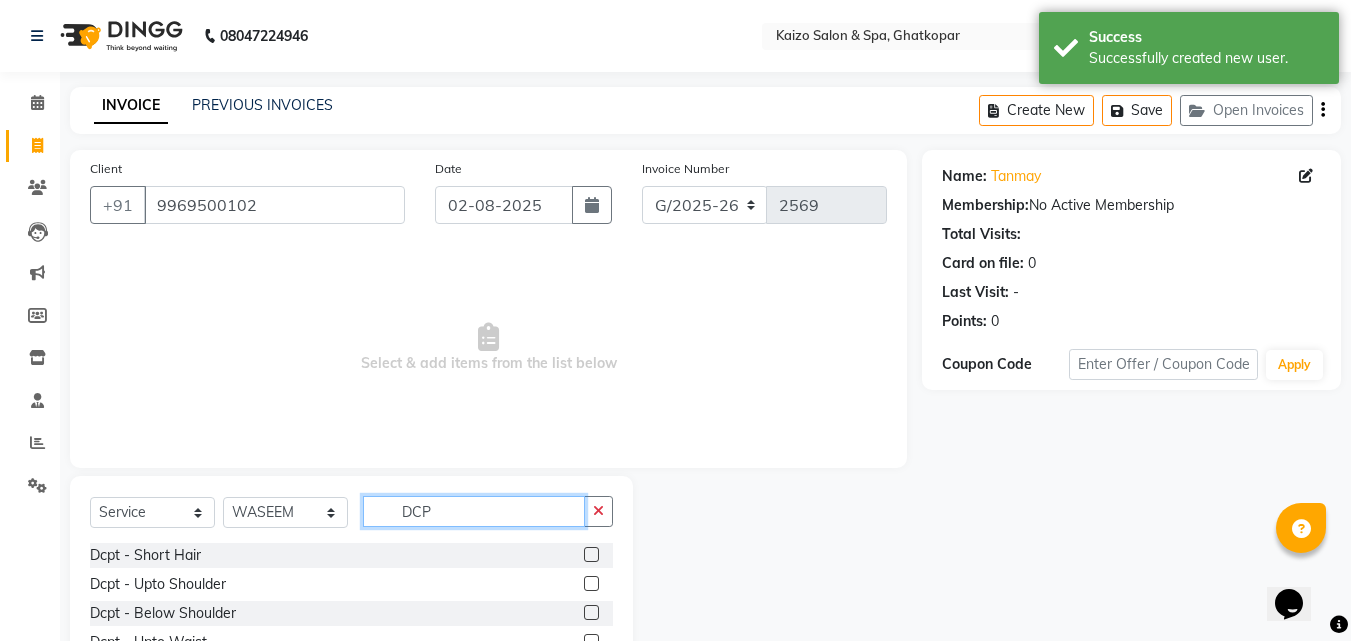 scroll, scrollTop: 76, scrollLeft: 0, axis: vertical 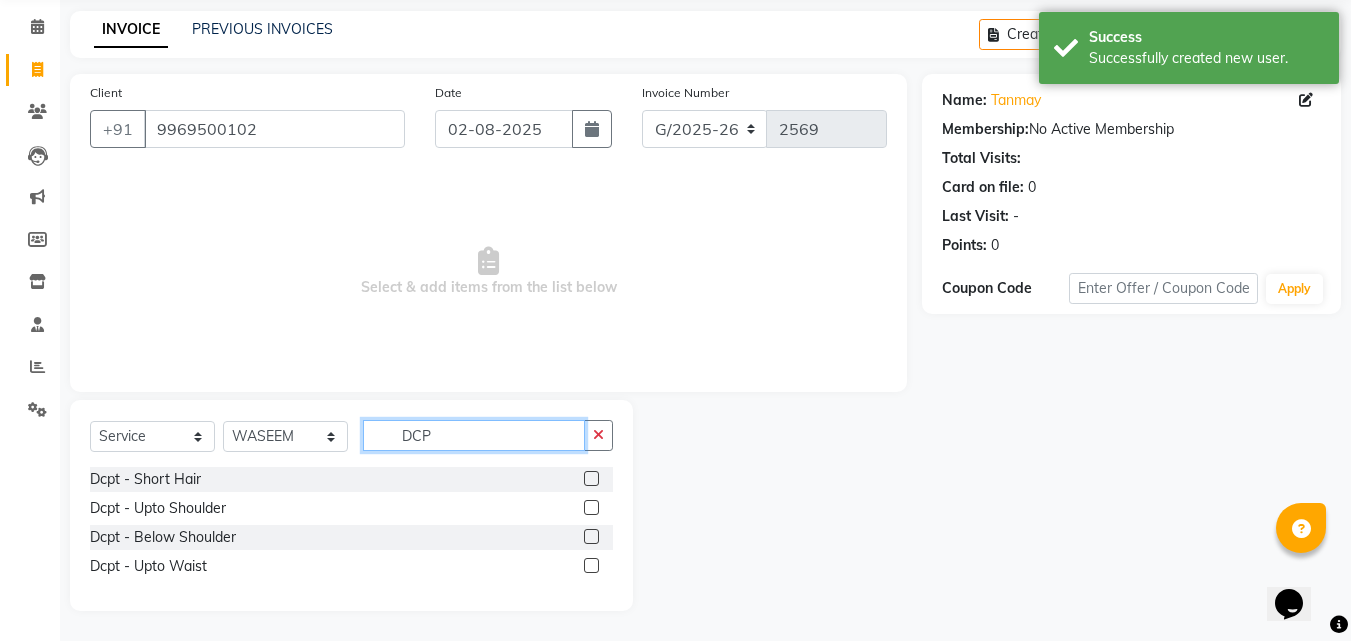 type on "DCP" 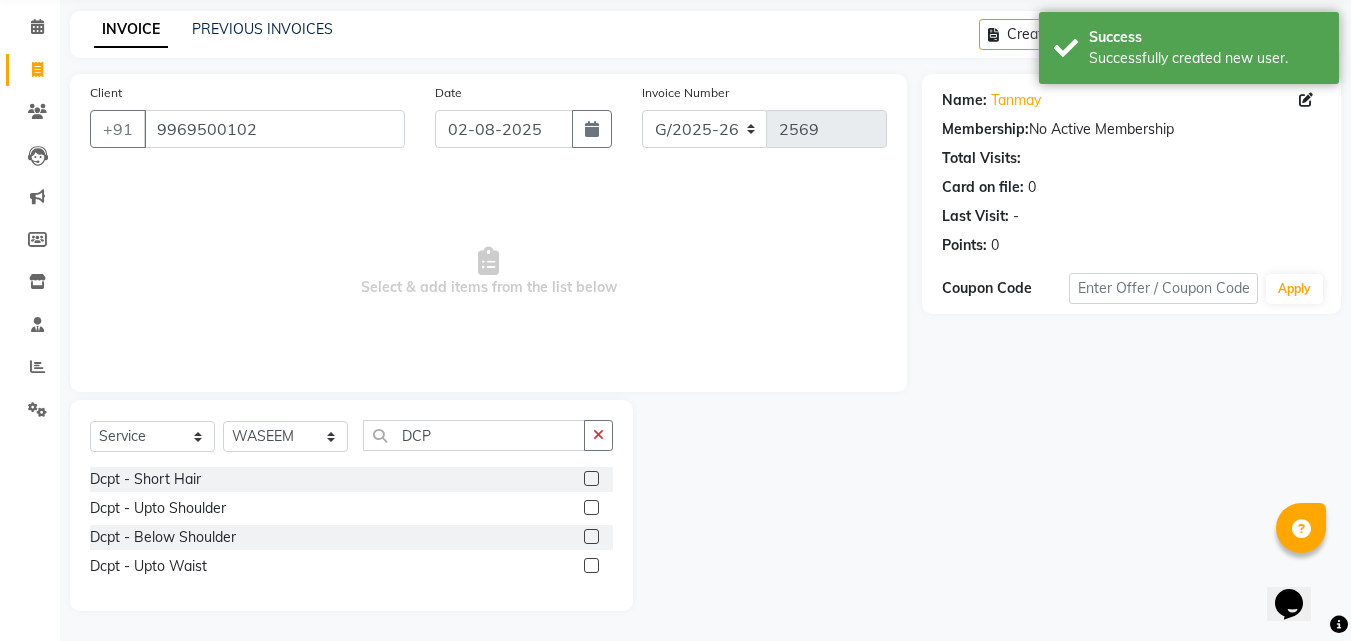 click 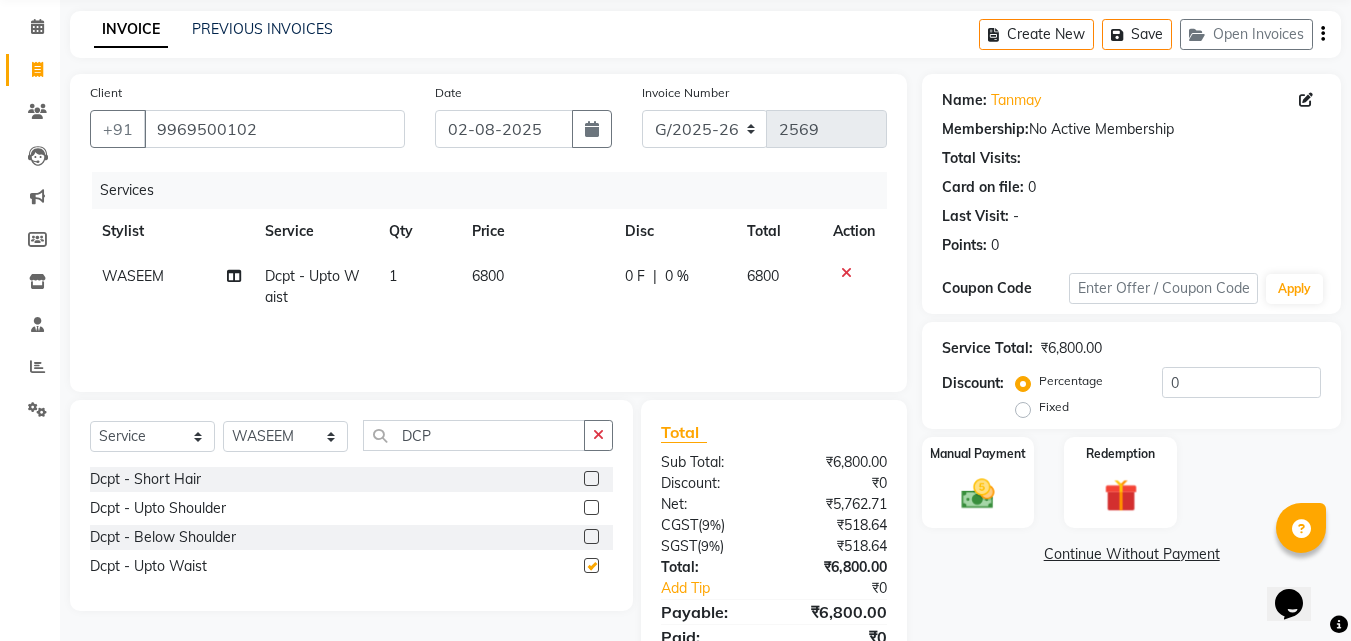 checkbox on "false" 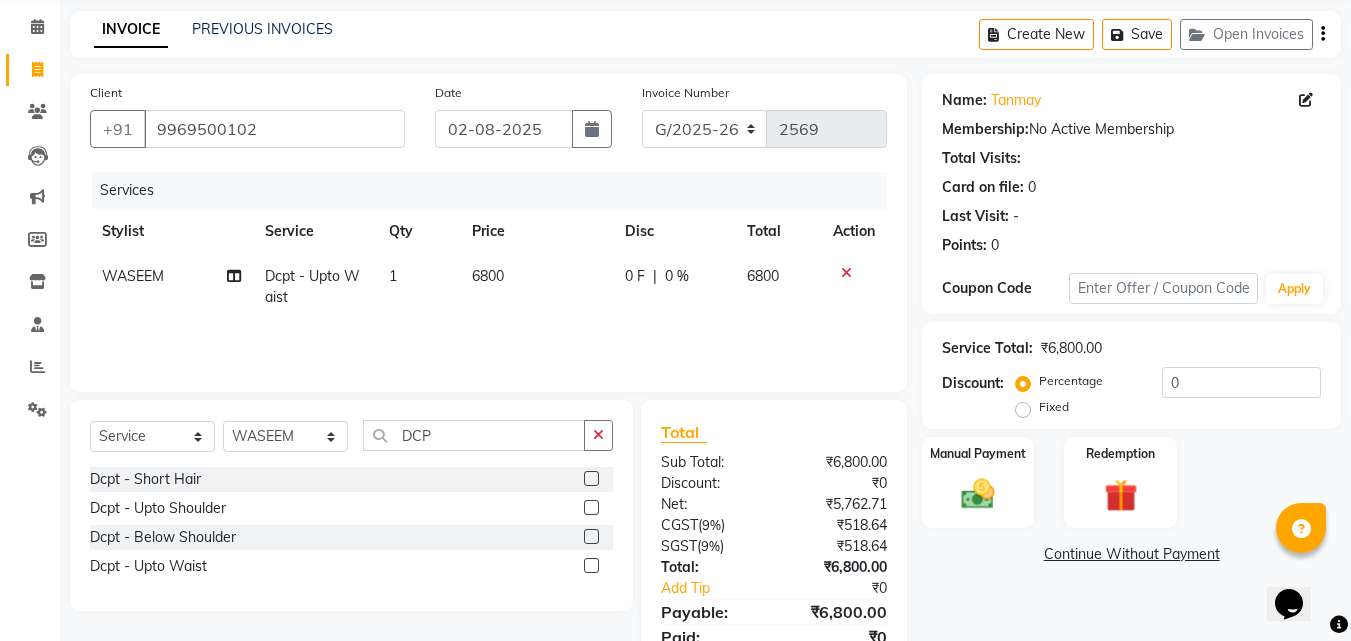 click 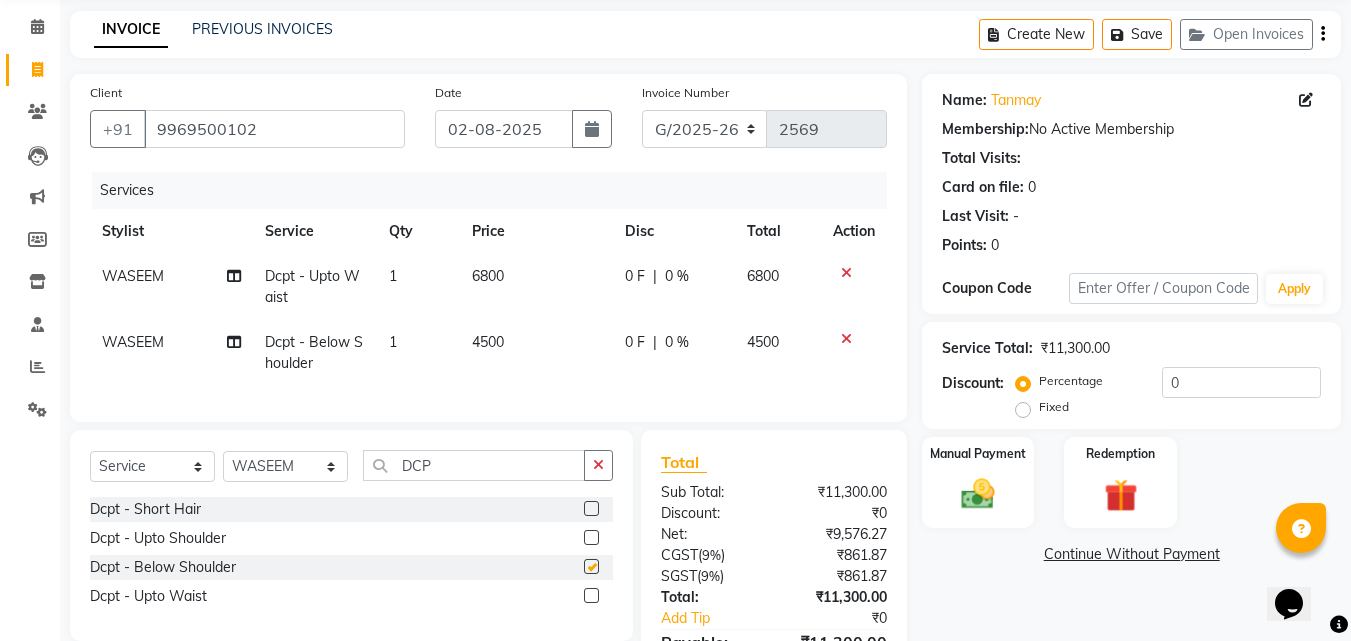 checkbox on "false" 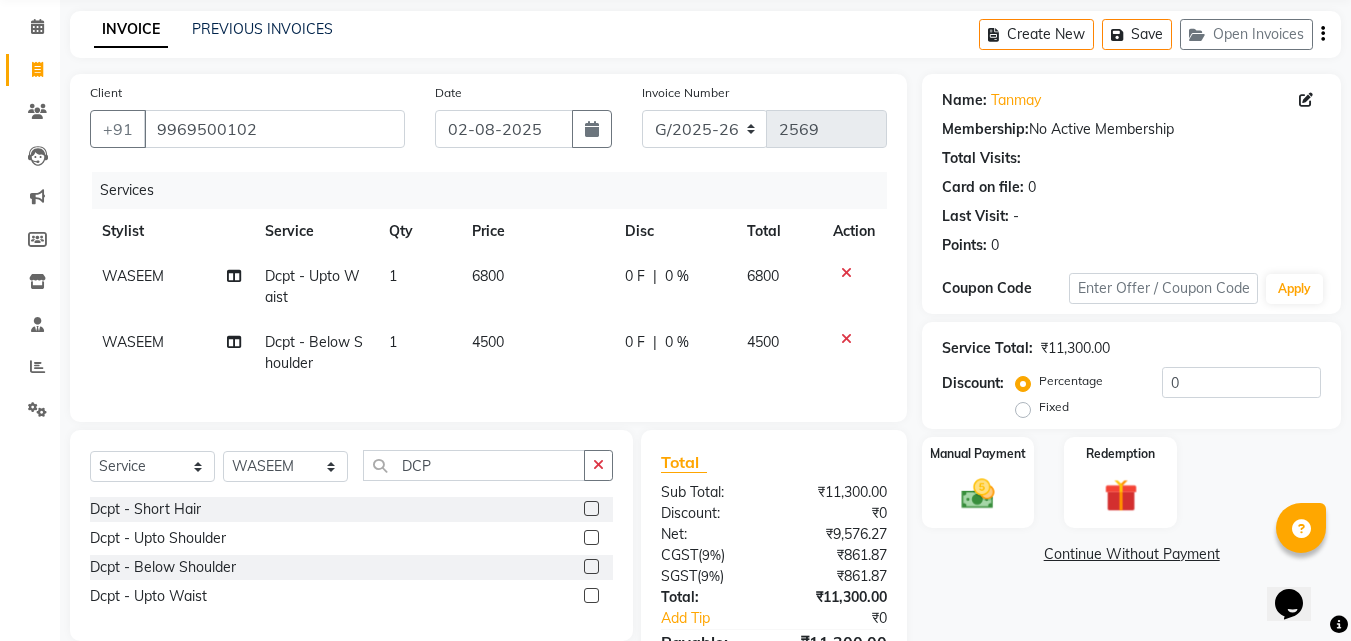 click 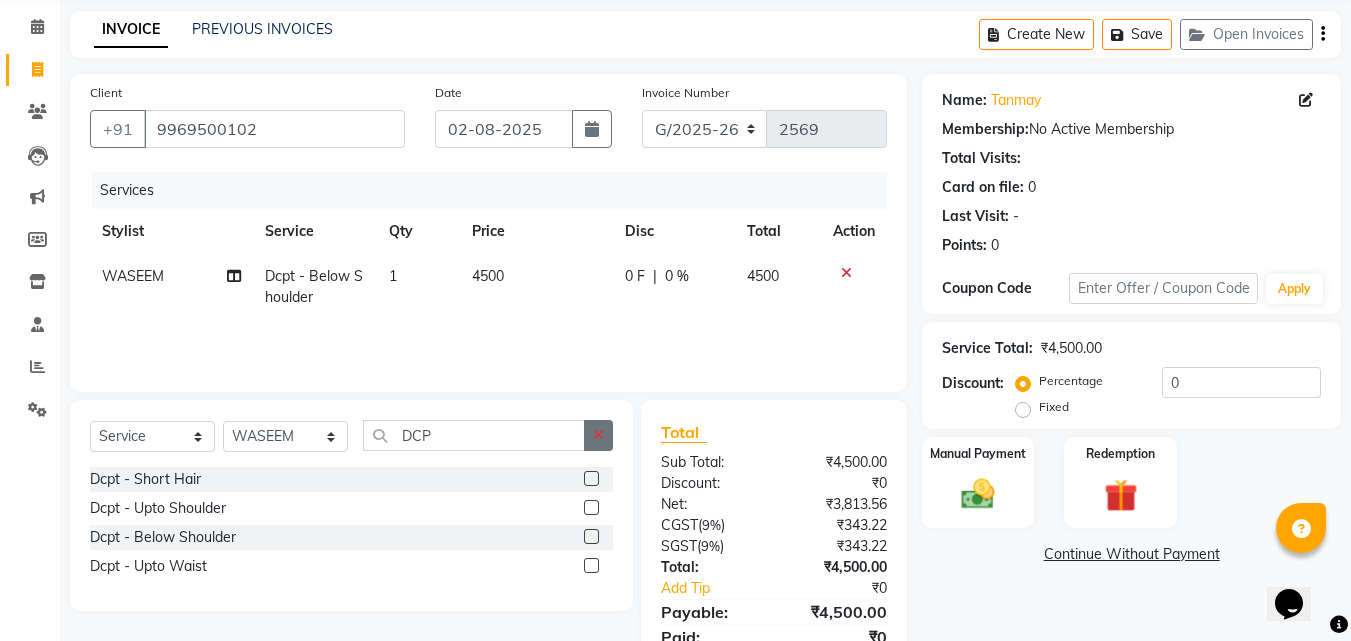 click 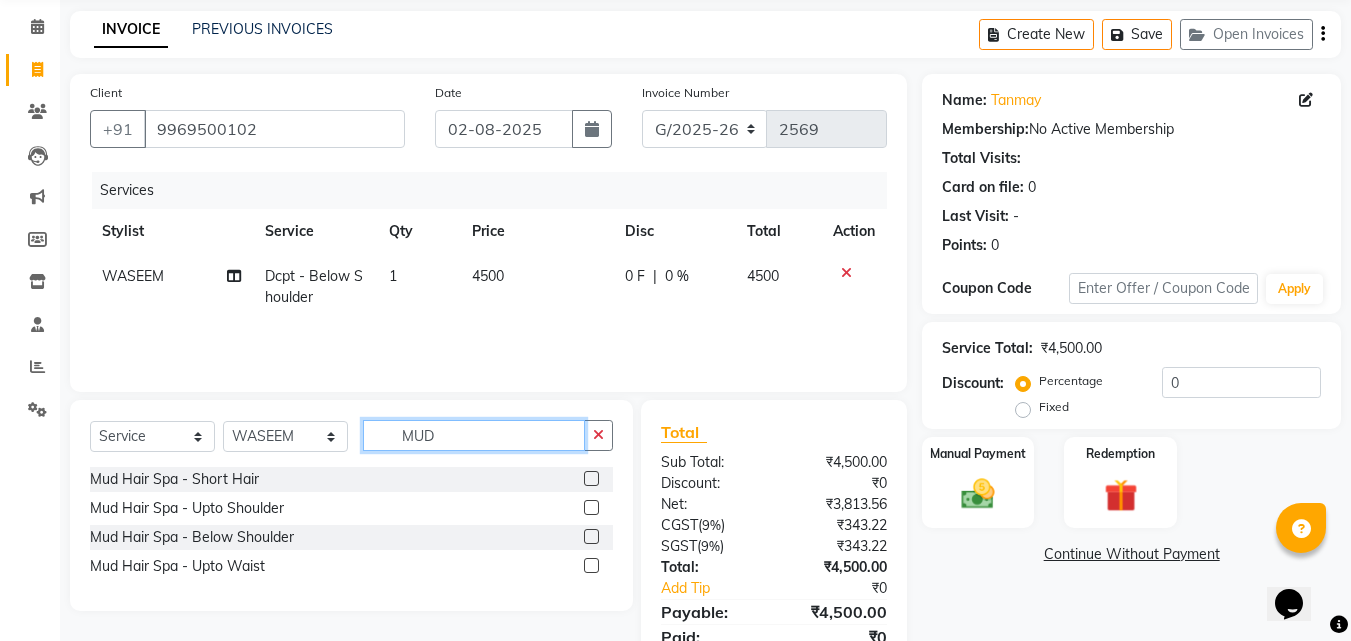 type on "MUD" 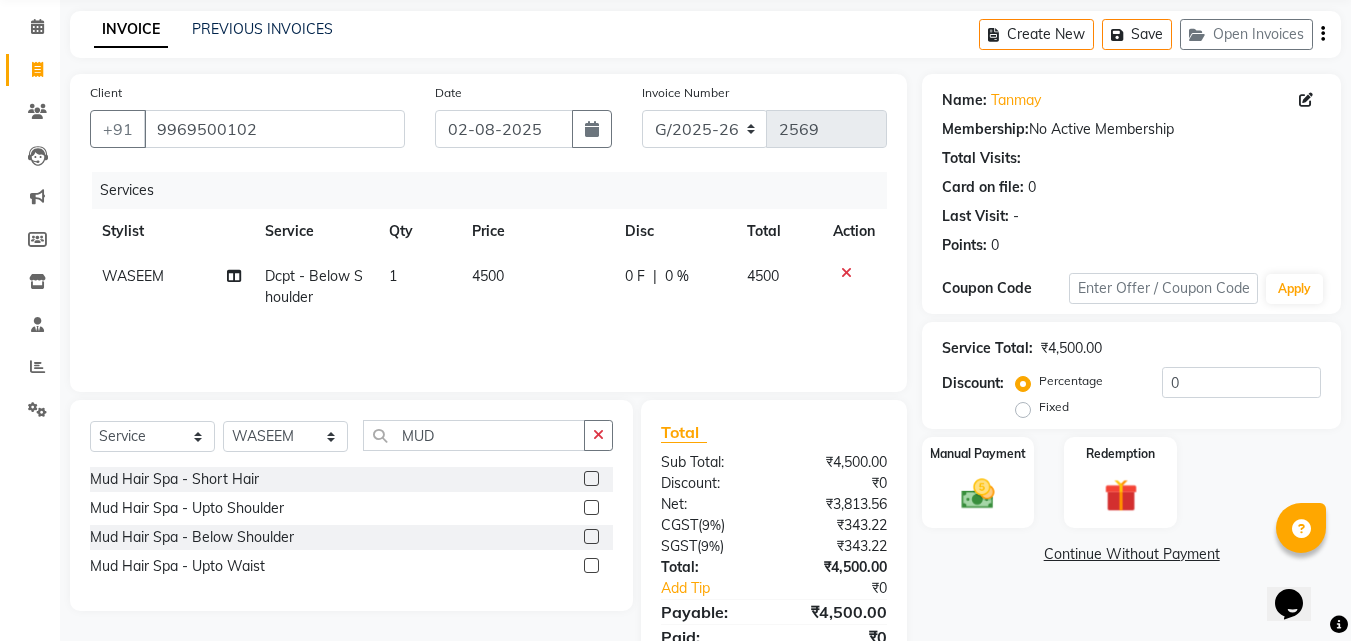 click 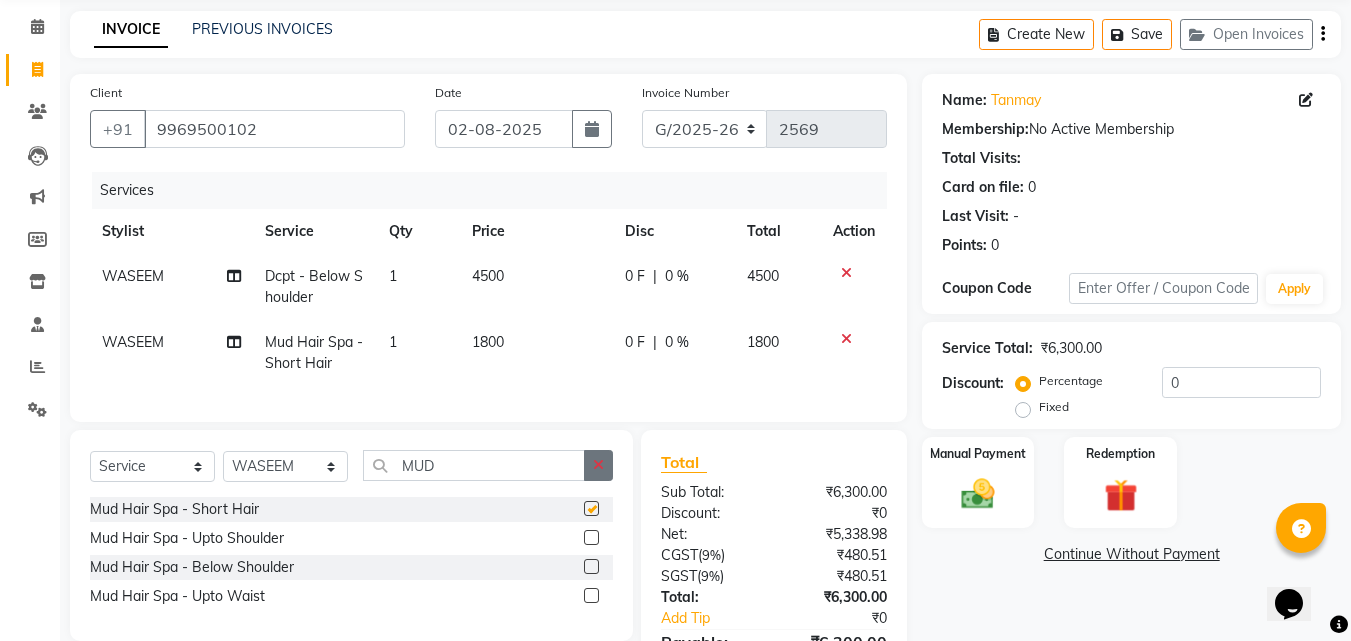 checkbox on "false" 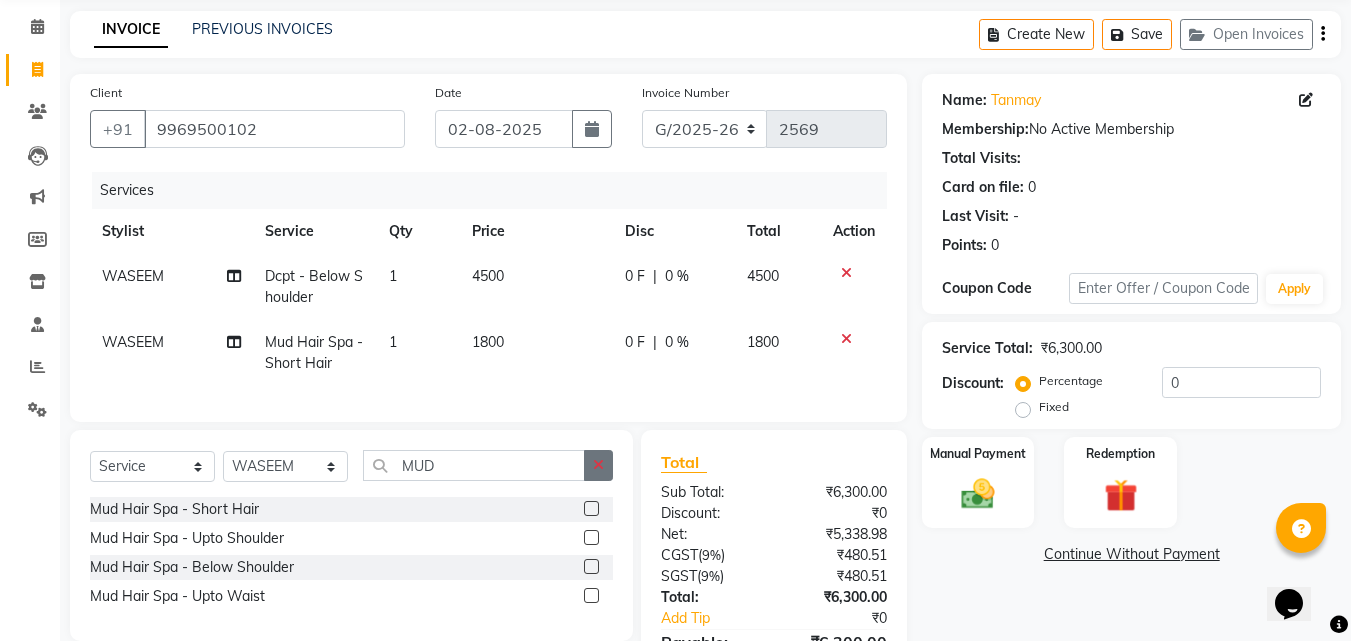 click 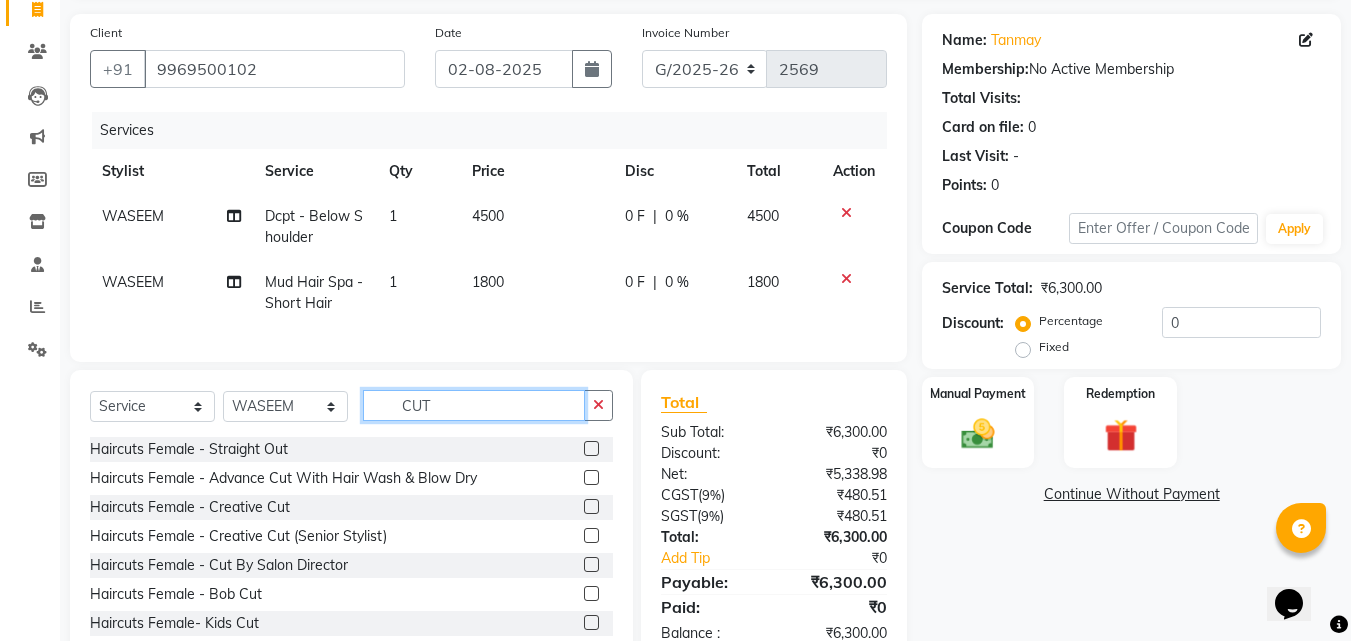 scroll, scrollTop: 205, scrollLeft: 0, axis: vertical 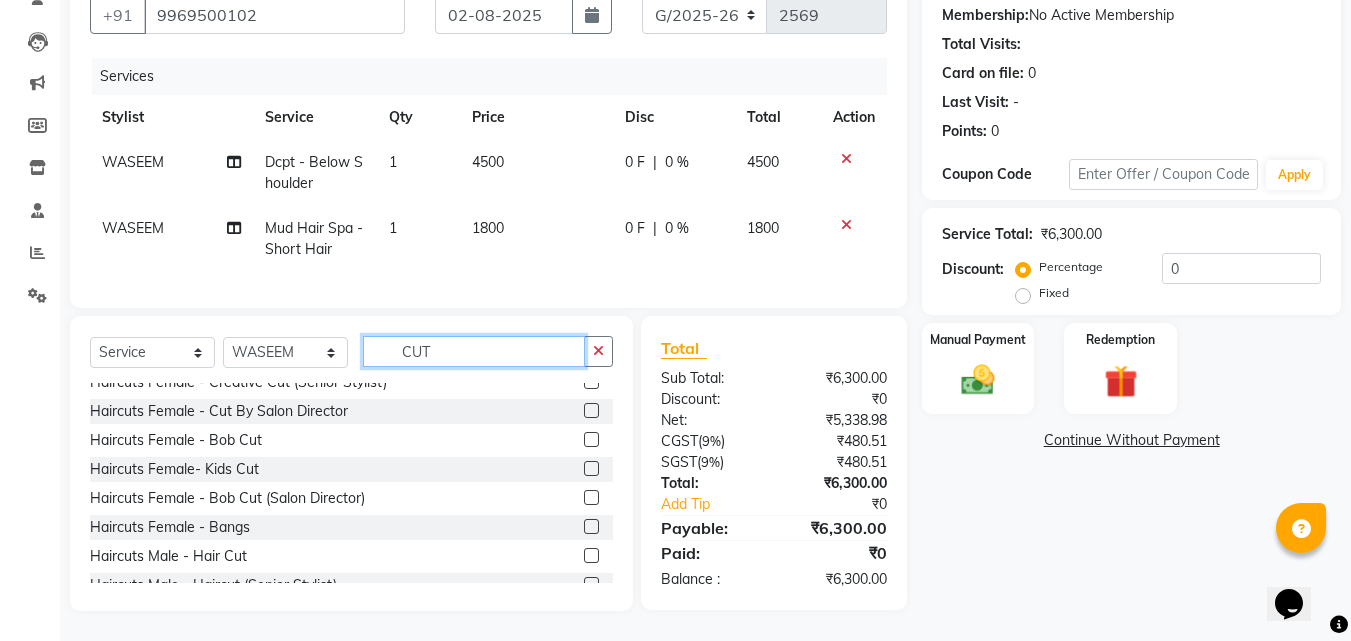 type on "CUT" 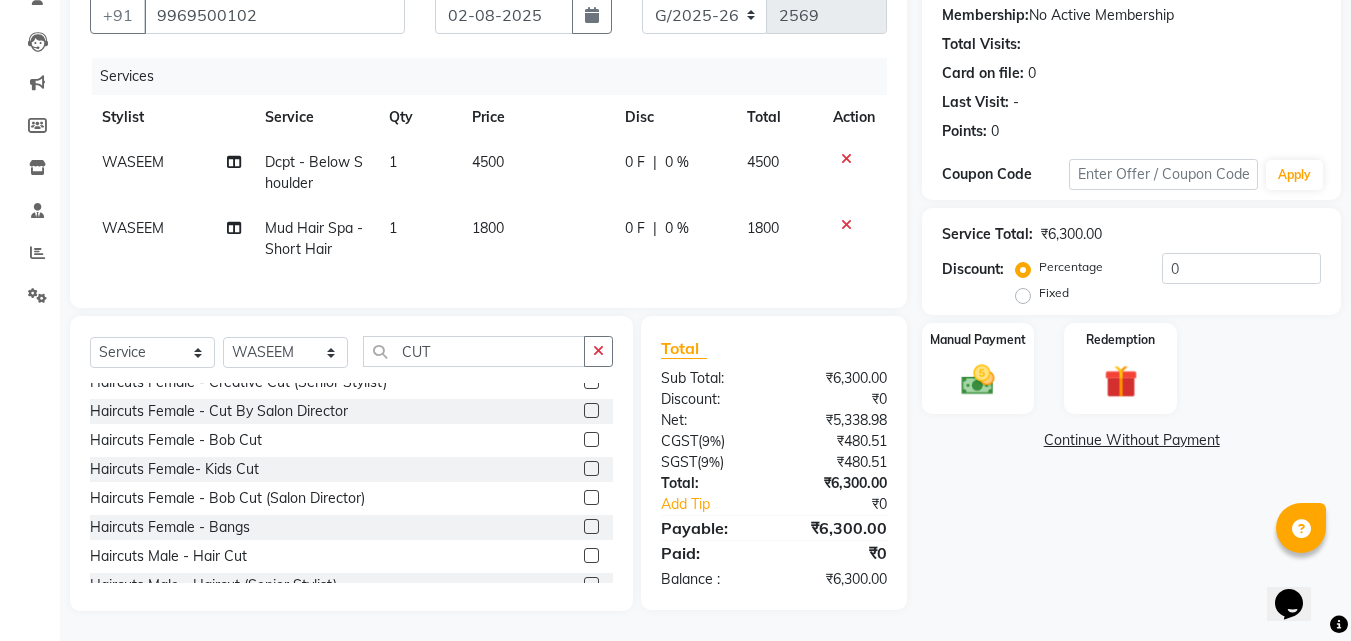 click 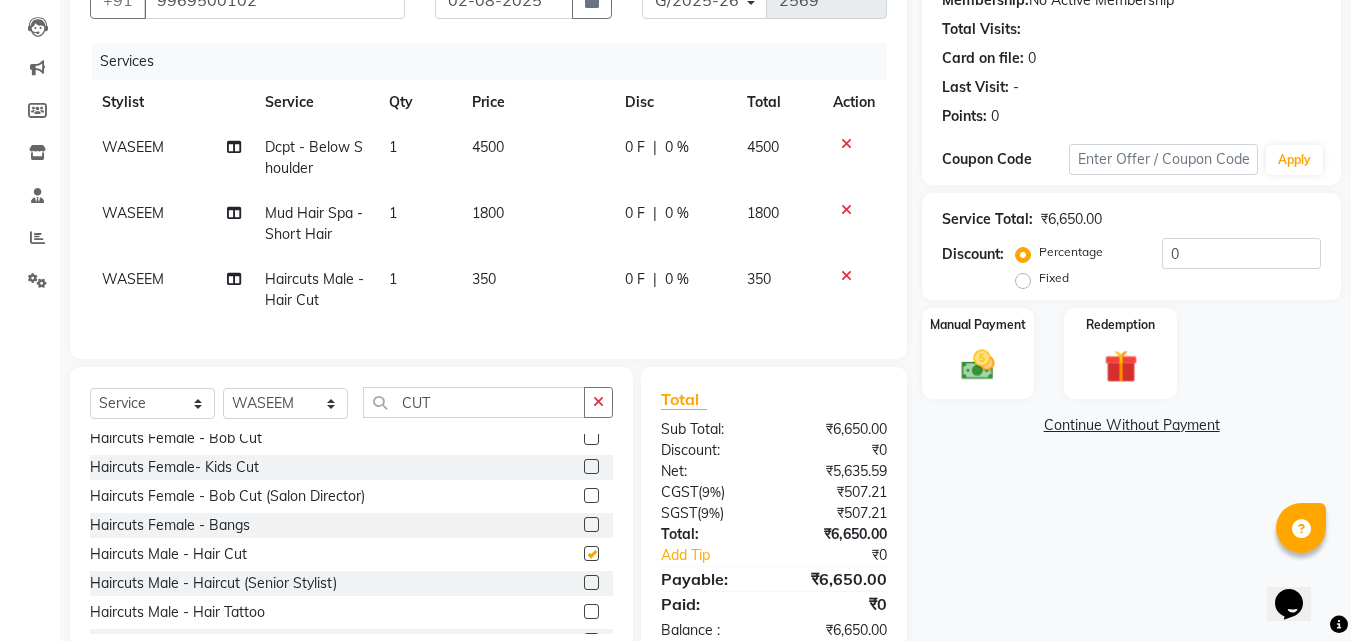 checkbox on "false" 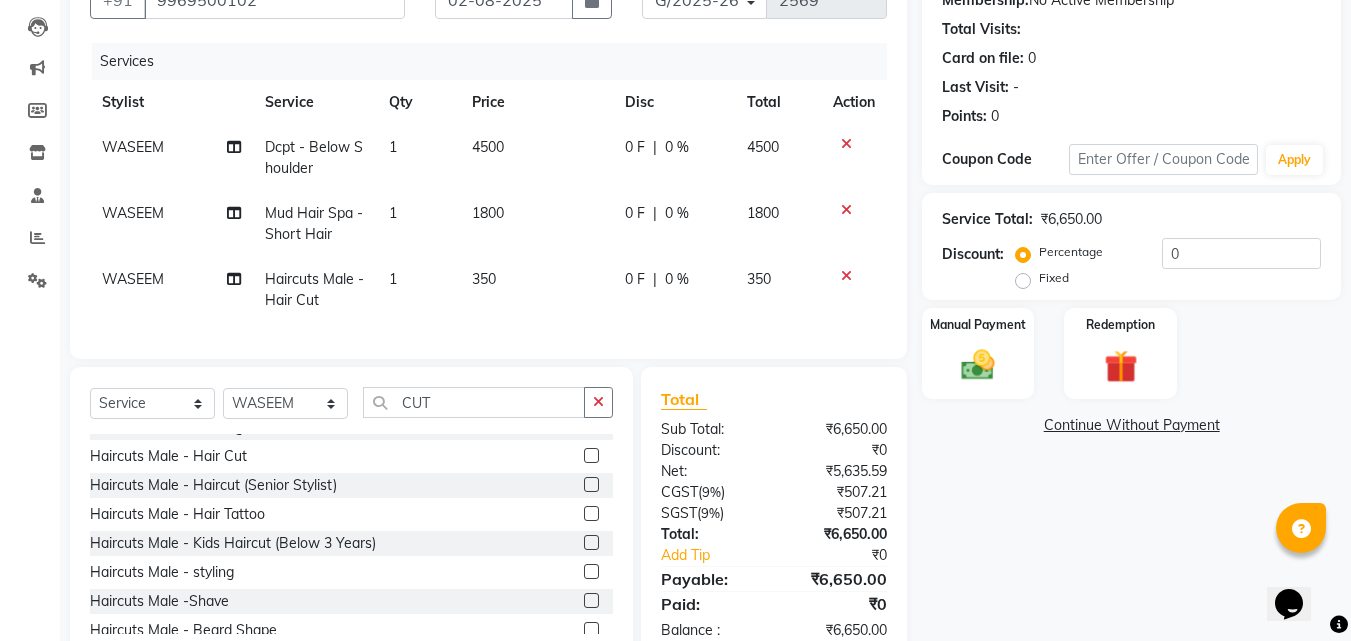 scroll, scrollTop: 300, scrollLeft: 0, axis: vertical 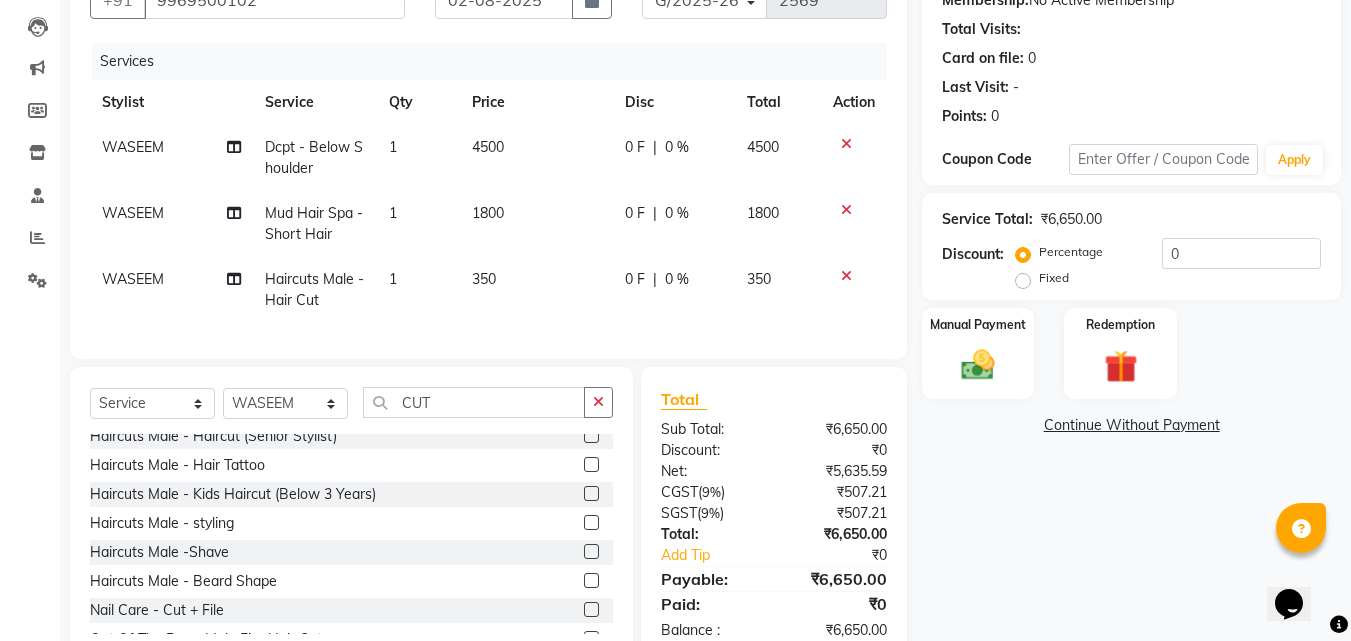 drag, startPoint x: 578, startPoint y: 595, endPoint x: 589, endPoint y: 557, distance: 39.56008 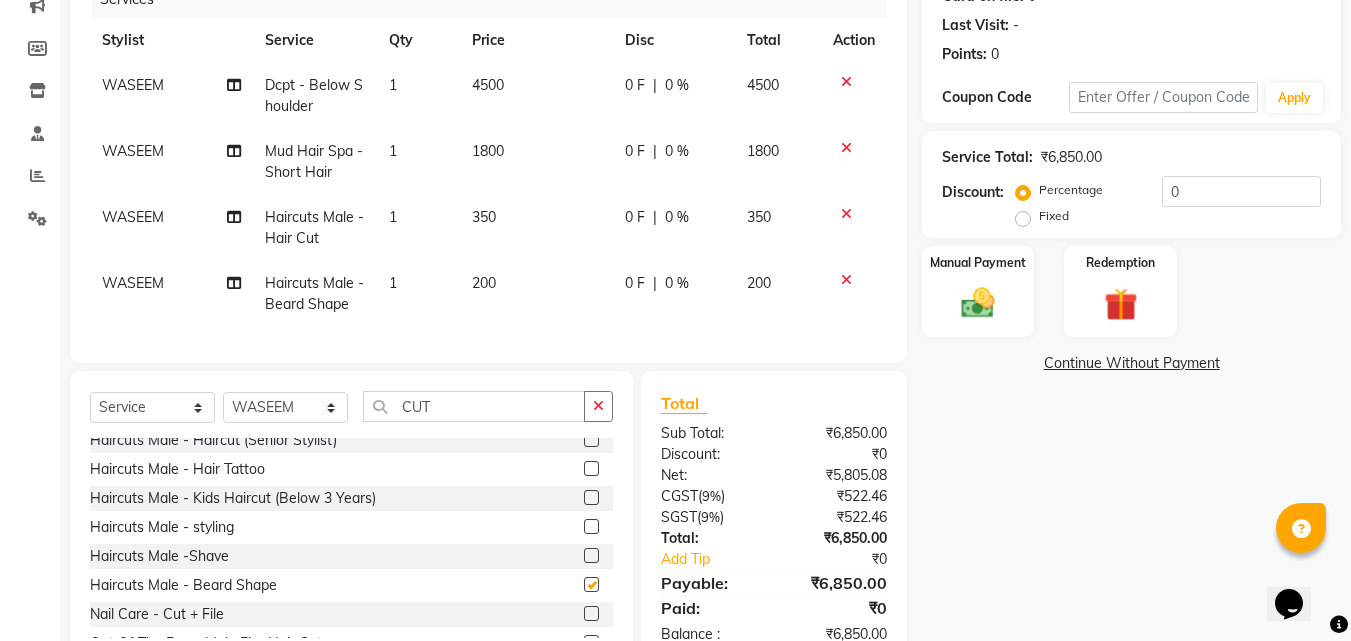 checkbox on "false" 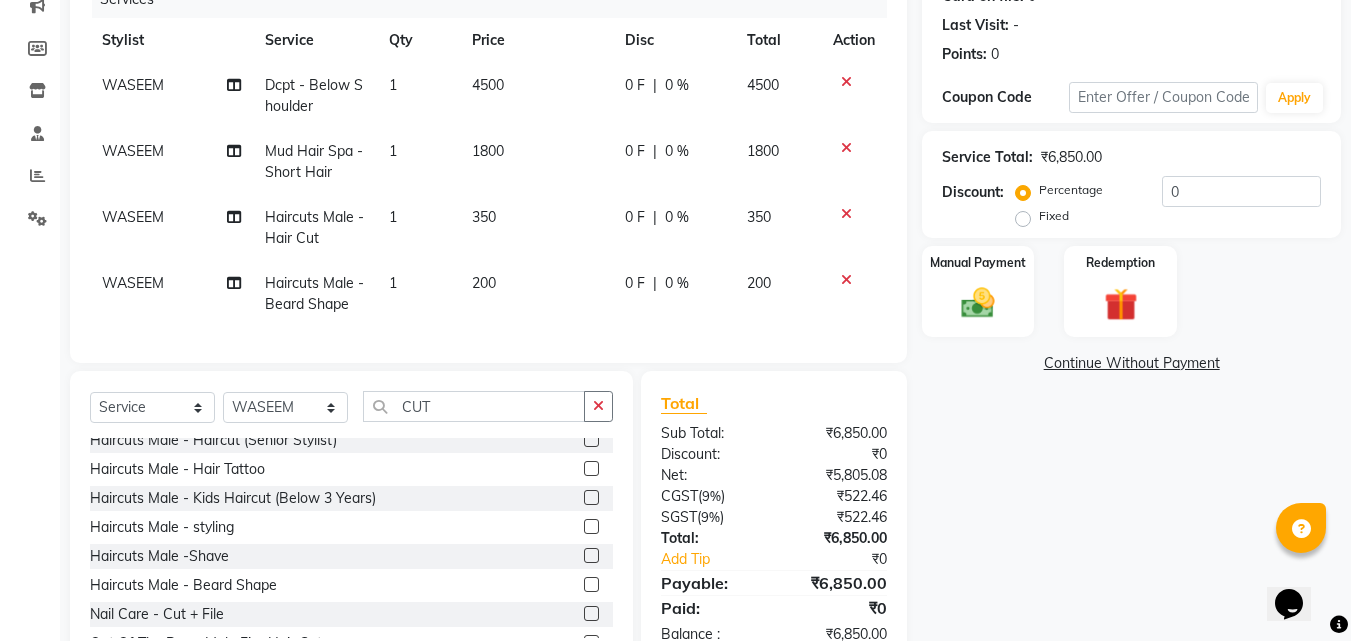 scroll, scrollTop: 337, scrollLeft: 0, axis: vertical 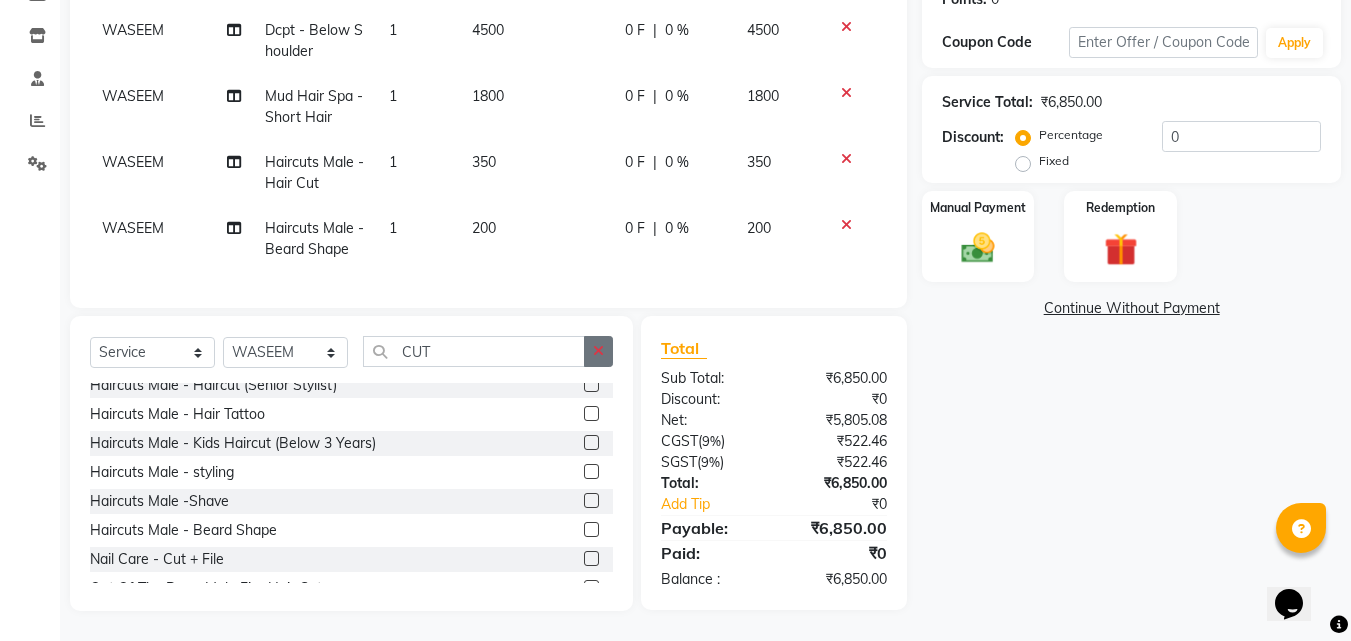 click 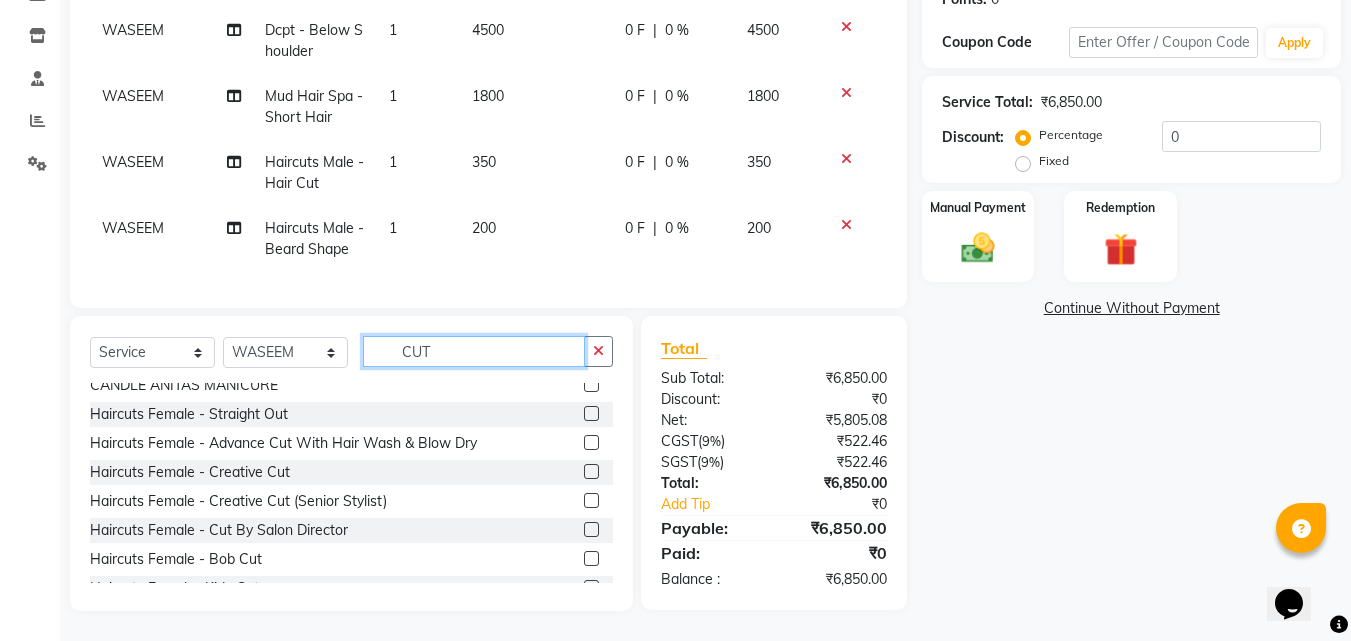 scroll, scrollTop: 0, scrollLeft: 0, axis: both 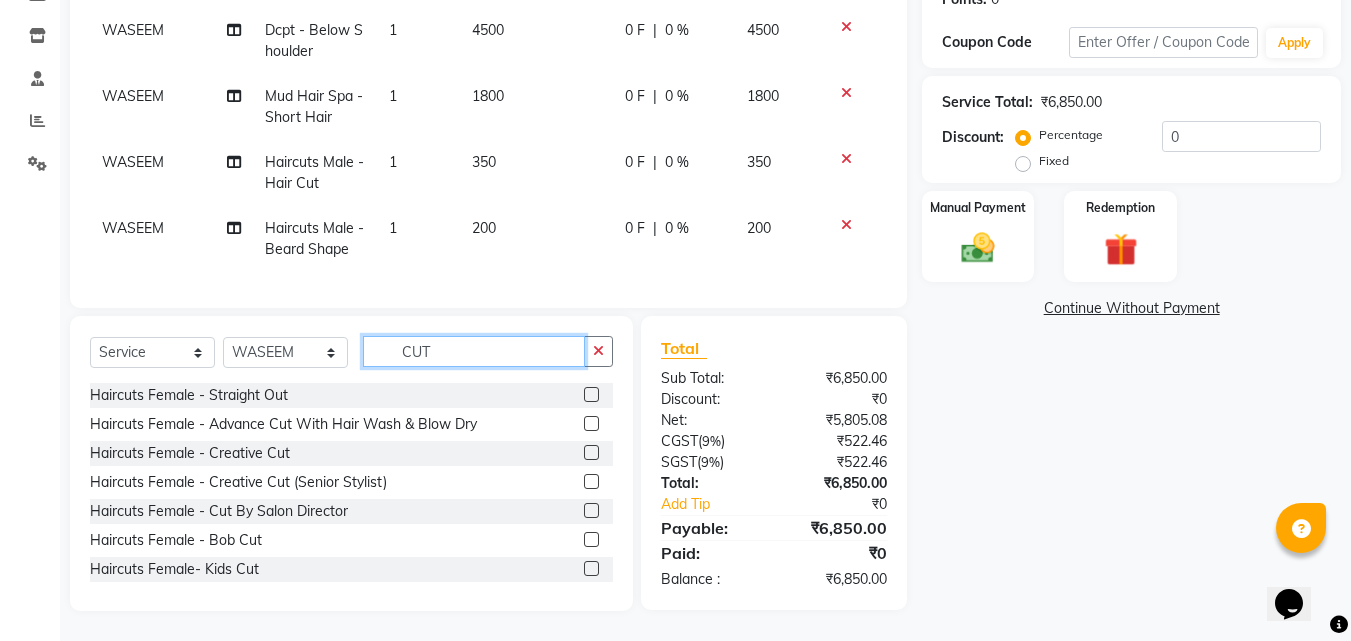 type on "CUT" 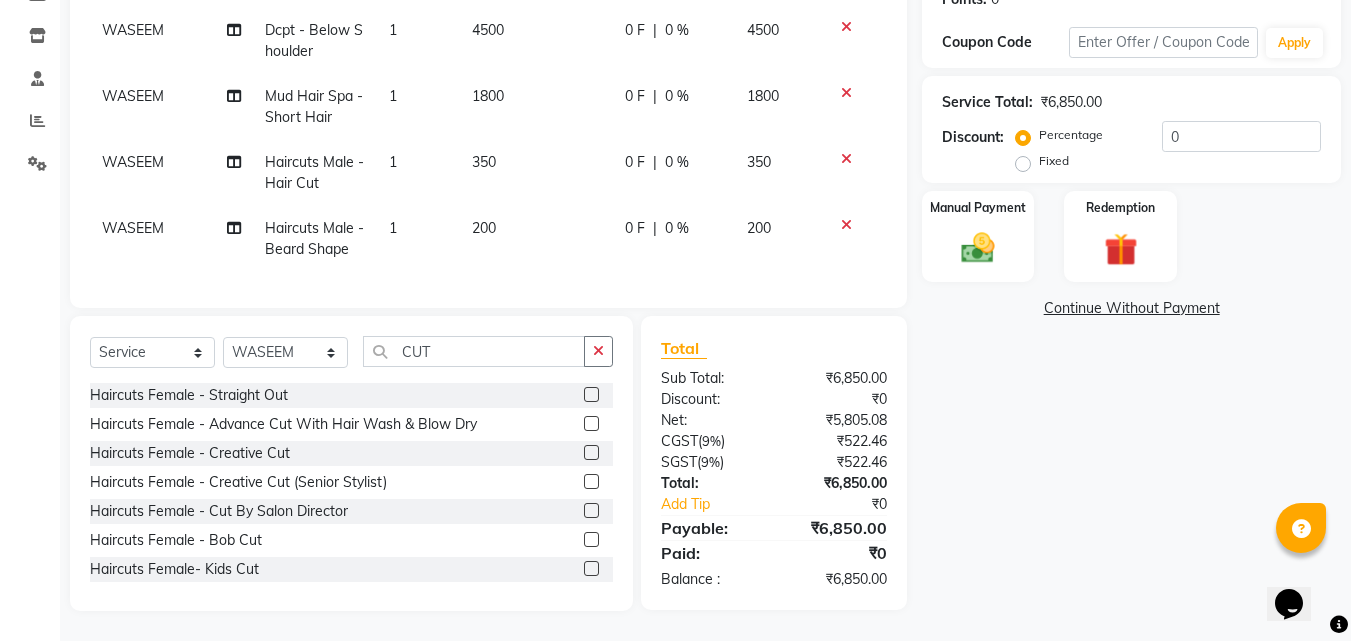 click 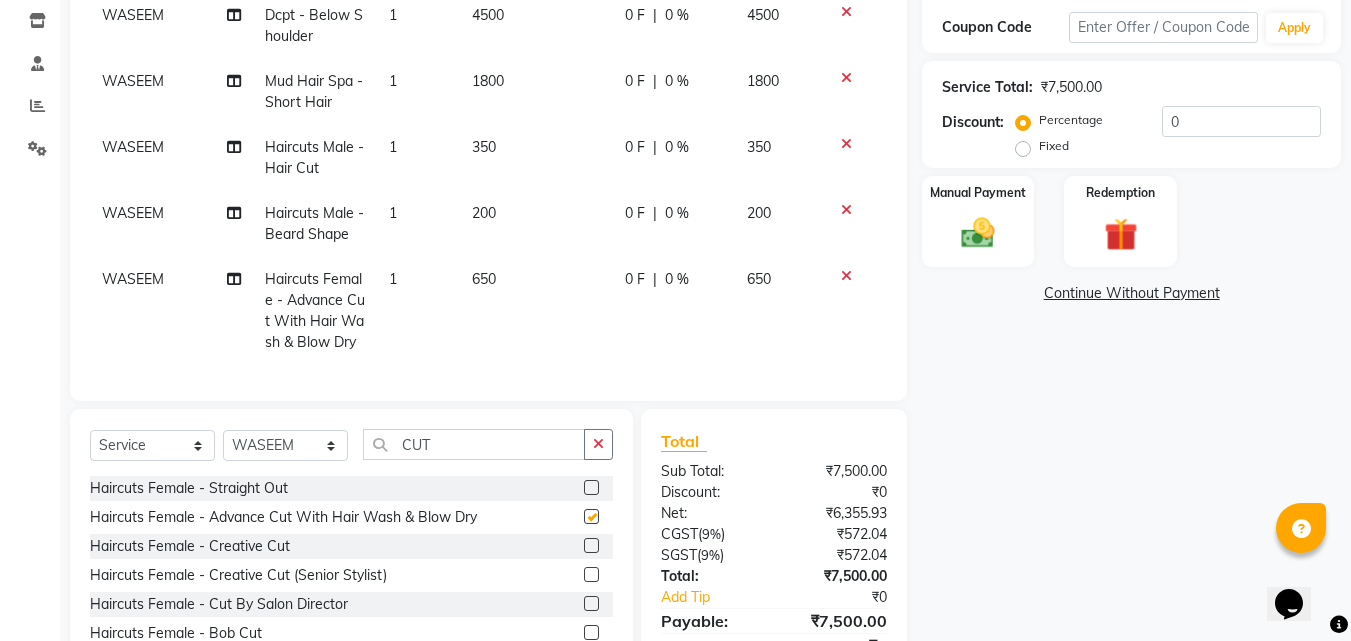 checkbox on "false" 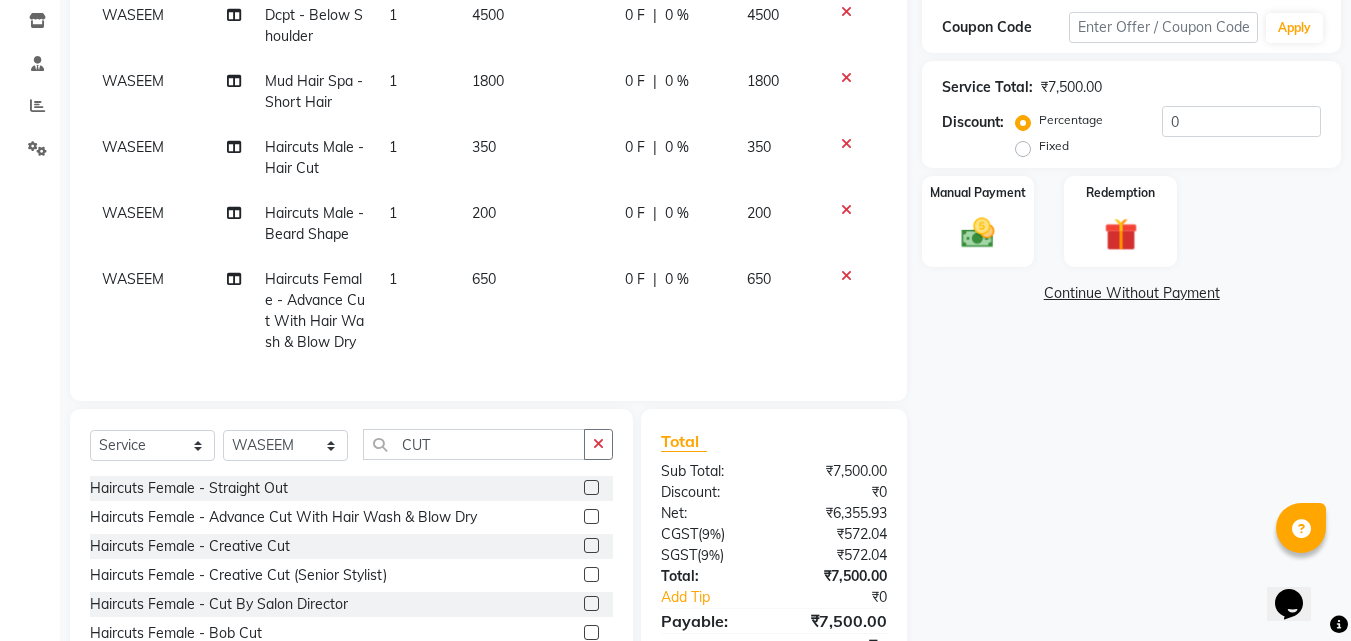 click on "650" 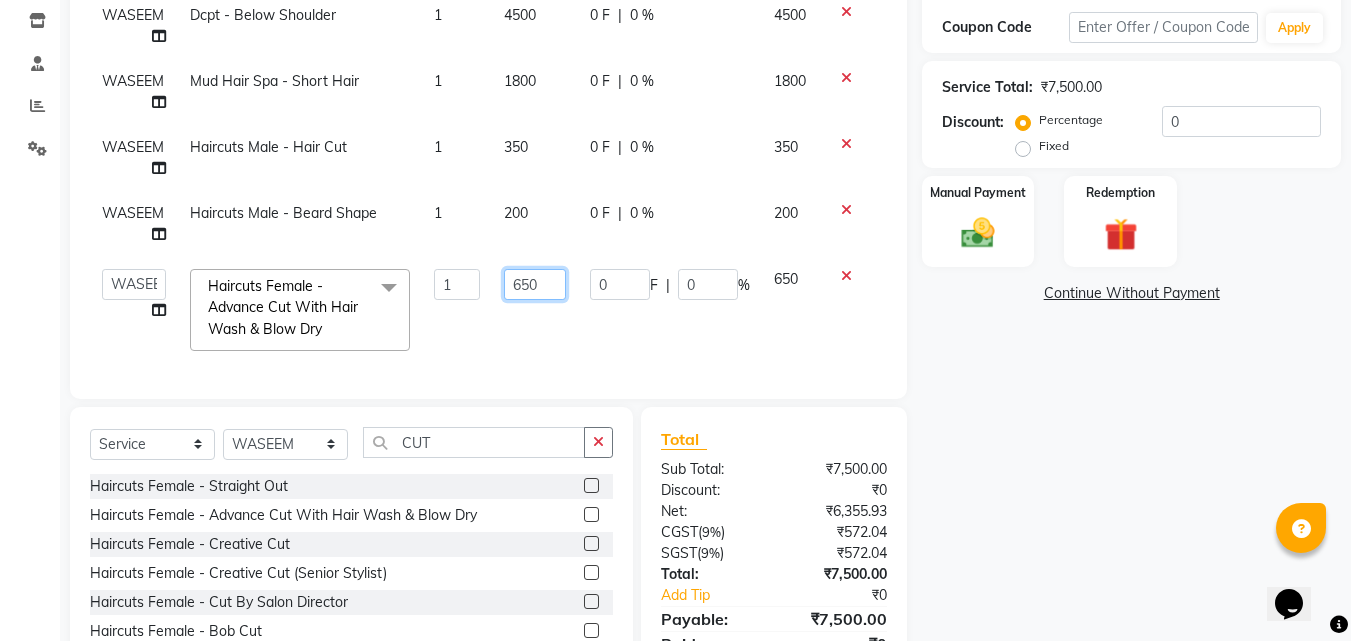 drag, startPoint x: 498, startPoint y: 279, endPoint x: 532, endPoint y: 290, distance: 35.735138 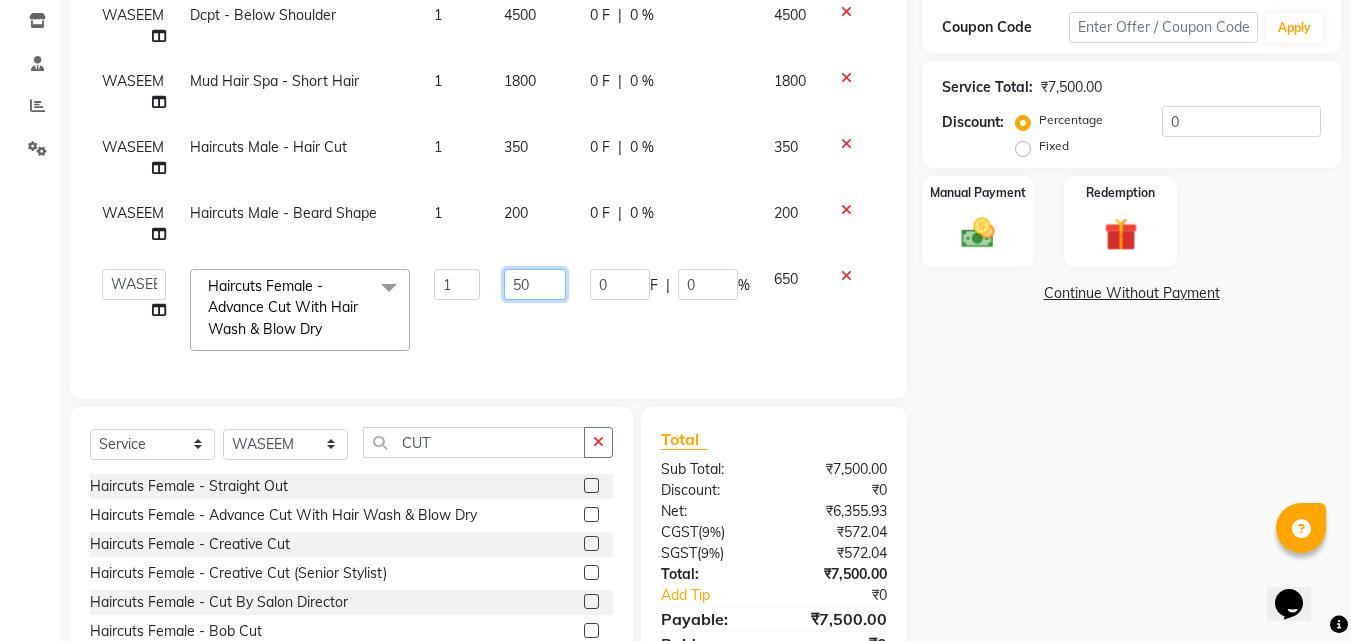 type on "750" 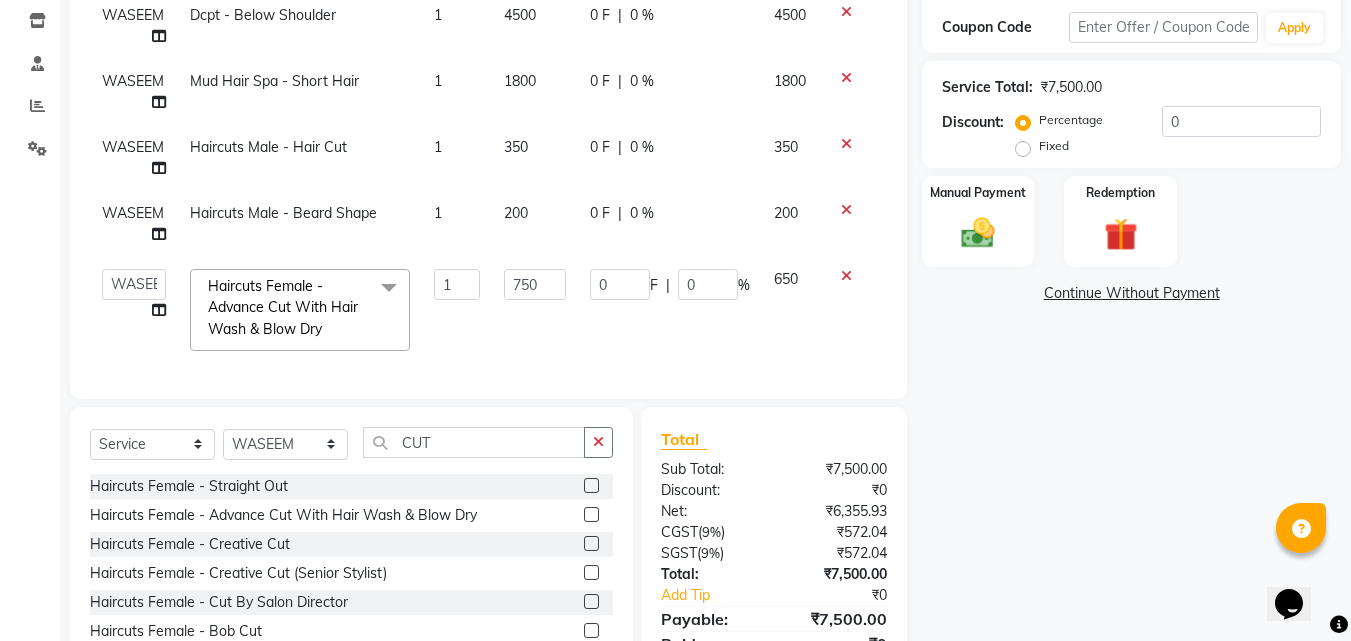 click on "ABDUL AKSHADA ANJALI ARBAZ ARIF FAHEEM Front Desk GOVIND HEENA IFTESHA JACIN NIBHA NIKITA NIZAM PRANITA SALIM SAM SHADAB SHARIFA SMITA GALA SNEHAL SONI SONU WASEEM YASH Haircuts Female - Advance Cut With Hair Wash & Blow Dry x Schwarzkopf Hair Spa - Short Hair Schwarzkopf Hair Spa - Upto Shoulder Schwarzkopf Hair Spa - Below Shoulder Schwarzkopf Hair Spa - Upto Waist ROSE PINK COLOUR HAIRSTYLIST COURSE NECK WAX BRAZILAIN TOUCHUP TOUCHUP AF CANDLE ANITAS PEDICURE CANDLE ANITAS MANICURE COLOR AMPOULE DEEP CONDITIONING FIBRE PLEX PERMING BOTOPLAST TREATMENT BOTOX TREATMENT BIOTINE TREATMENT Smooth Bond - Upto Shoulder Smooth Bond - Below Shoulder Smooth Bond - Touch Up Smooth Bond - Upto Waist Protein Treatment fibre hair spa - Short Hair fibre Hair Spa - Upto Shoulder fibre Hair Spa - Below Shoulder fibre Hair Spa - Upto Waist Quinoa Hair Spa - Short Hair Quinoa Hair Spa - Upto Shoulder Quinoa Hair Spa - Below Shoulder Quinoa Hair Spa - Upto Waist - Aromatic" 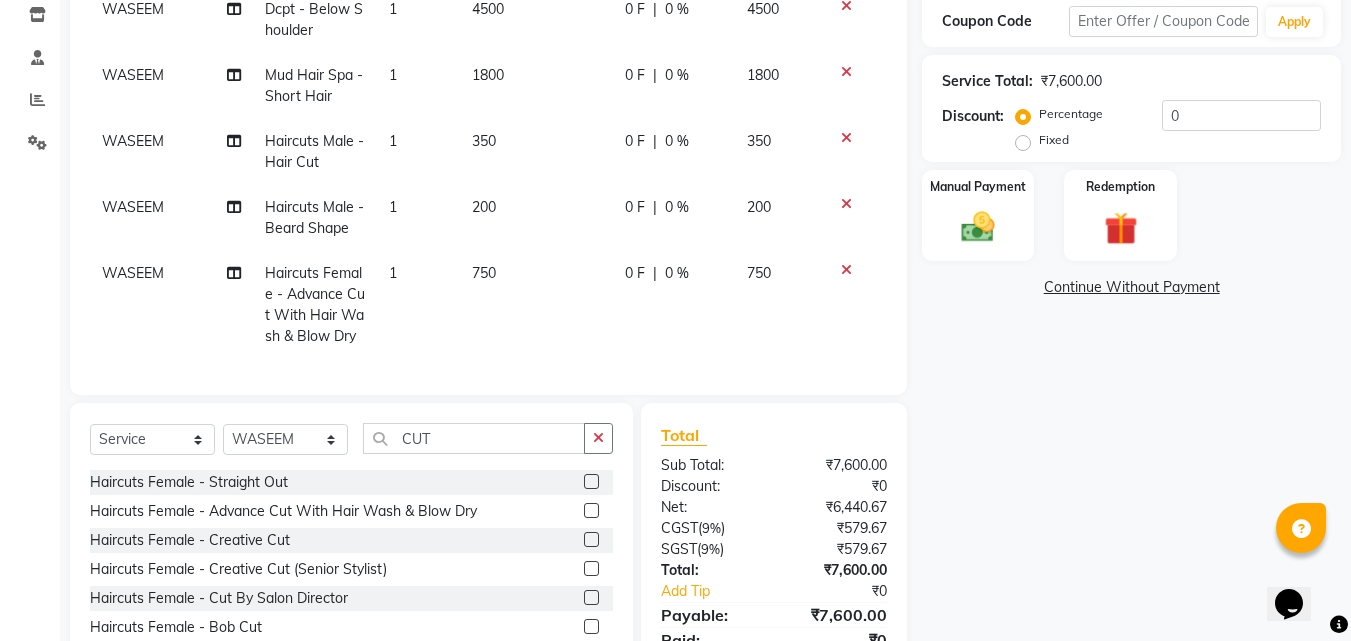 scroll, scrollTop: 445, scrollLeft: 0, axis: vertical 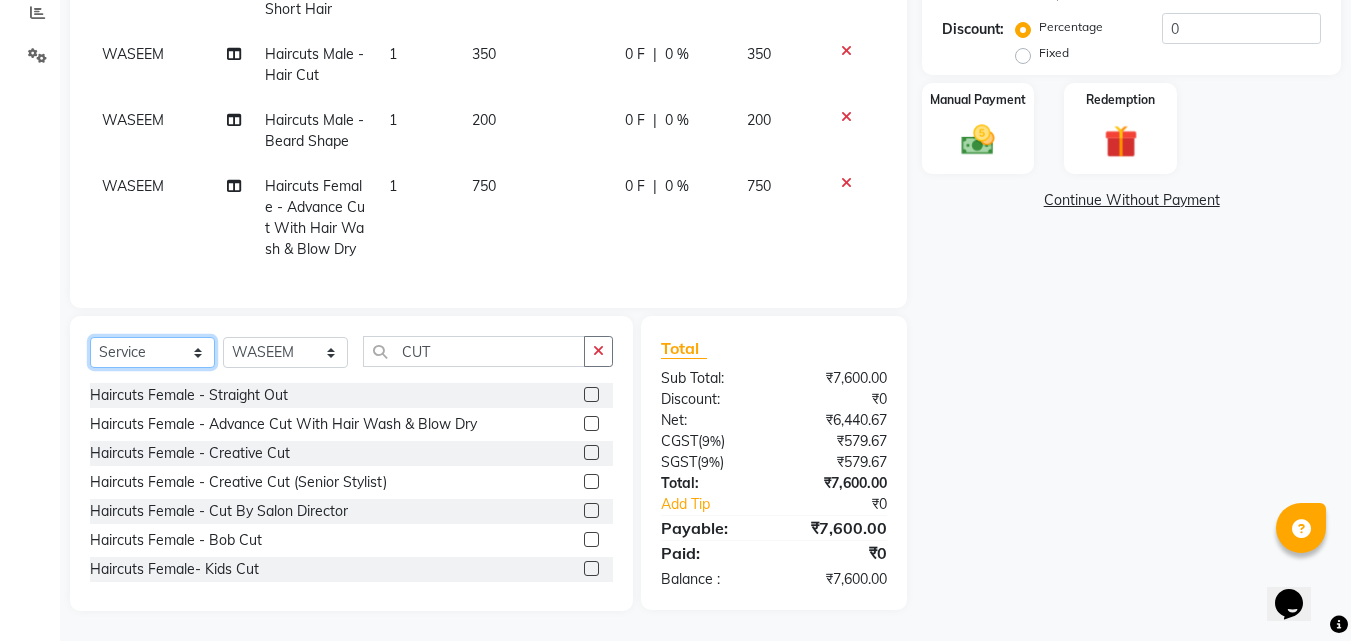 click on "Select  Service  Product  Membership  Package Voucher Prepaid Gift Card" 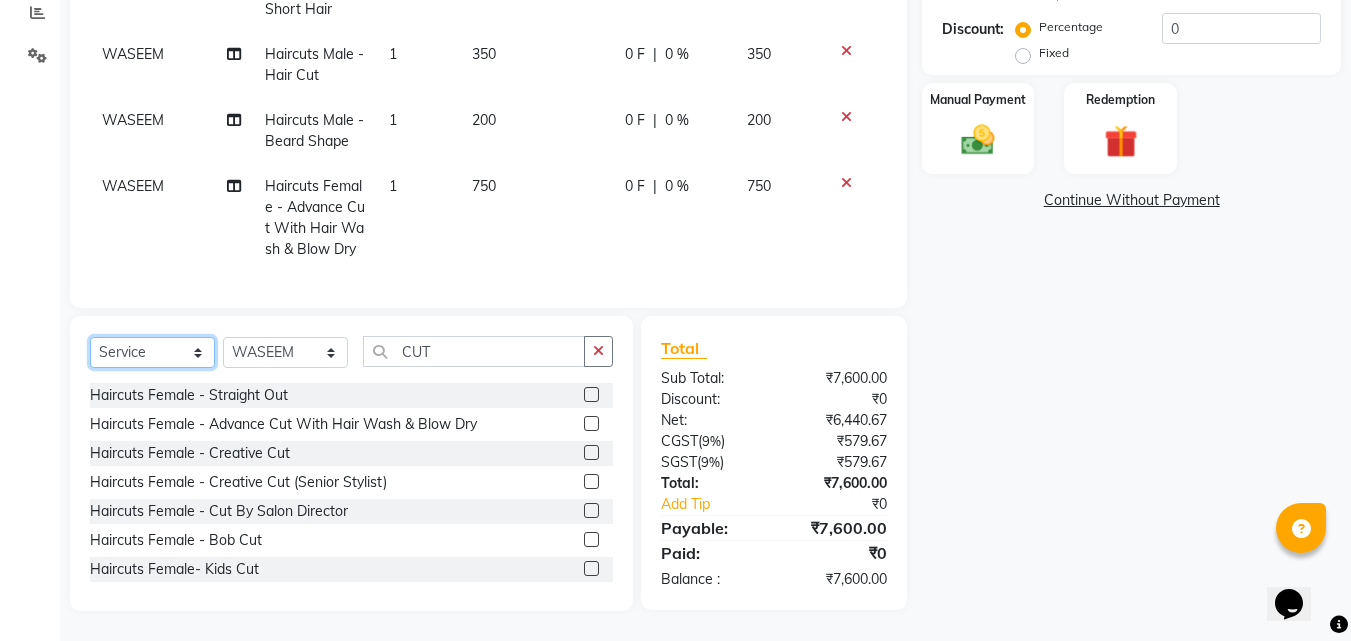 select on "product" 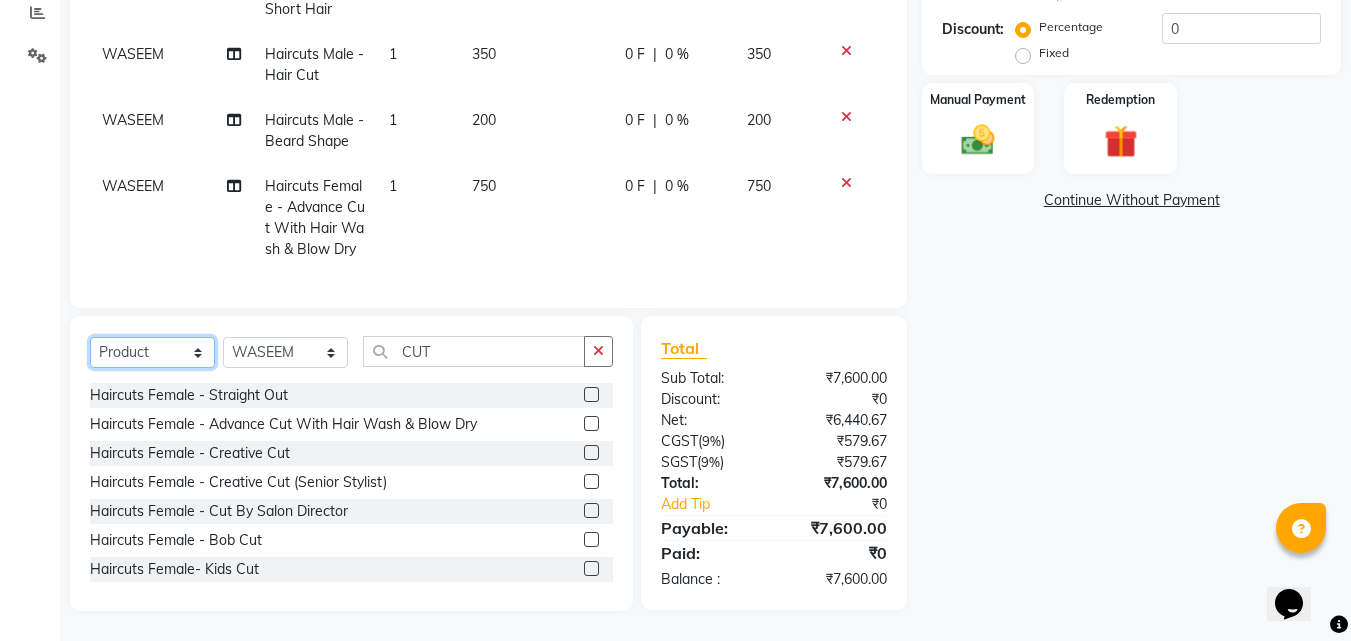 click on "Select  Service  Product  Membership  Package Voucher Prepaid Gift Card" 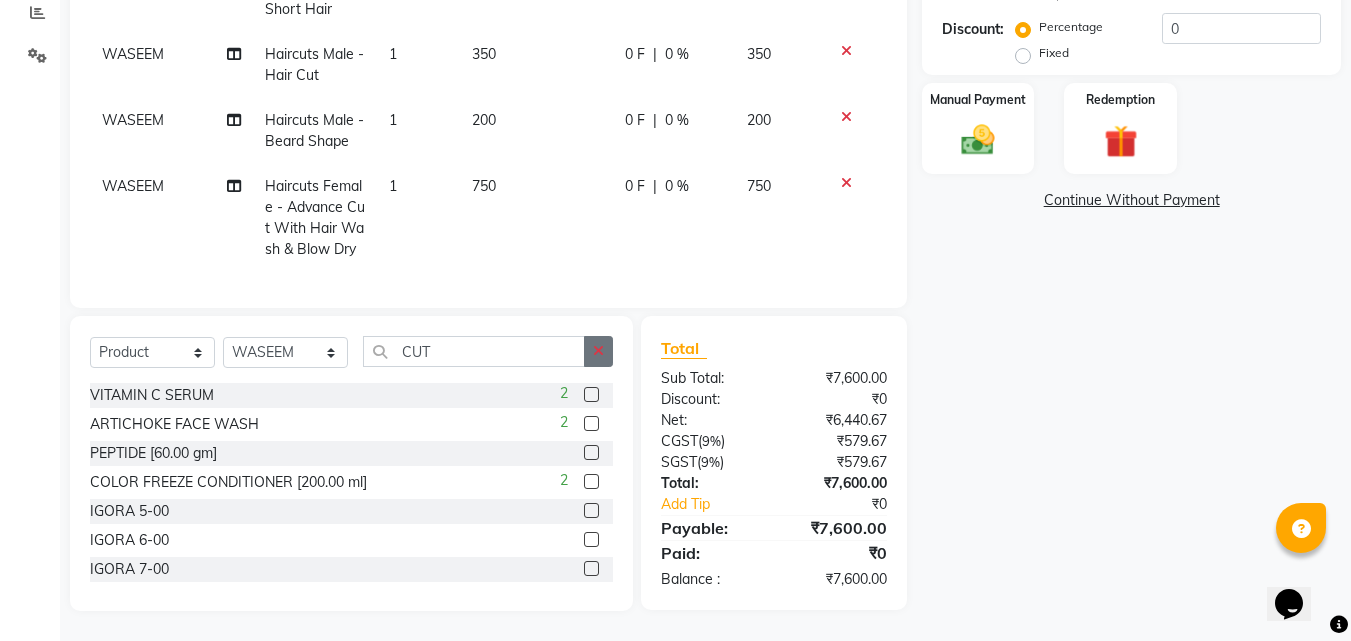 click 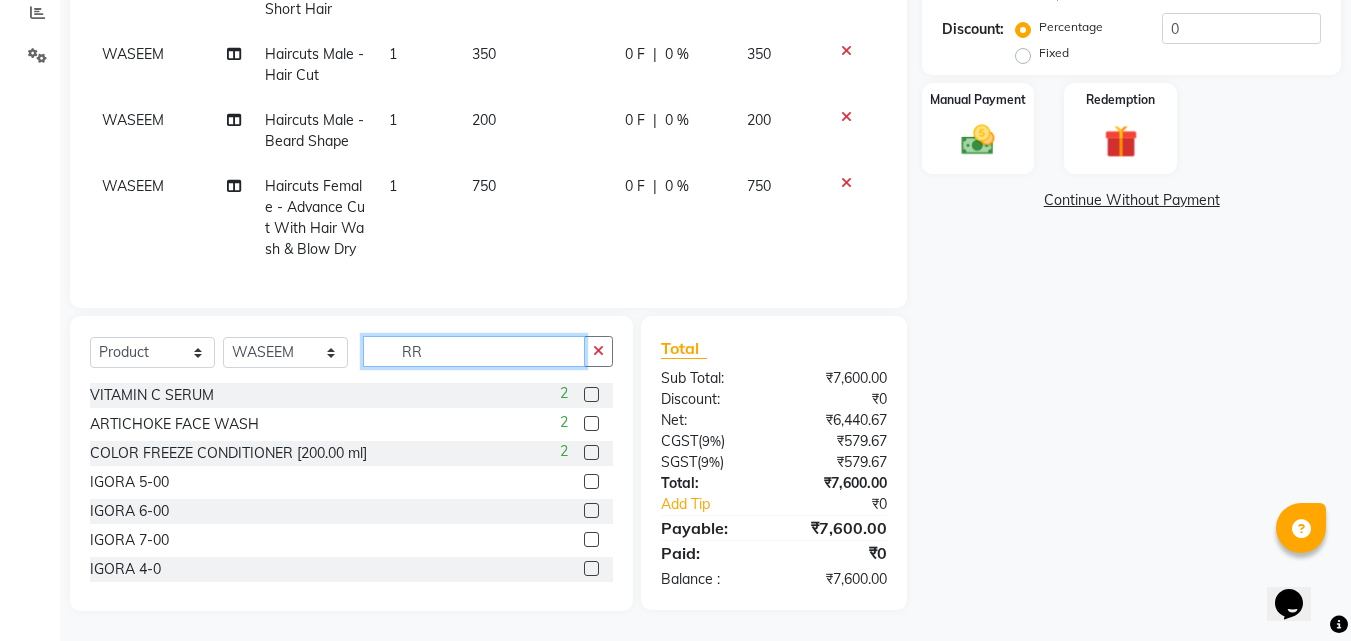 scroll, scrollTop: 444, scrollLeft: 0, axis: vertical 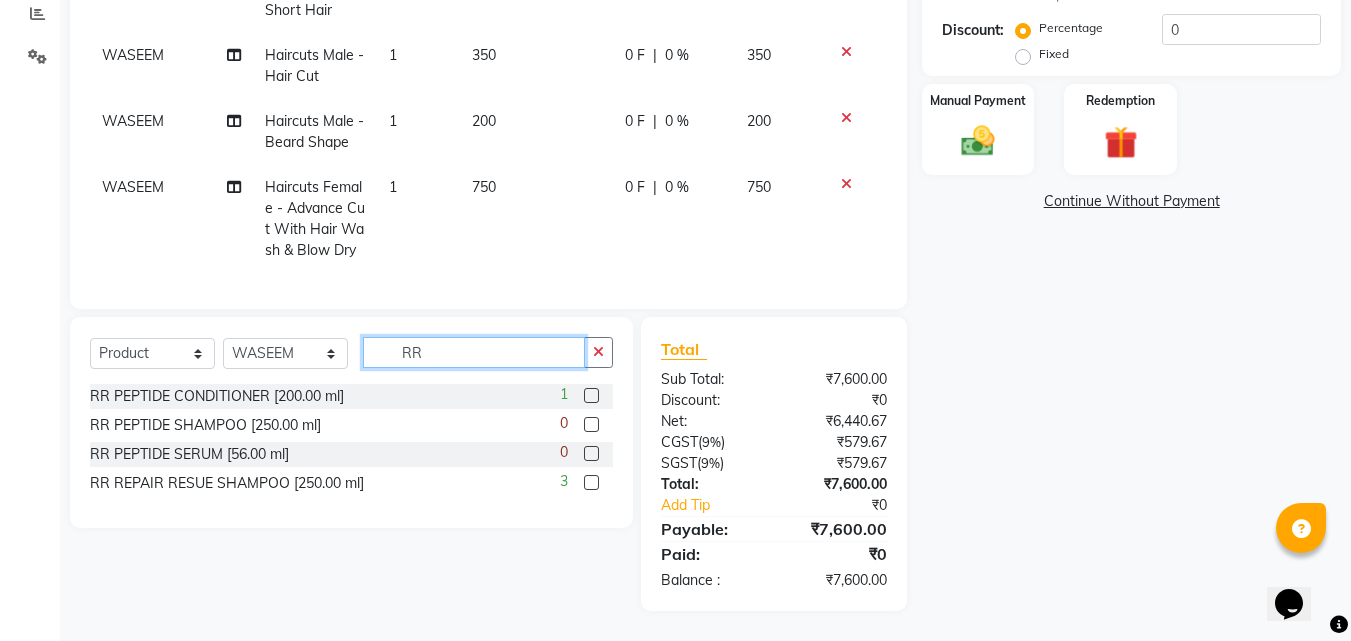 type on "RR" 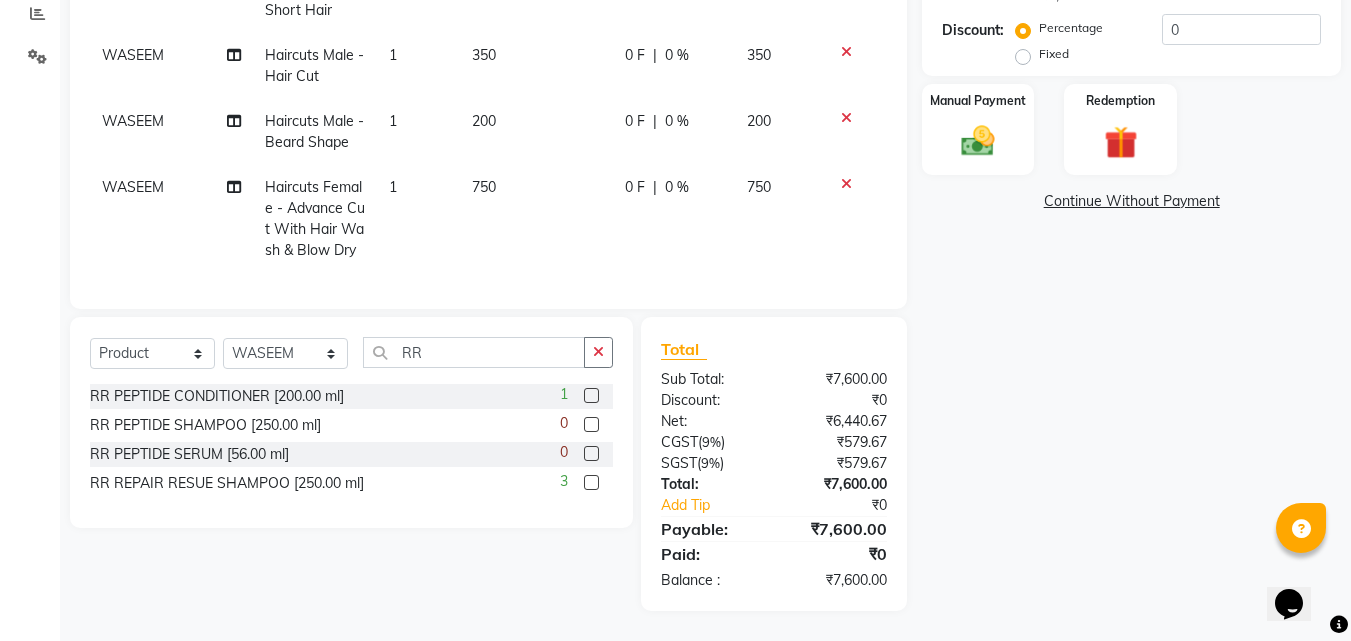 click 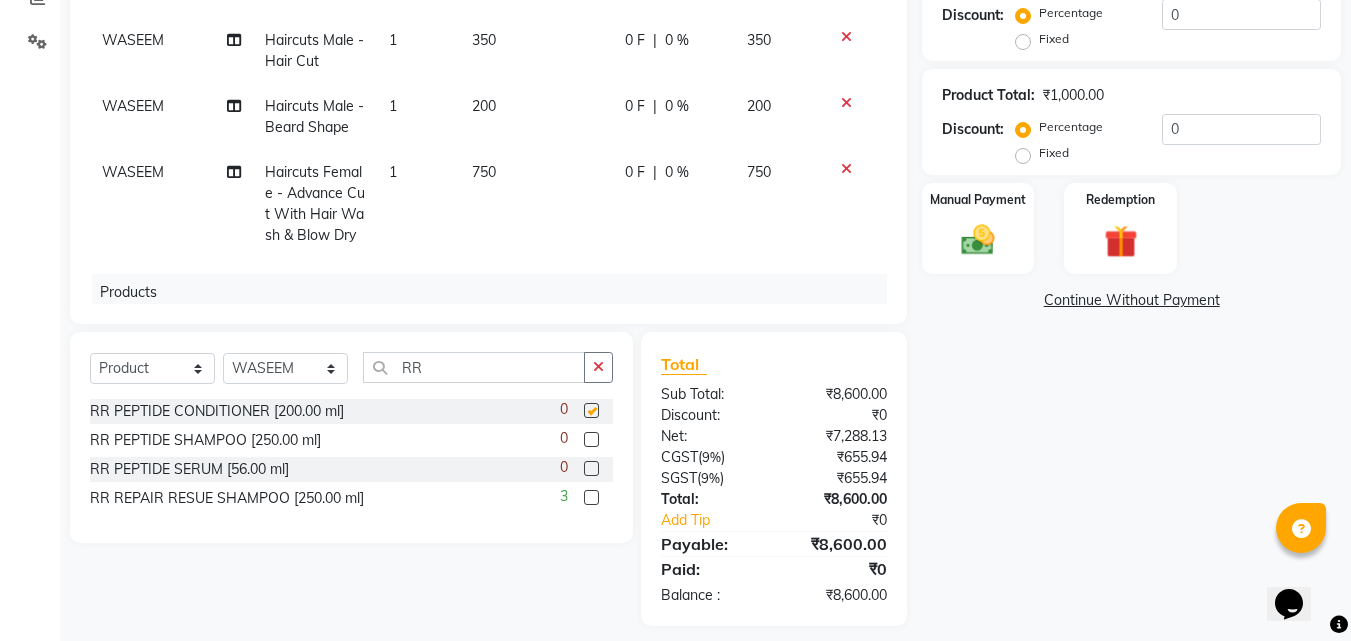 checkbox on "false" 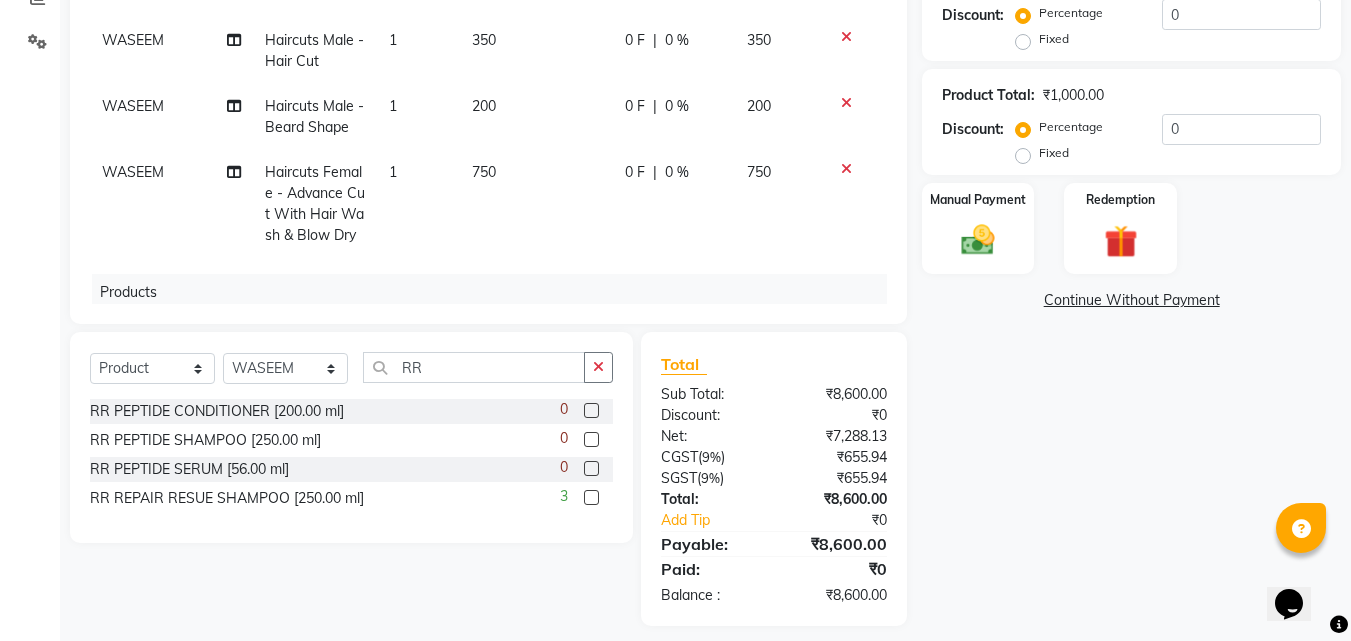 click 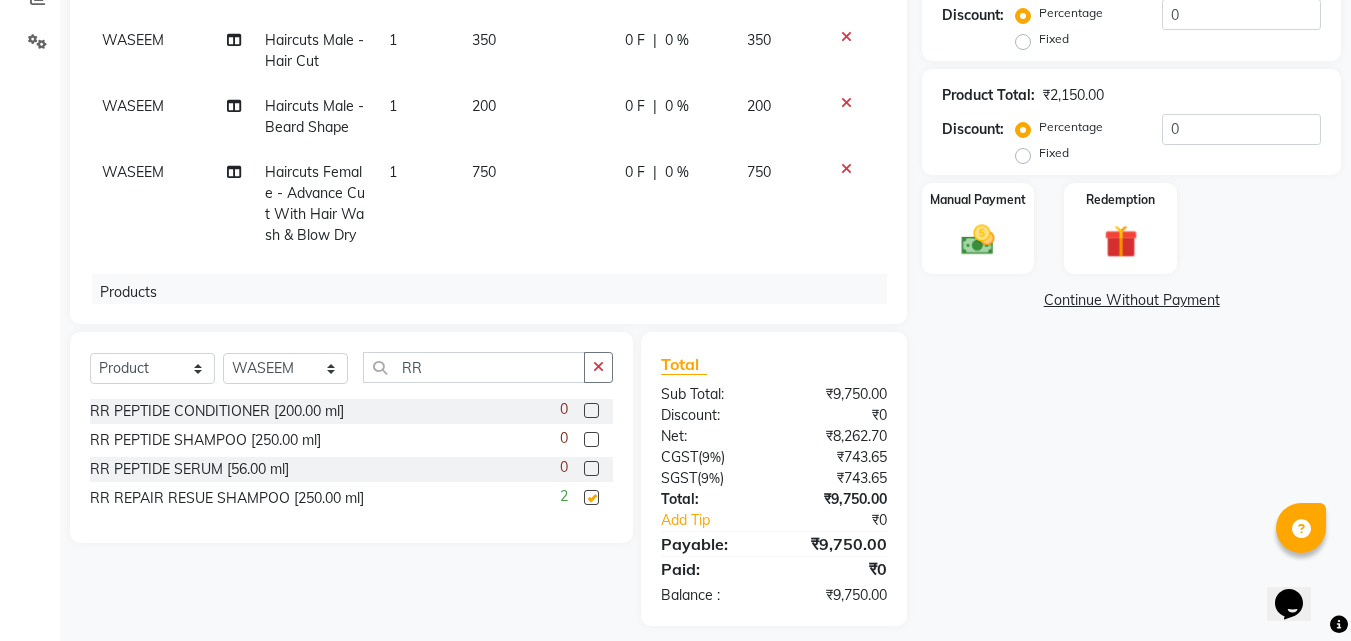 checkbox on "false" 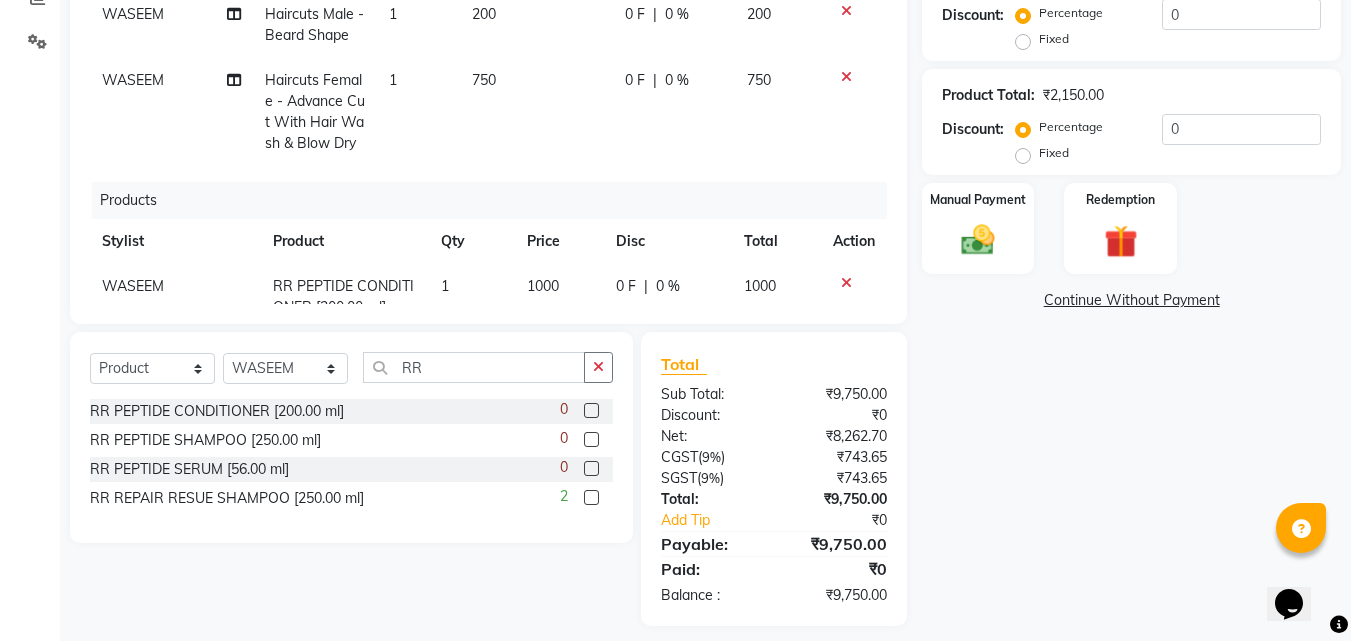 scroll, scrollTop: 257, scrollLeft: 0, axis: vertical 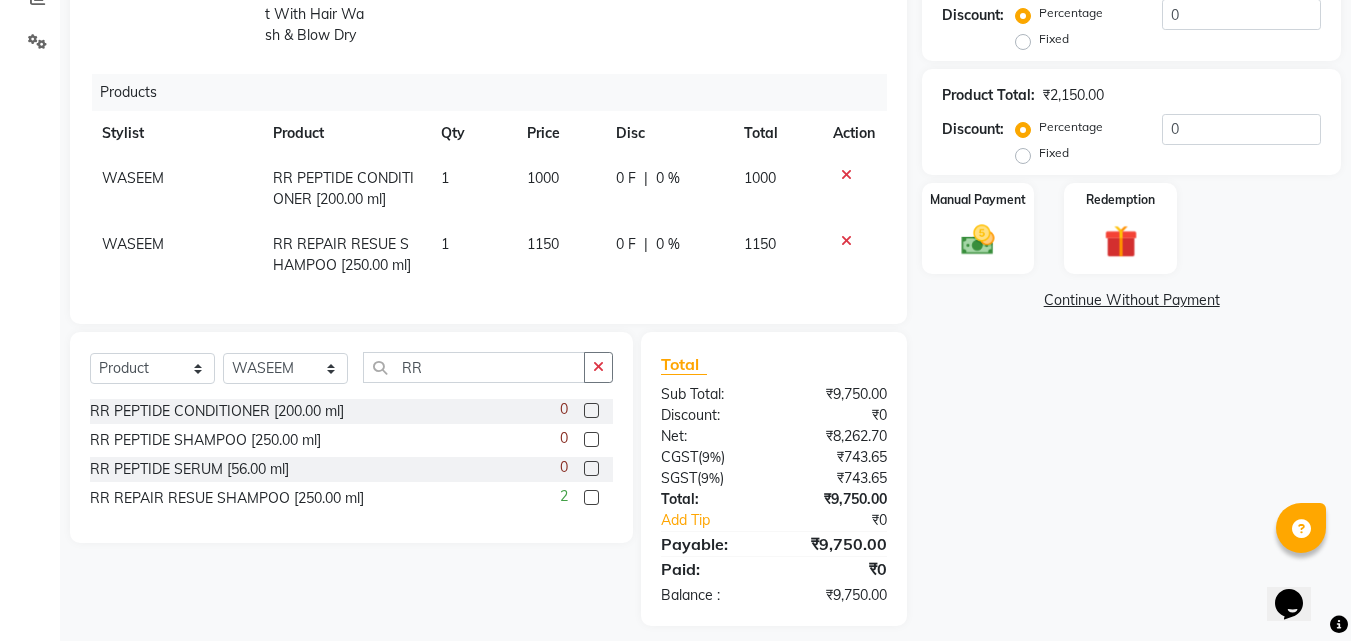 click on "1000" 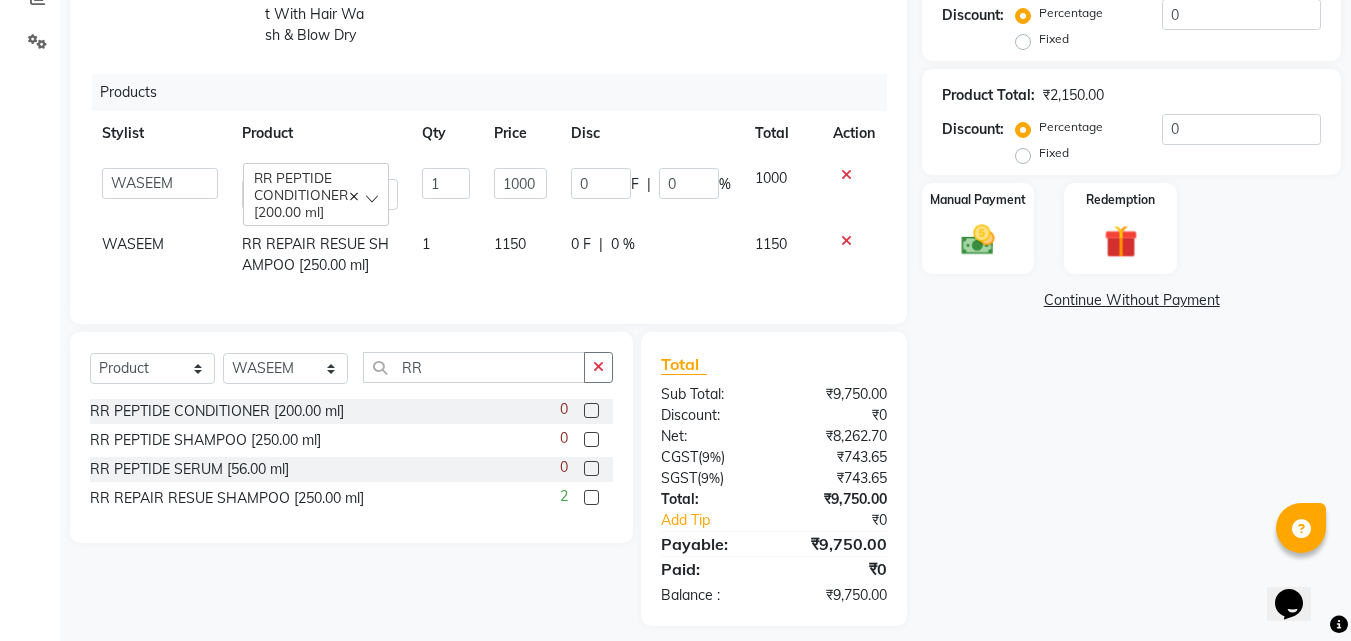 click on "1000" 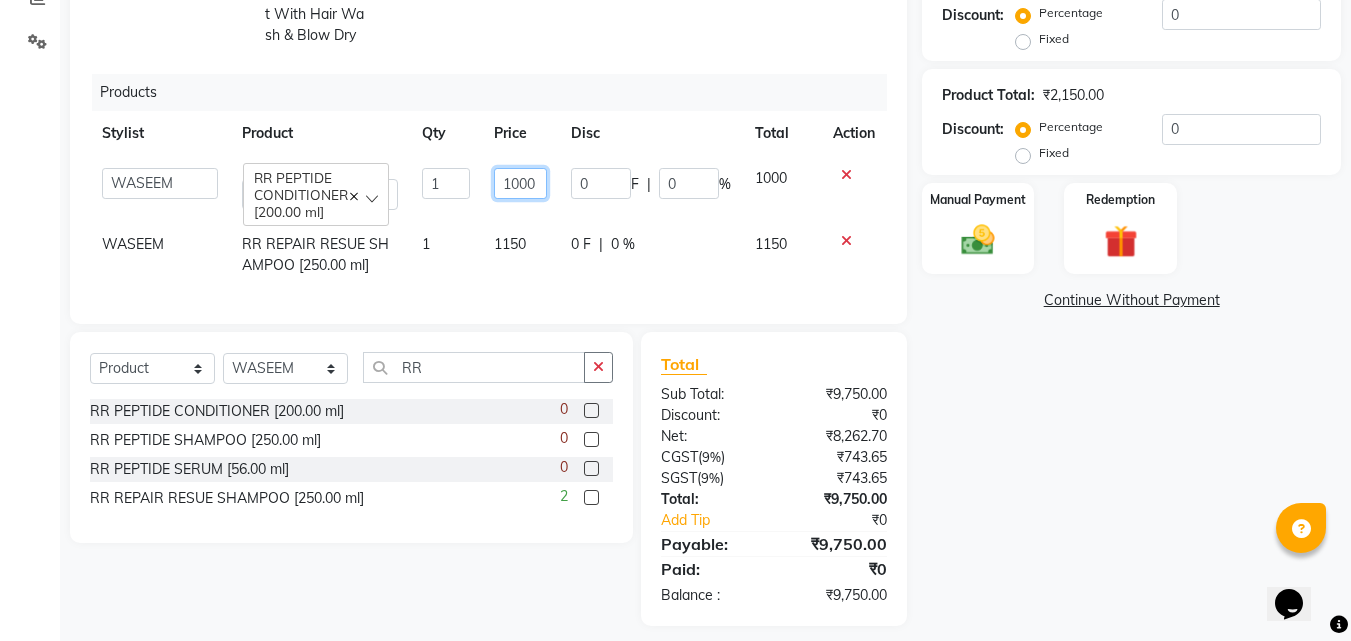 click on "1000" 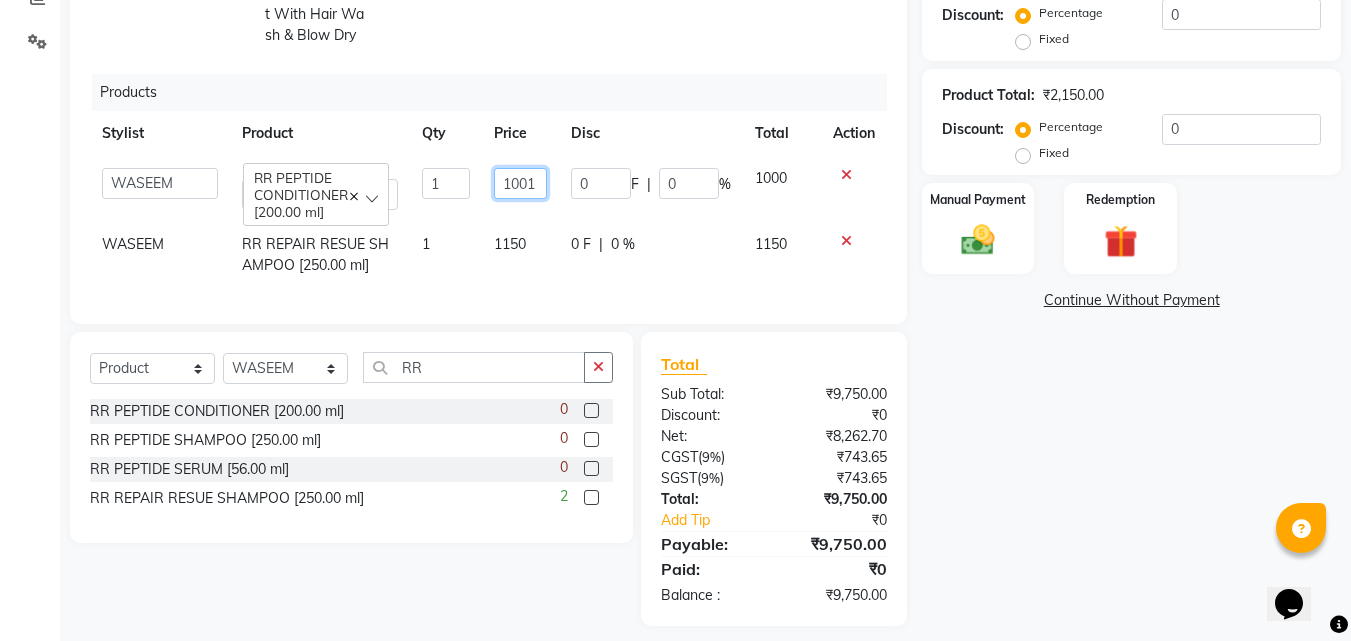 scroll, scrollTop: 0, scrollLeft: 1, axis: horizontal 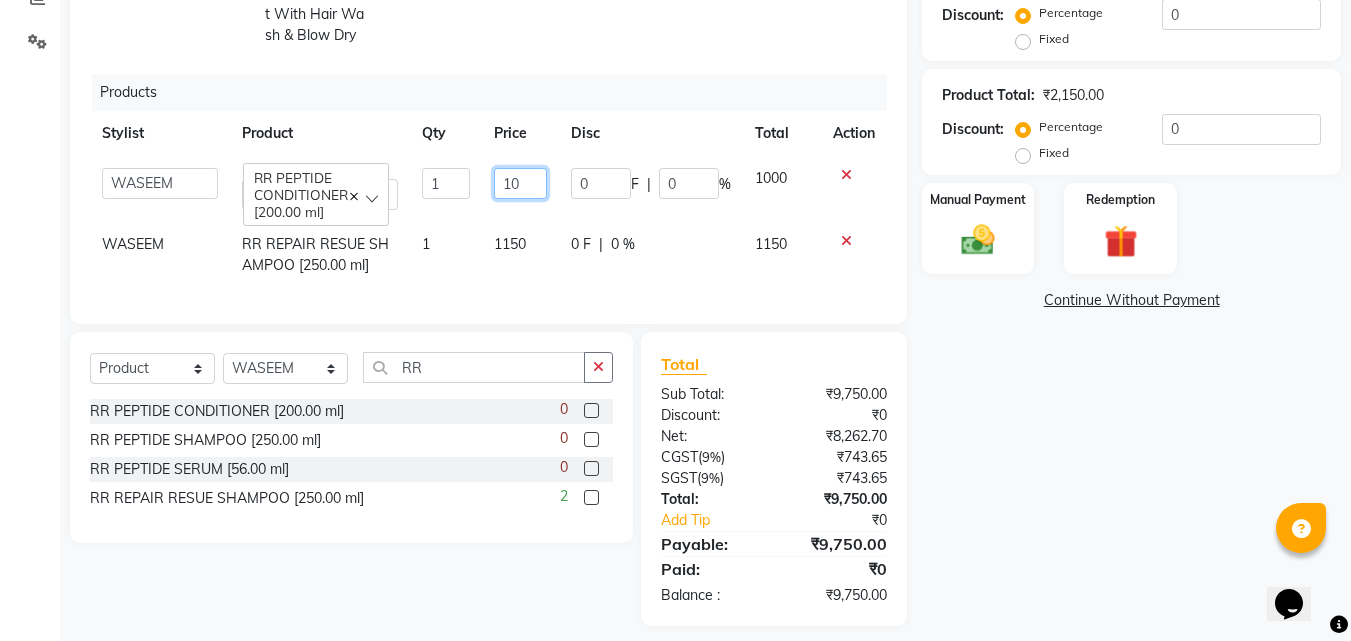type on "1" 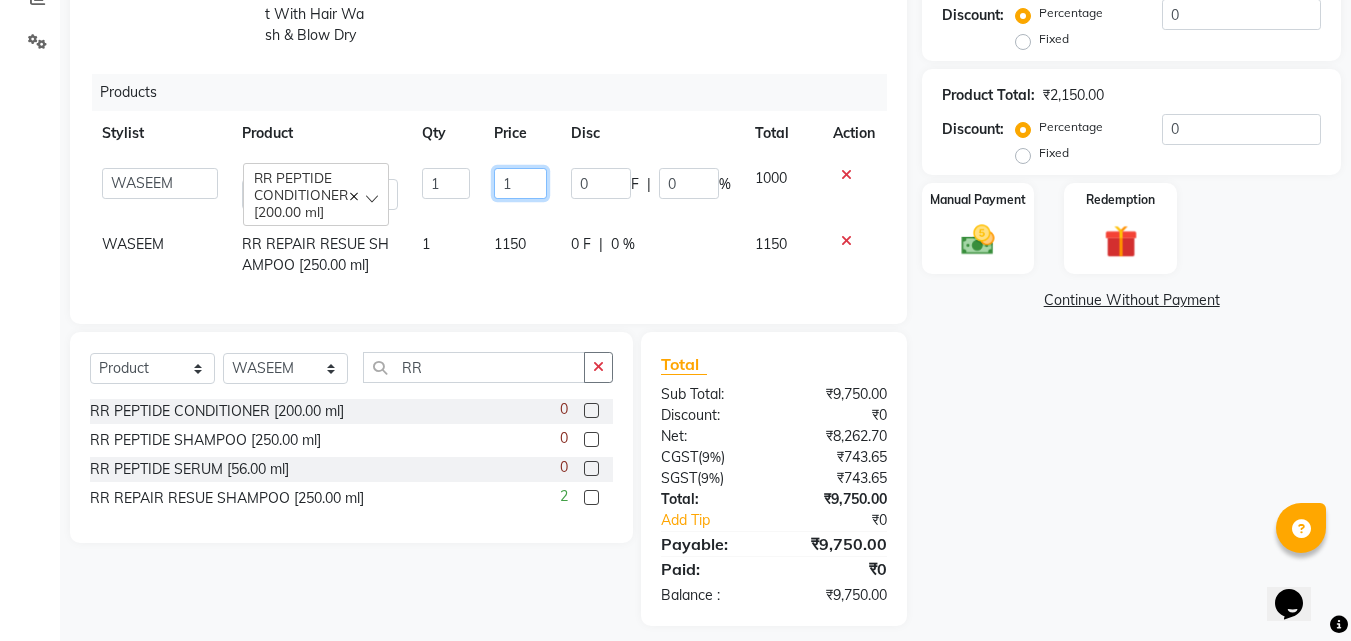 scroll, scrollTop: 0, scrollLeft: 0, axis: both 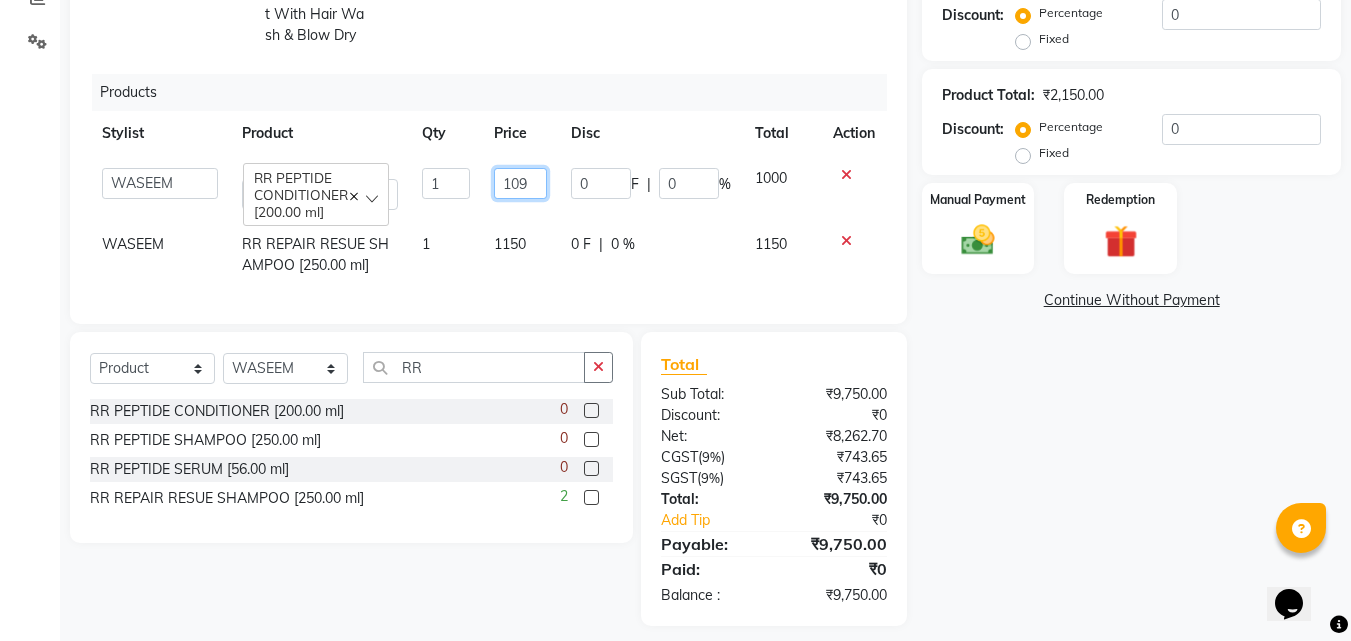 type on "1092" 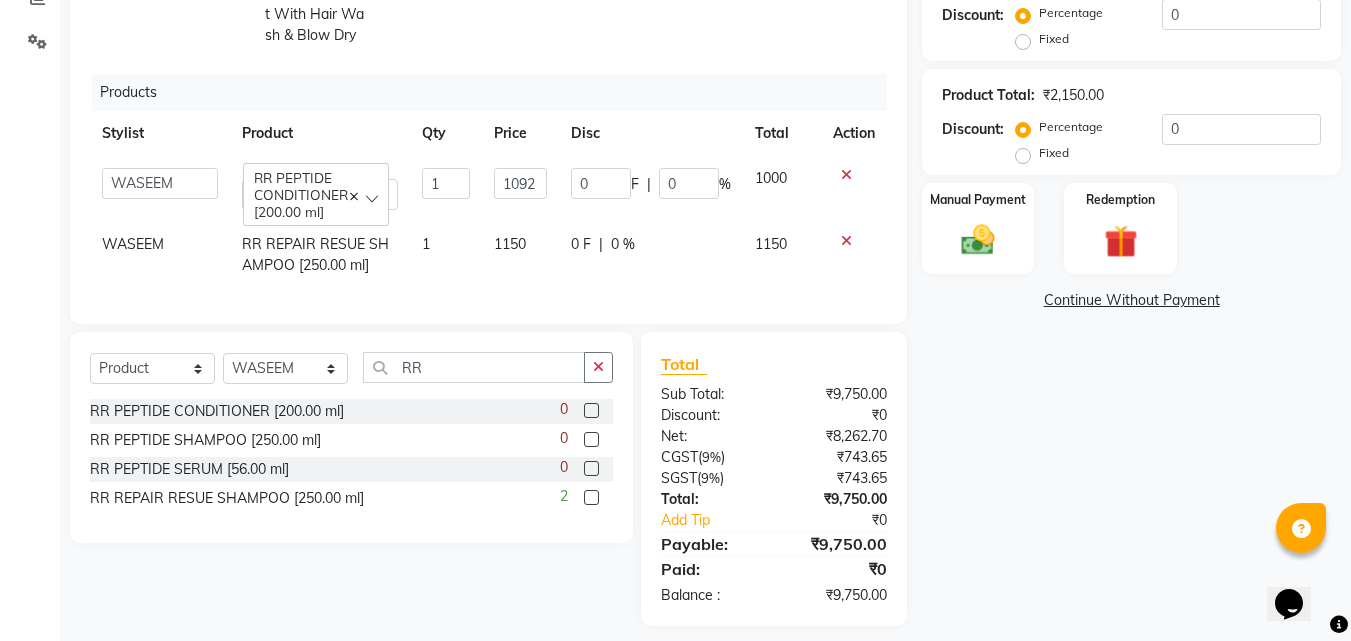 click on "WASEEM RR REPAIR RESUE SHAMPOO [250.00 ml] 1 1150 0 F | 0 % 1150" 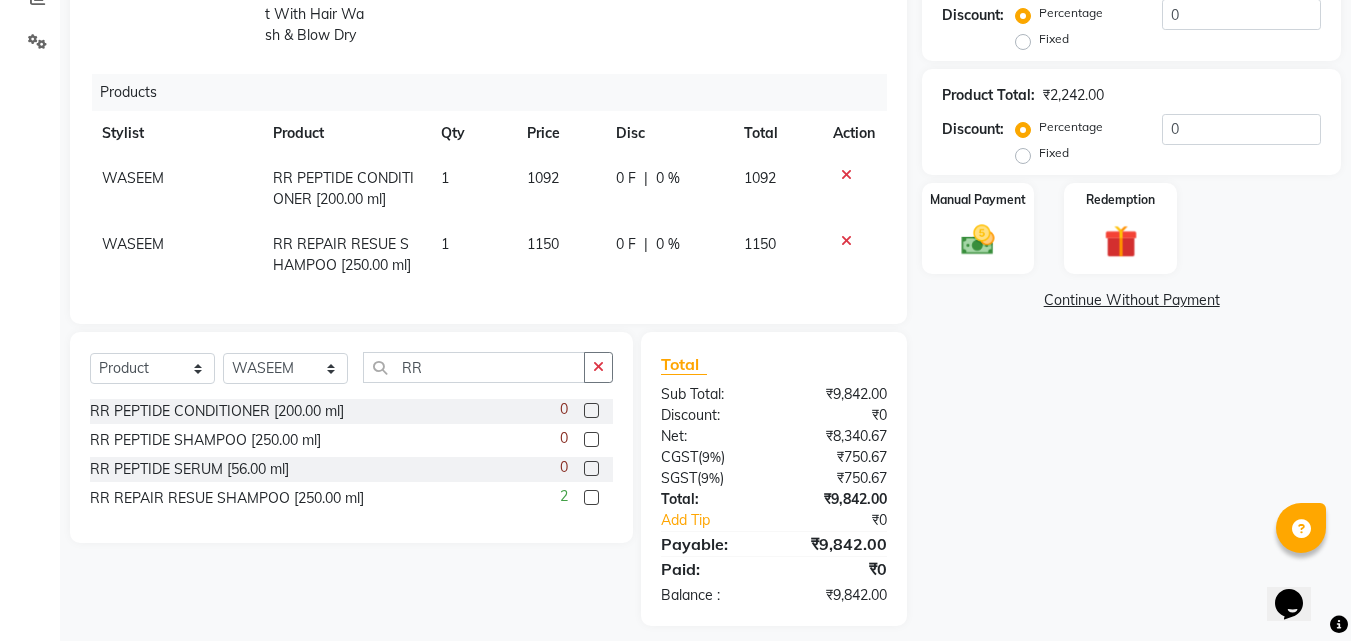 click on "1" 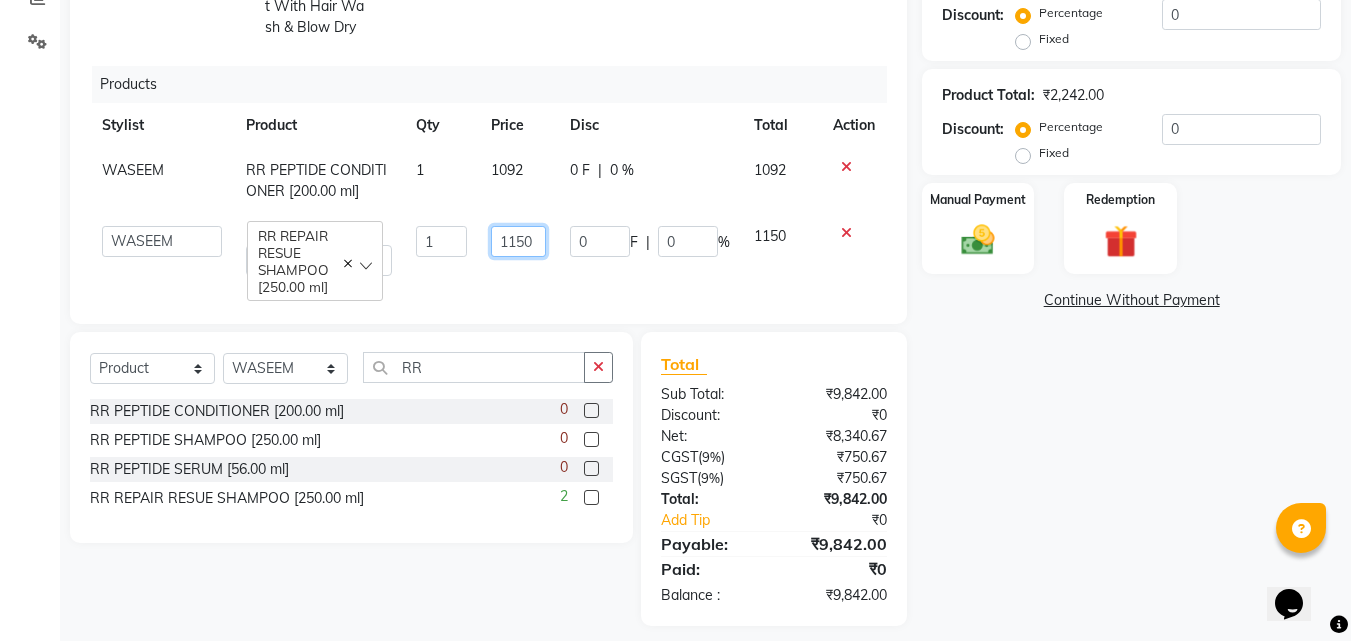 click on "1150" 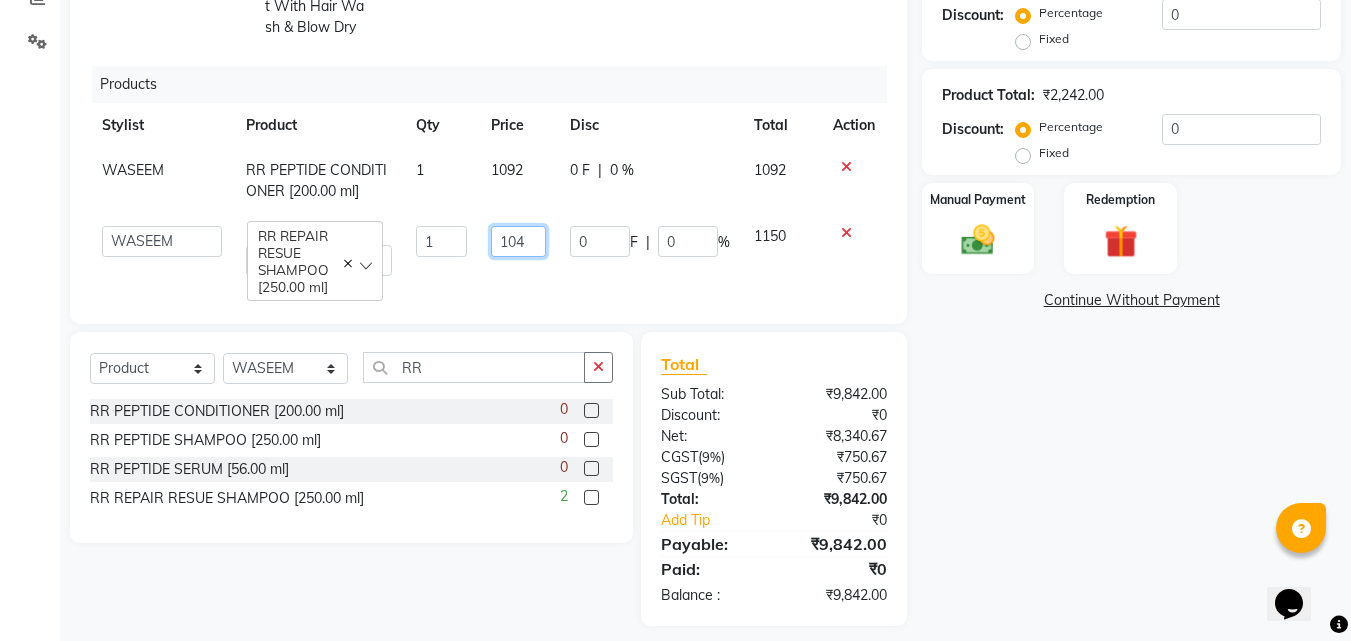 type on "1045" 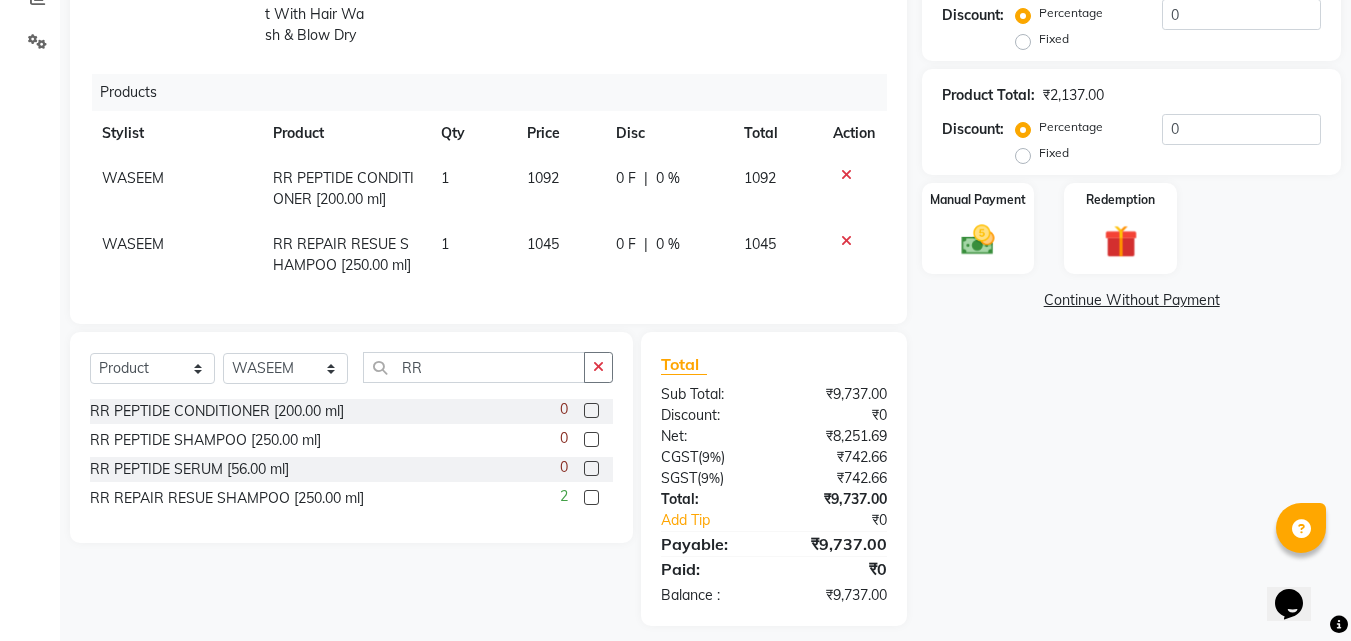 click on "WASEEM RR REPAIR RESUE SHAMPOO [250.00 ml] 1 1045 0 F | 0 % 1045" 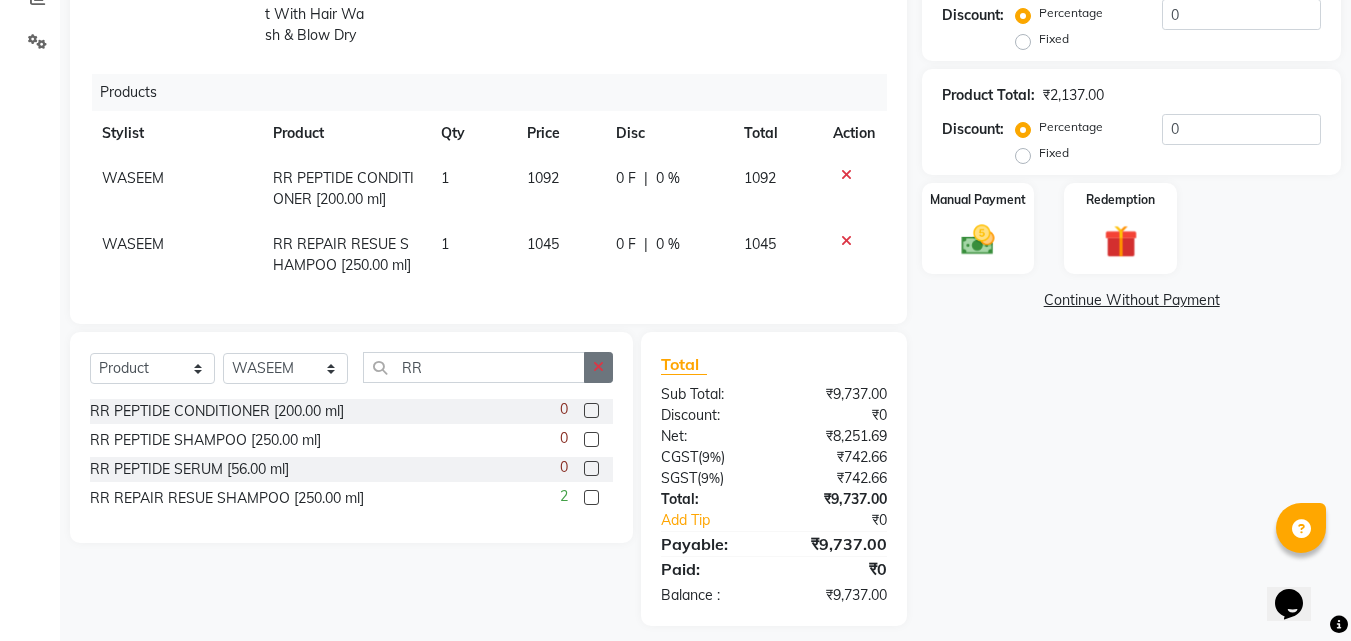 click 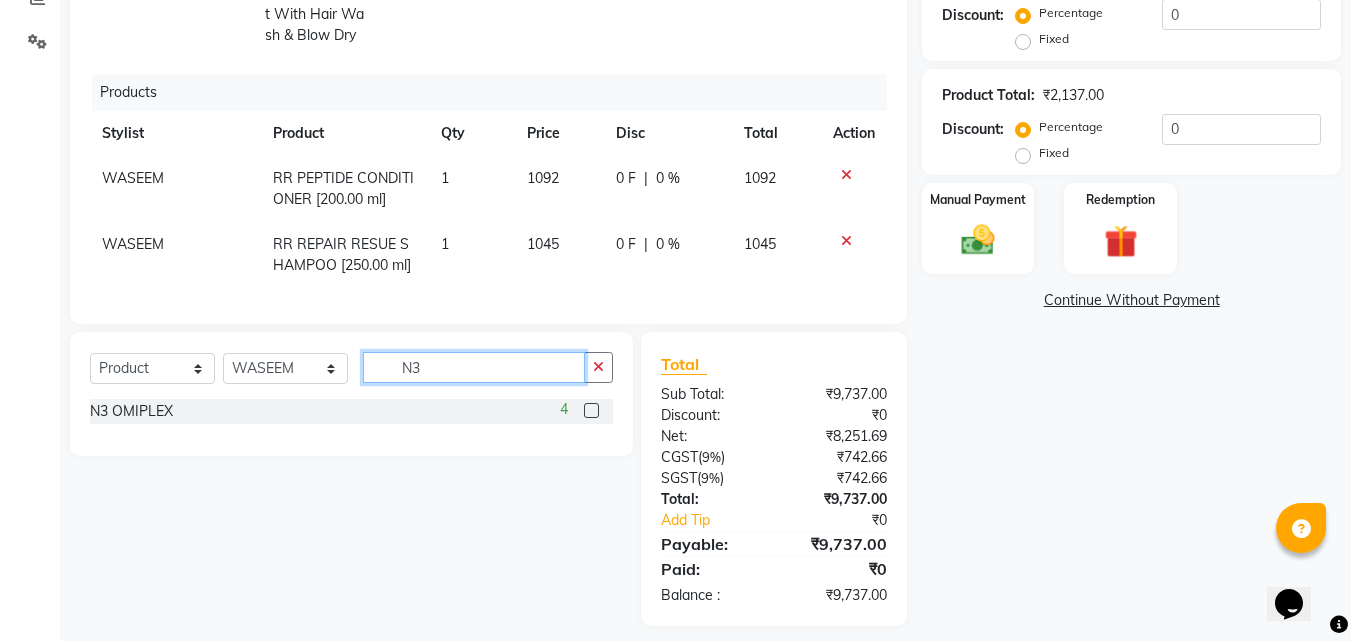 type on "N3" 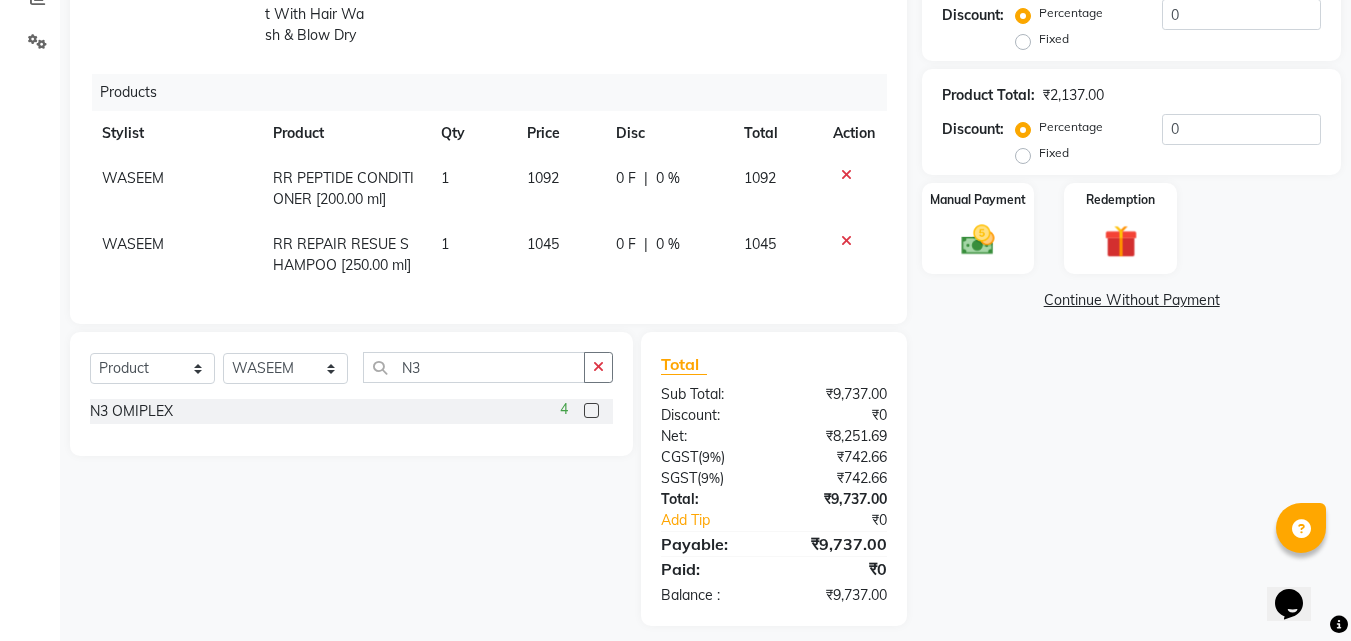 click 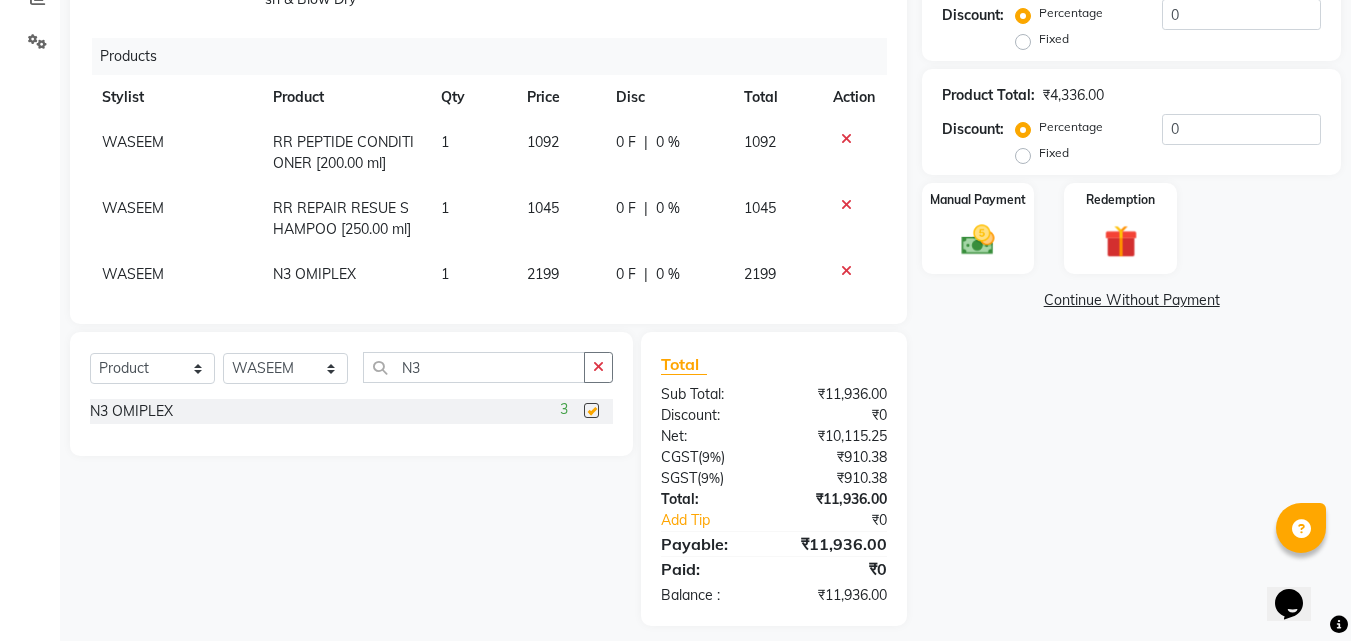 scroll, scrollTop: 302, scrollLeft: 0, axis: vertical 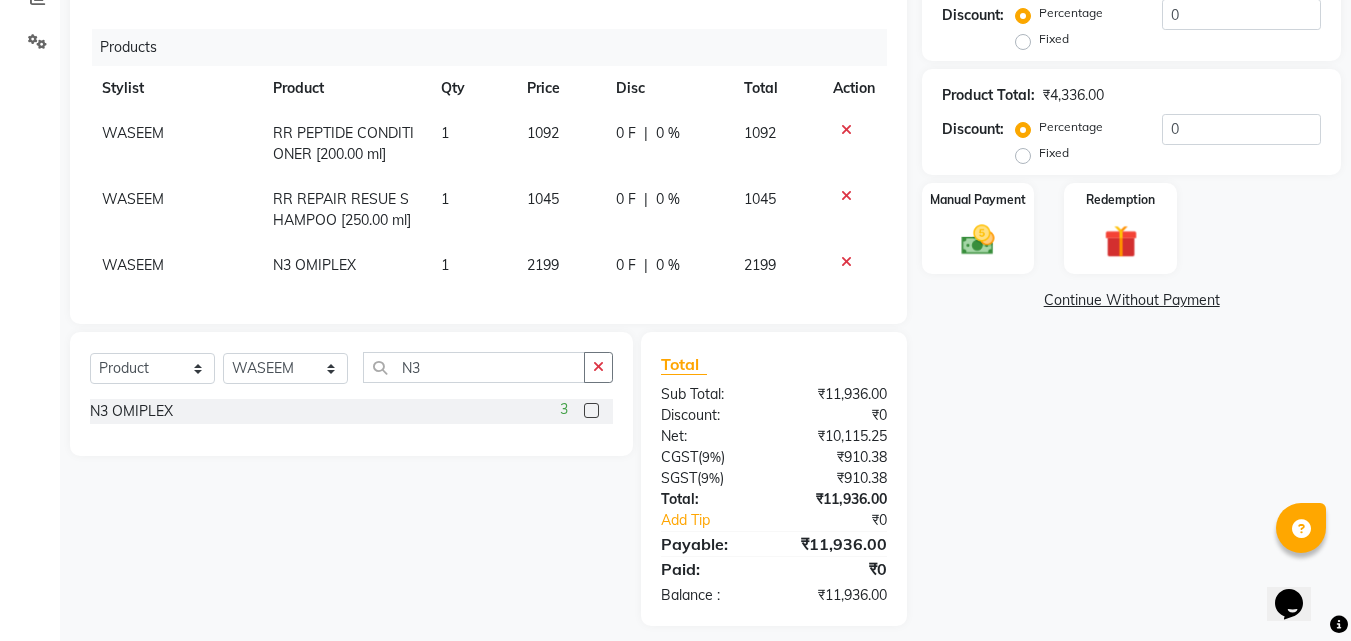 checkbox on "false" 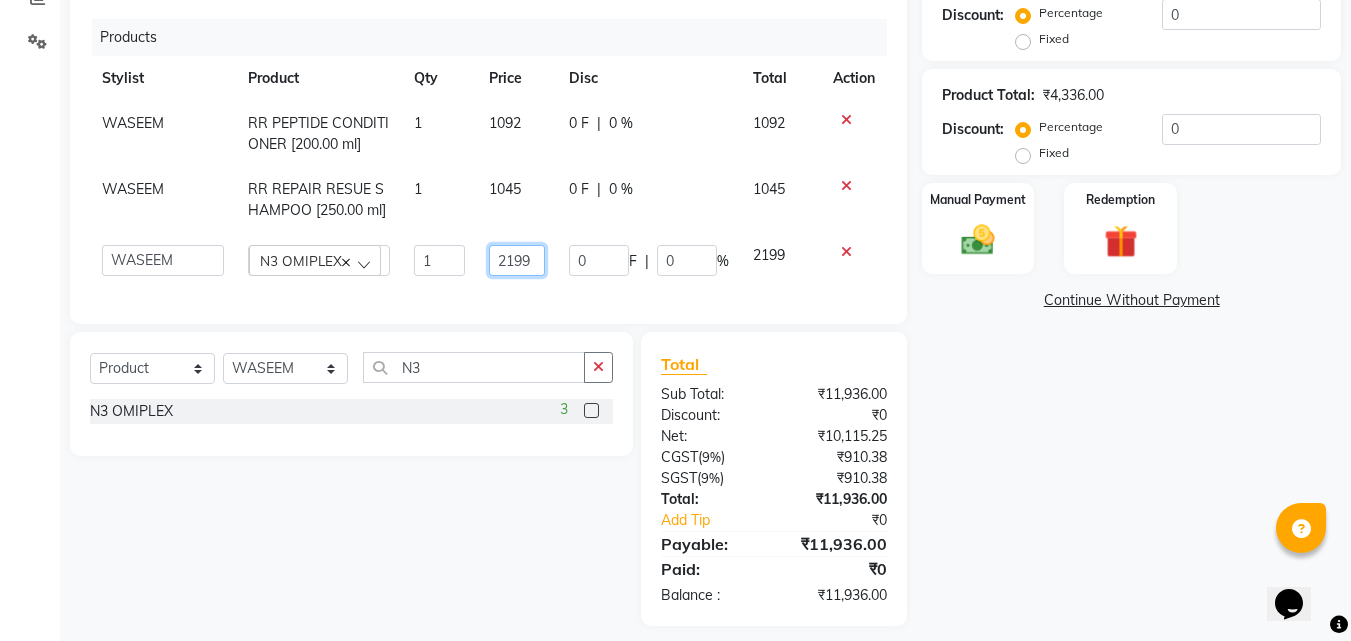 click on "2199" 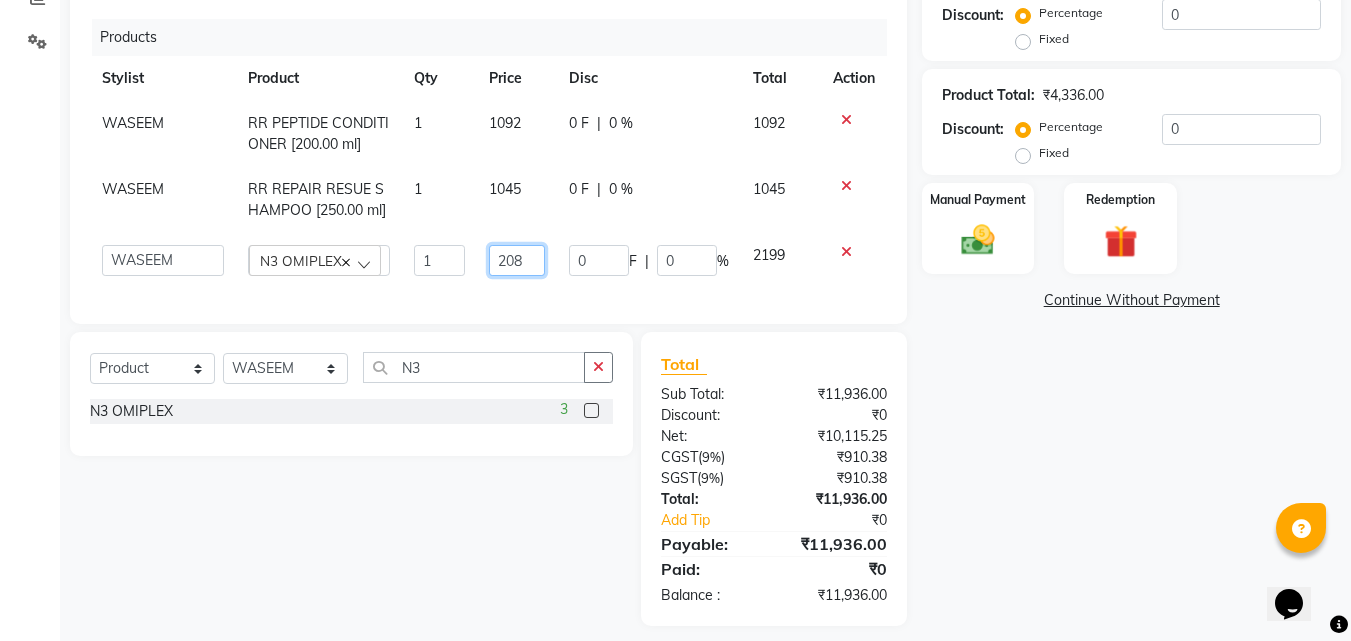 type on "2089" 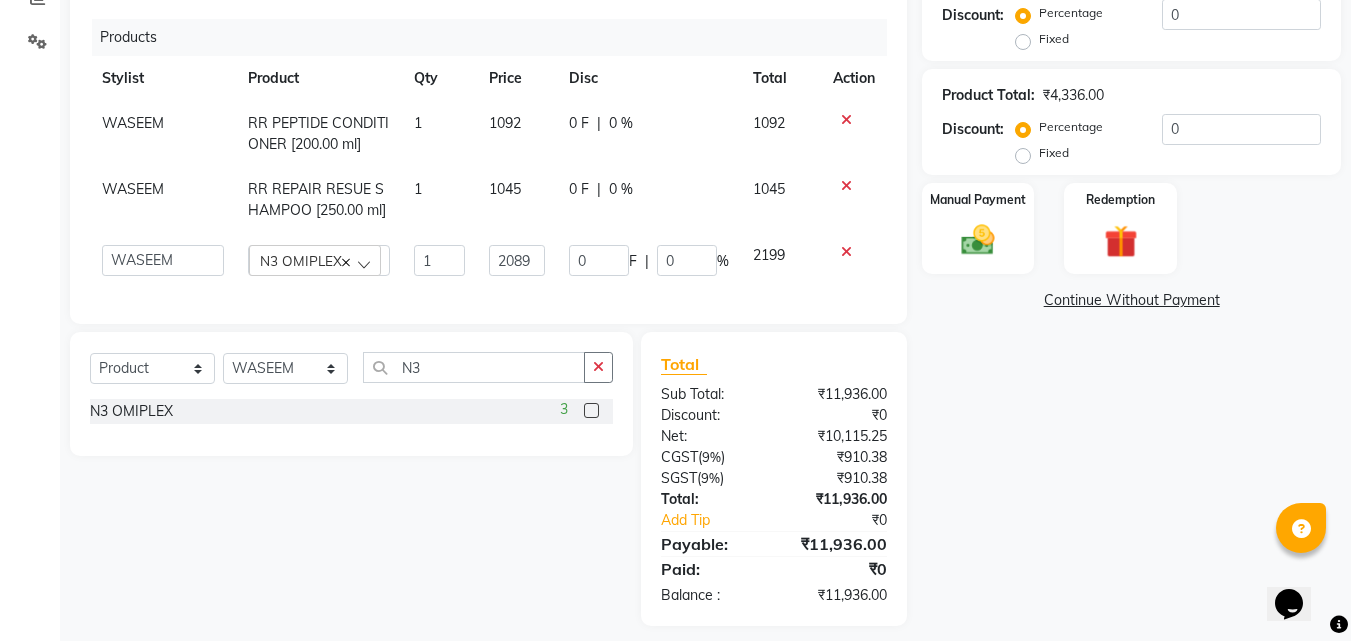 click on "1045" 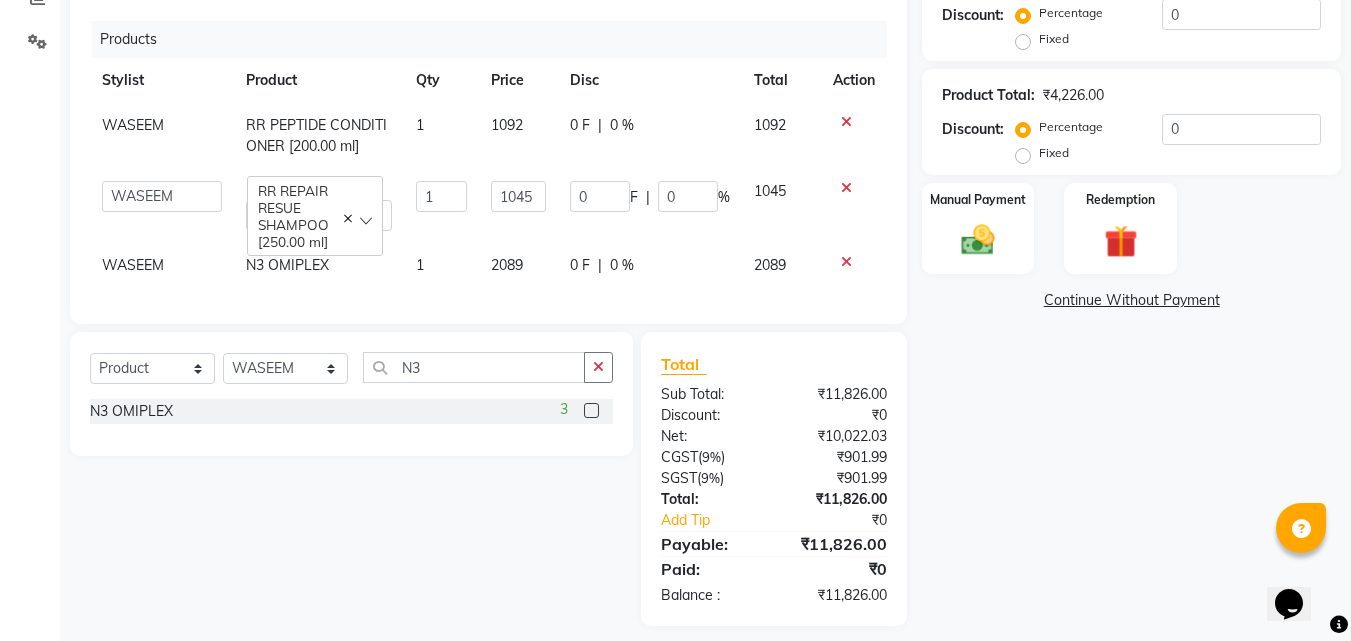 scroll, scrollTop: 289, scrollLeft: 0, axis: vertical 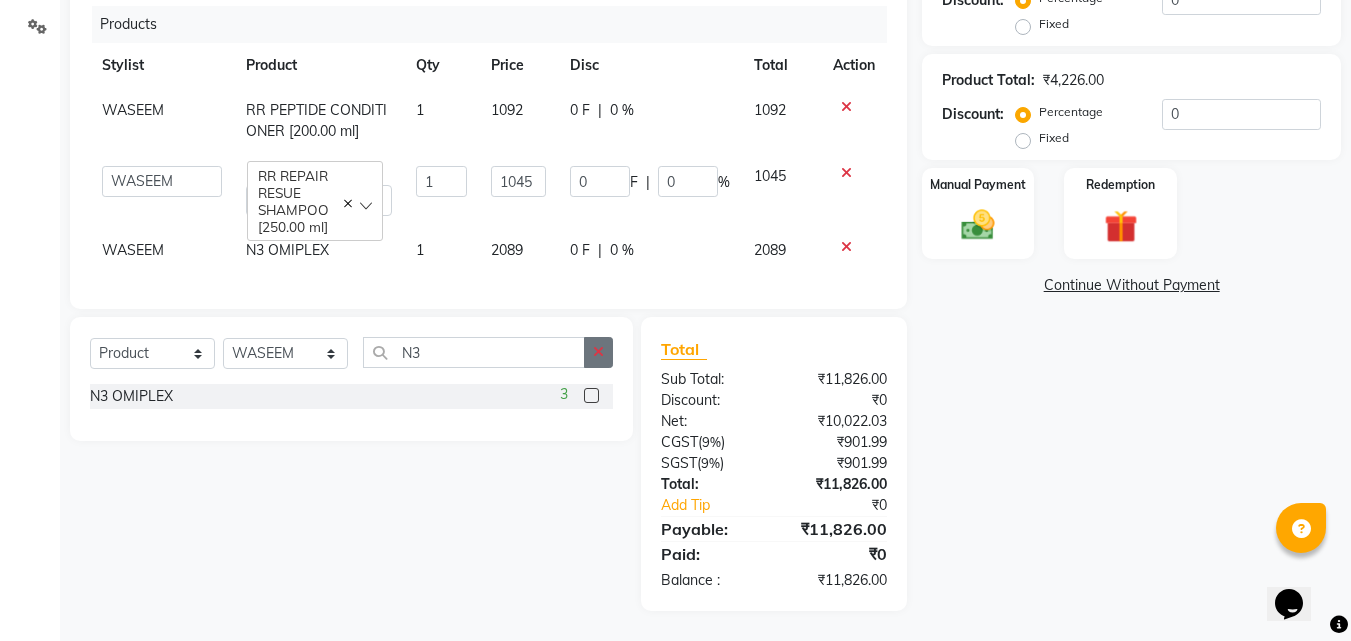click 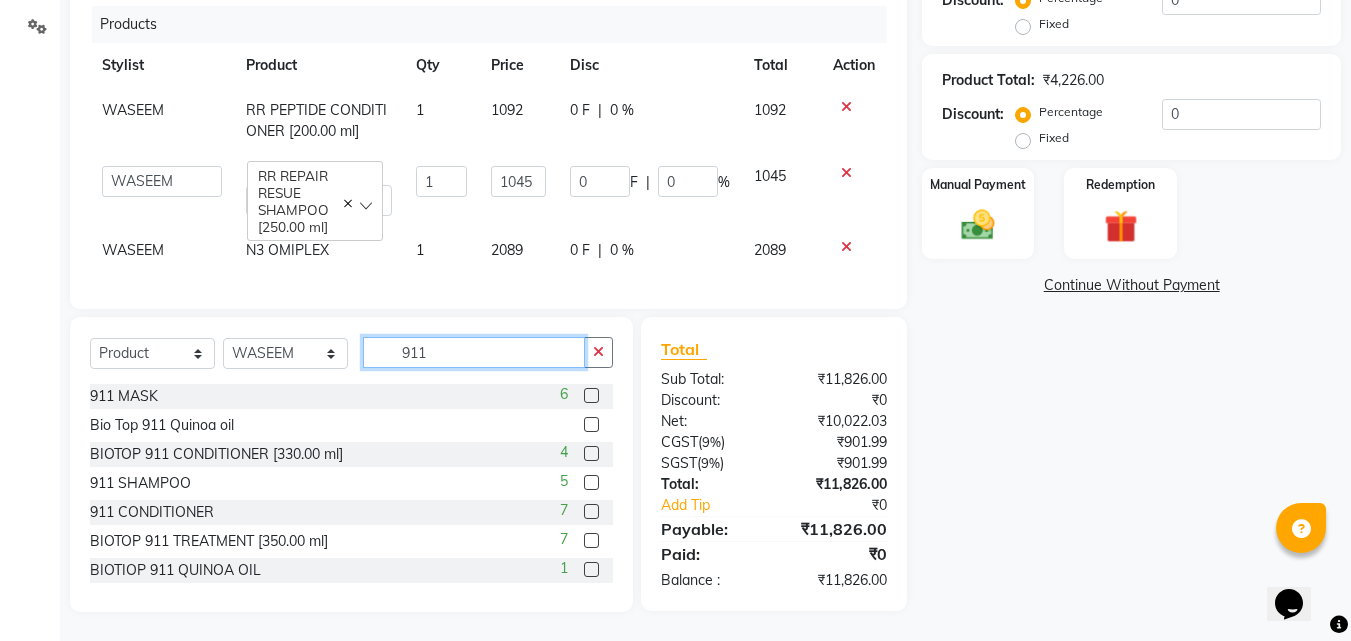 type on "911" 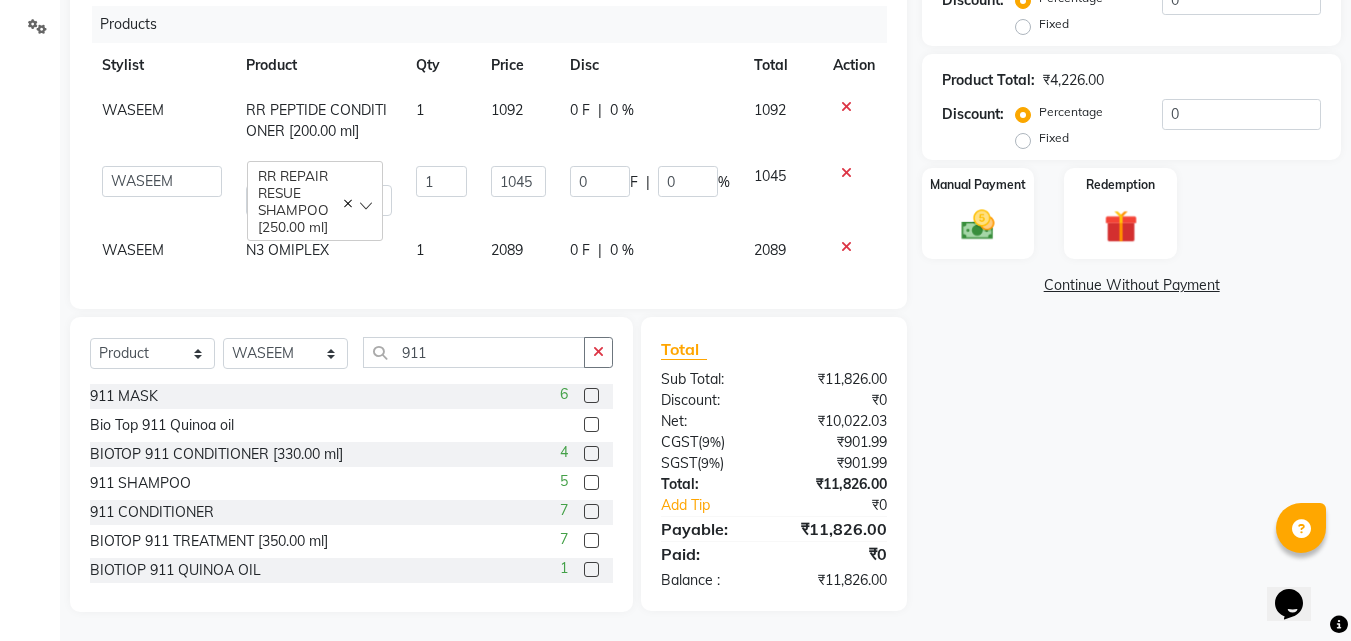 click 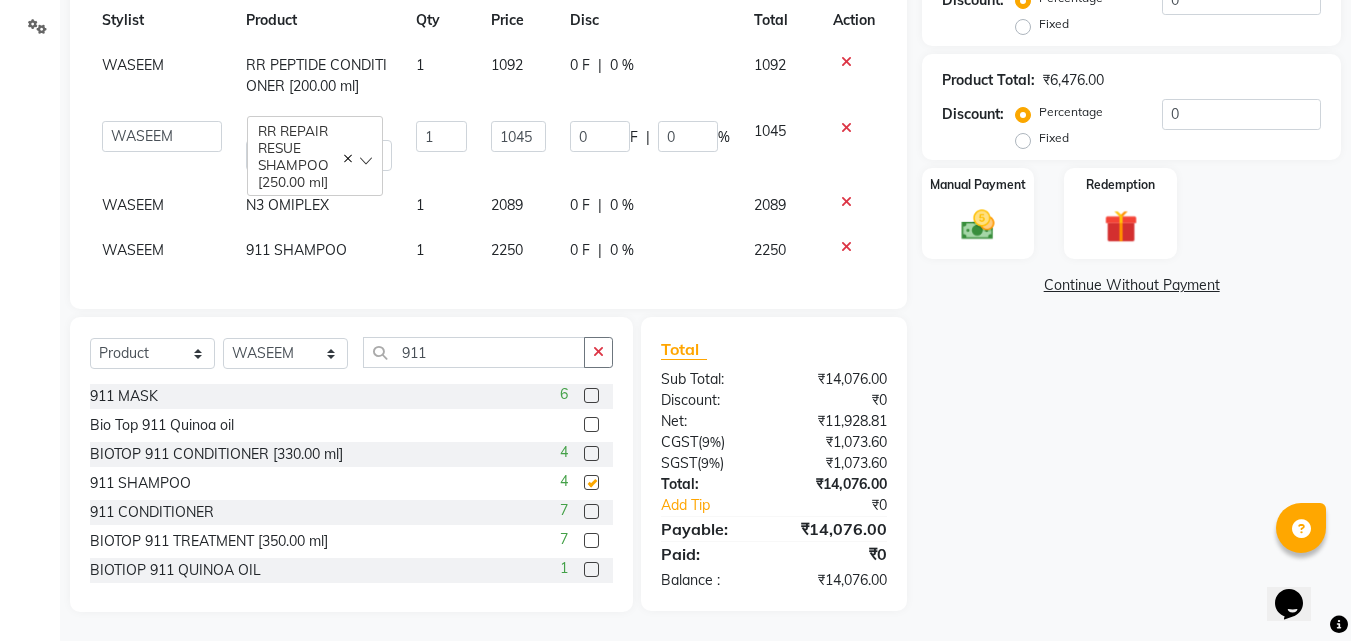 checkbox on "false" 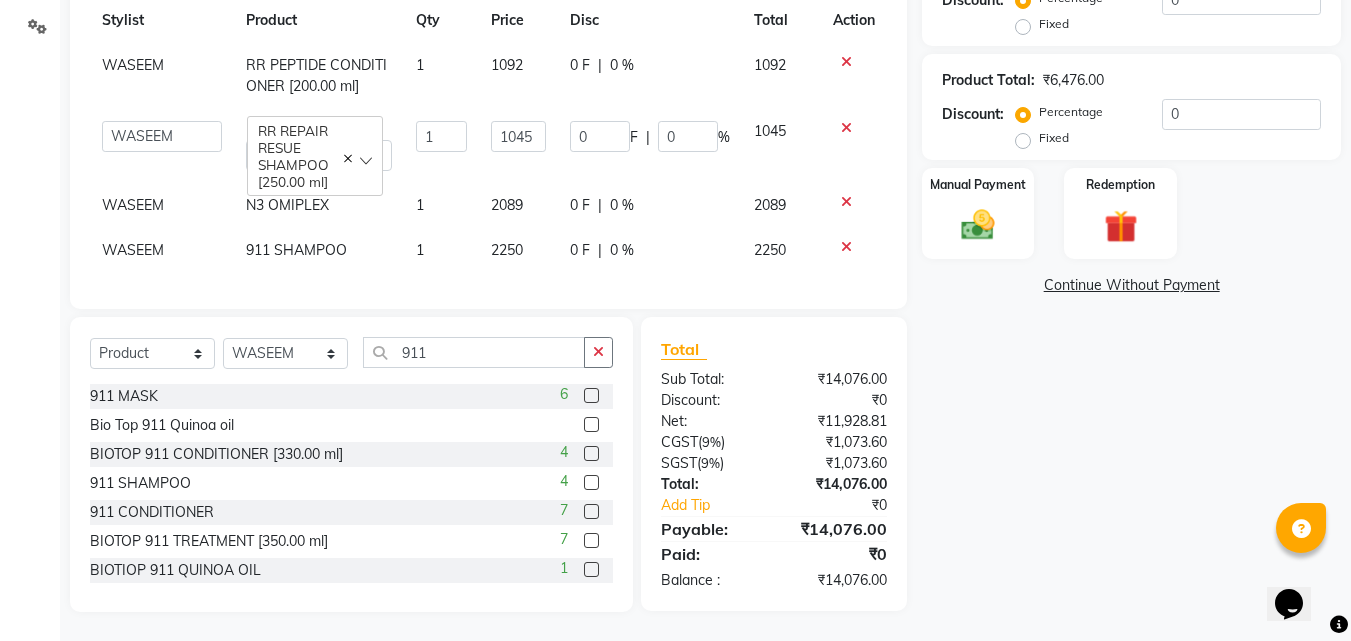 scroll, scrollTop: 334, scrollLeft: 0, axis: vertical 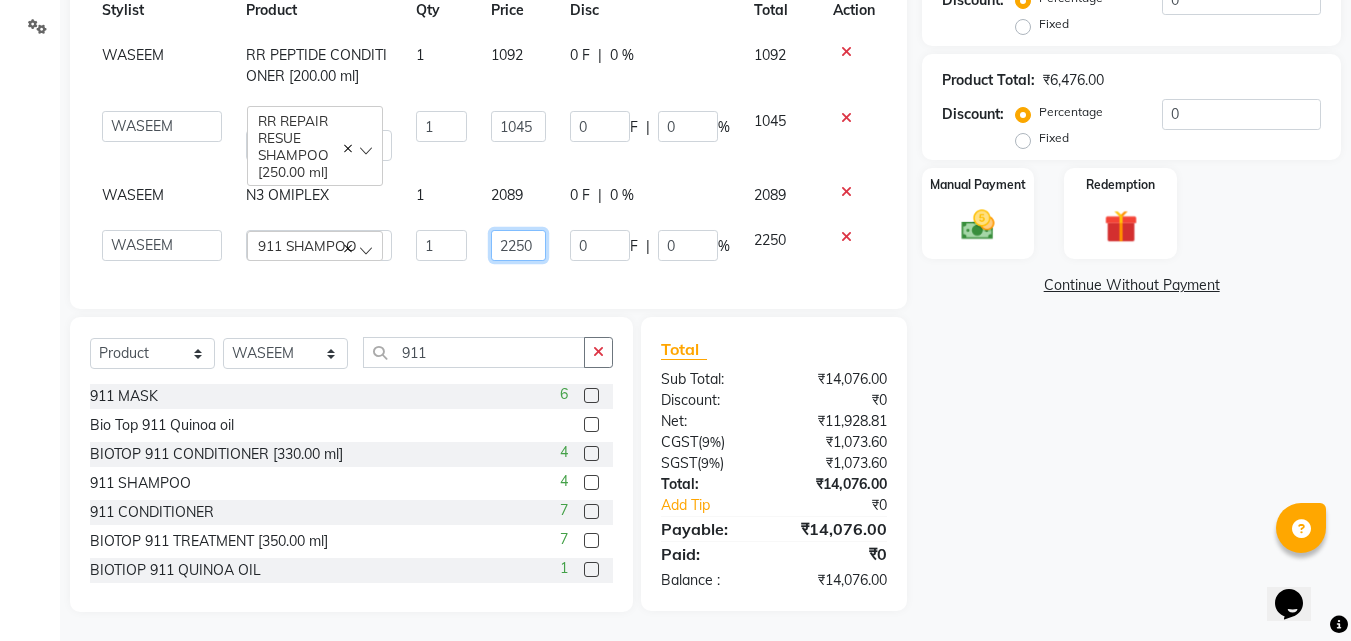 click on "2250" 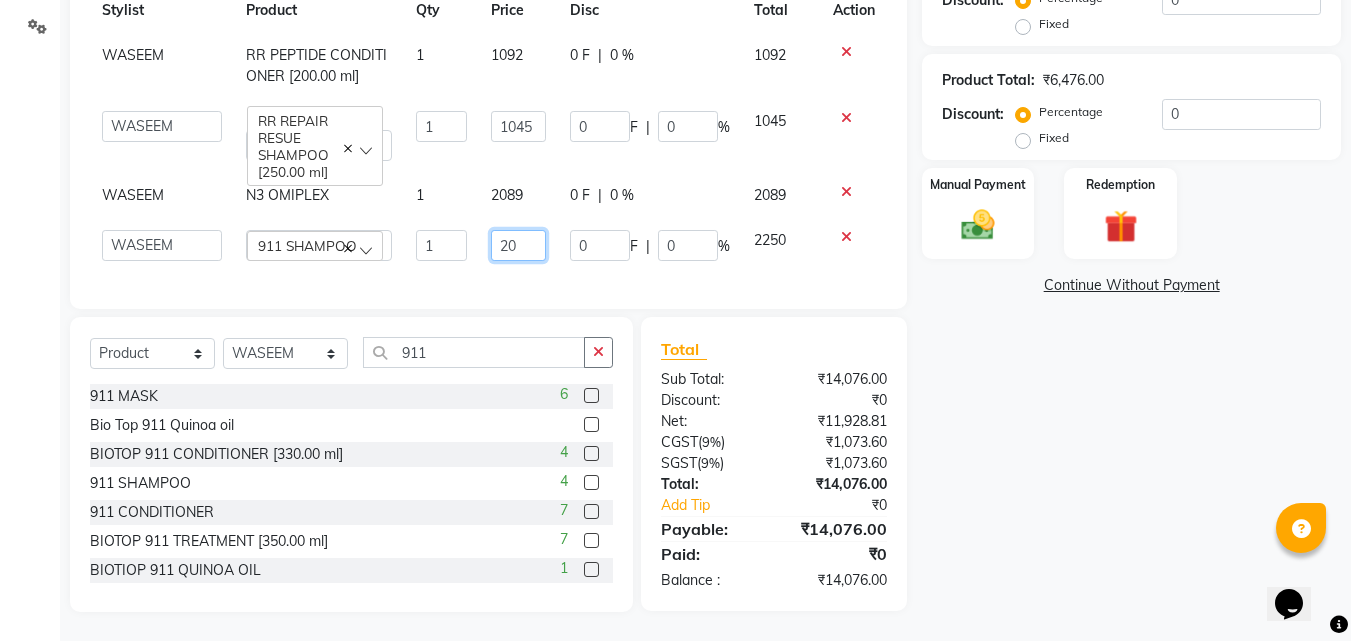 type on "2" 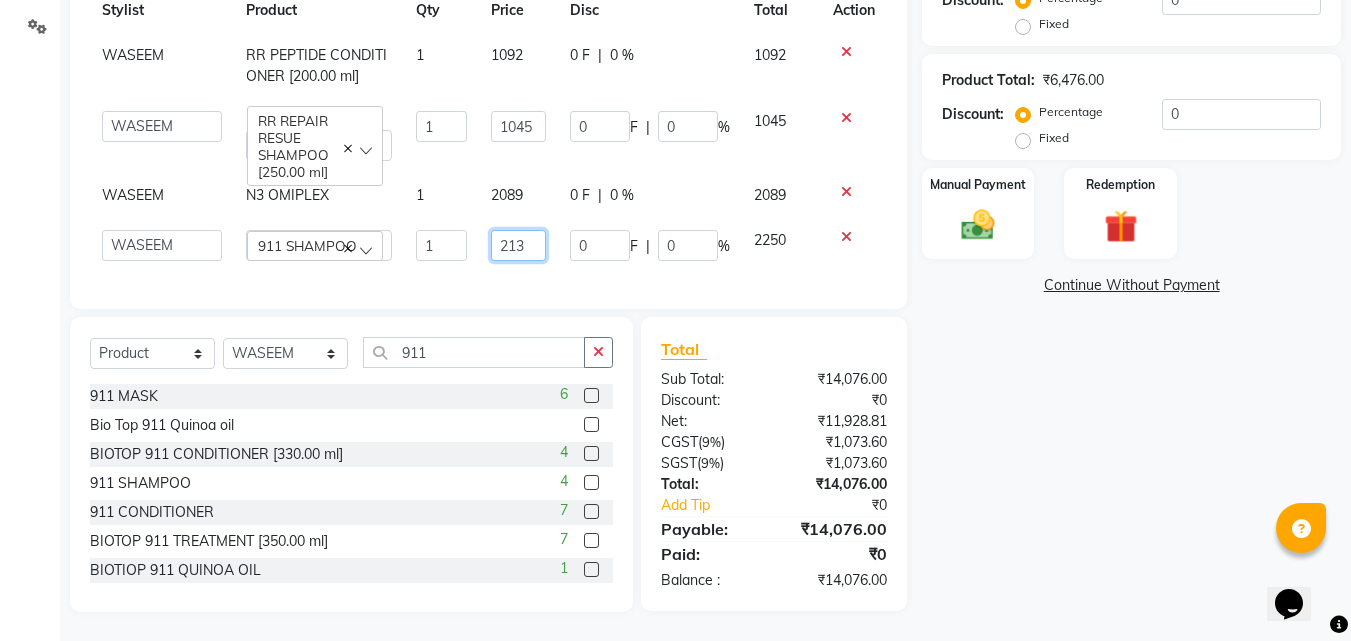 type on "2137" 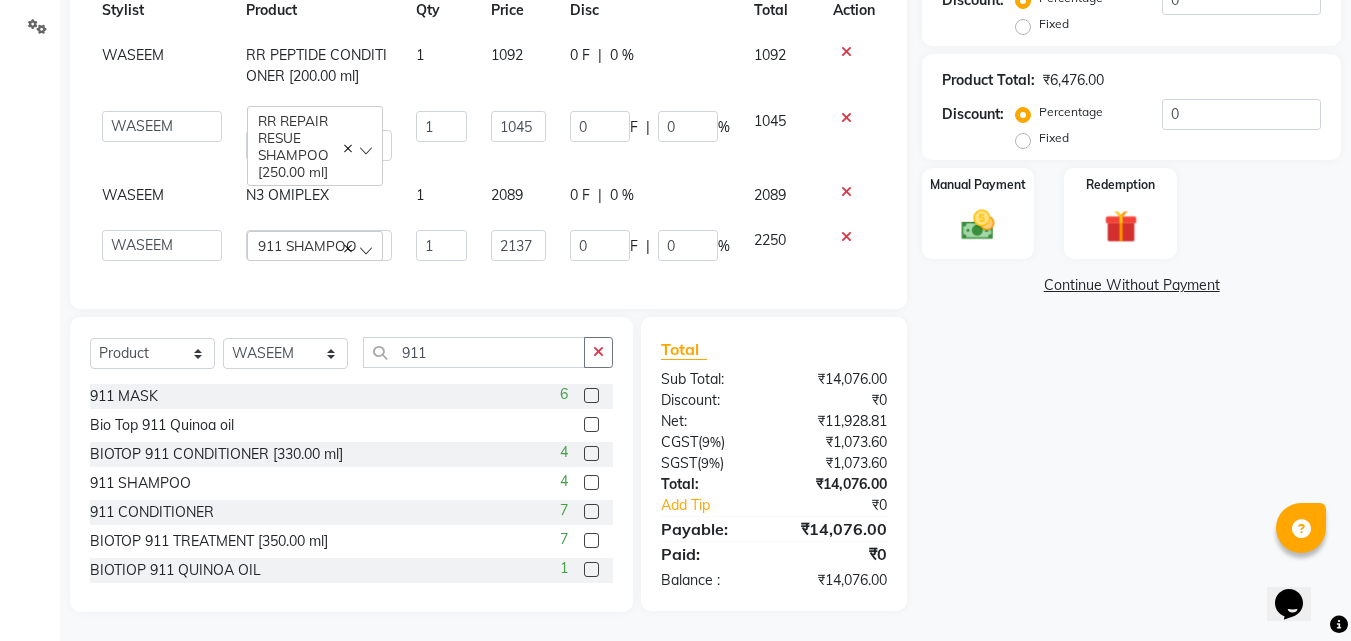 click on "0 F | 0 %" 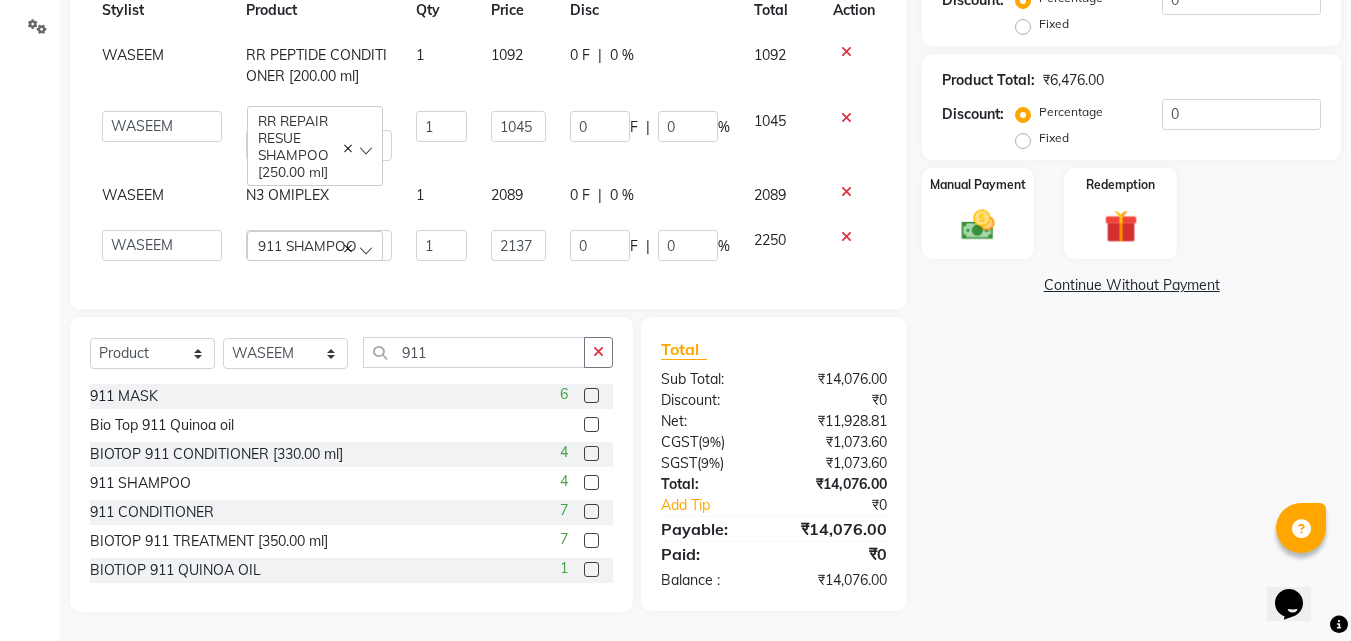 select on "8836" 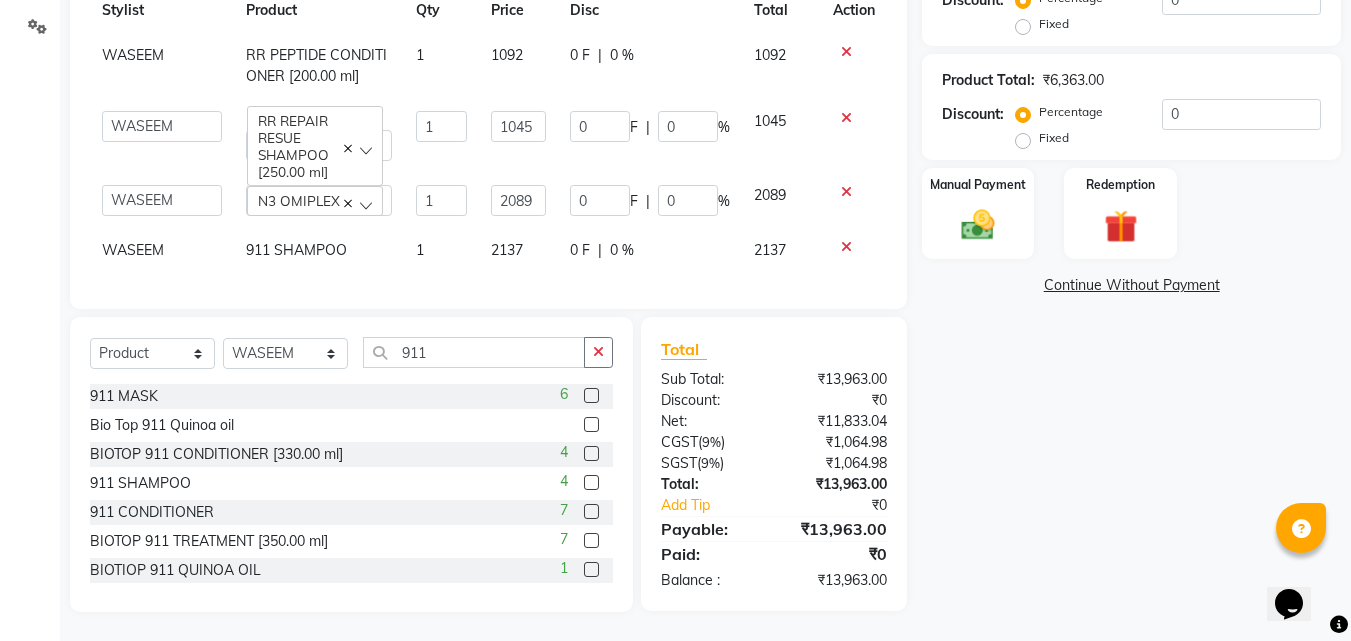 scroll, scrollTop: 344, scrollLeft: 0, axis: vertical 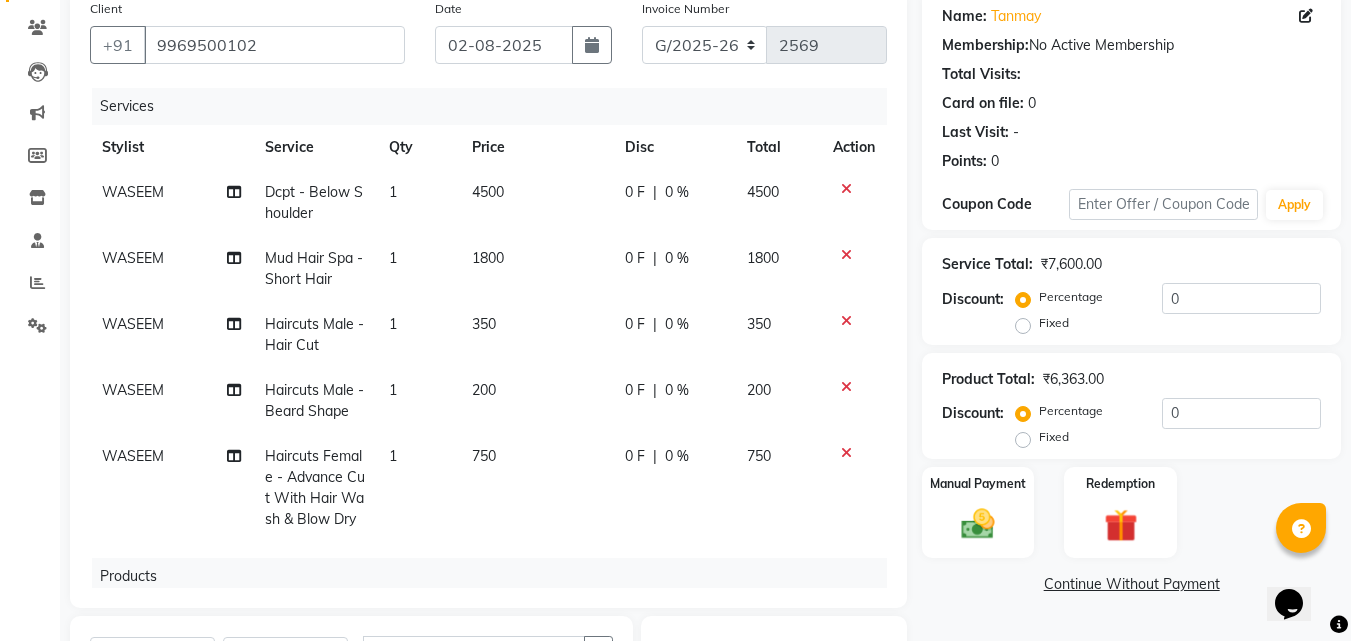 click on "350" 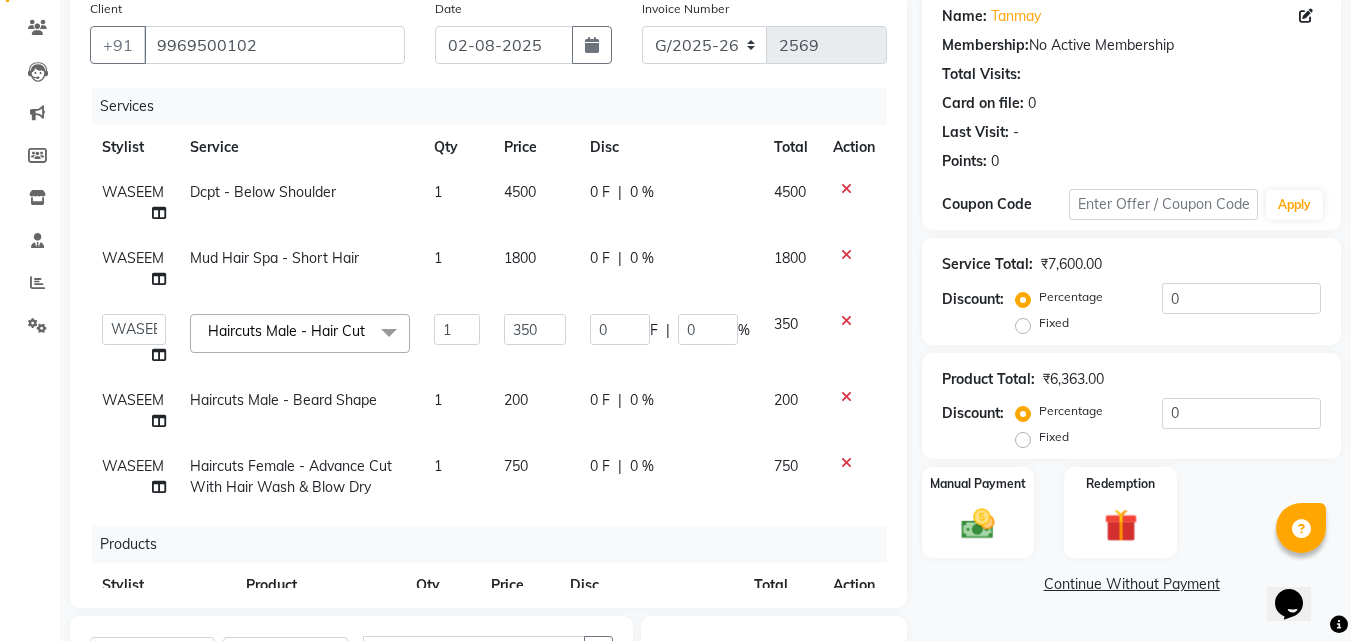 drag, startPoint x: 494, startPoint y: 332, endPoint x: 502, endPoint y: 325, distance: 10.630146 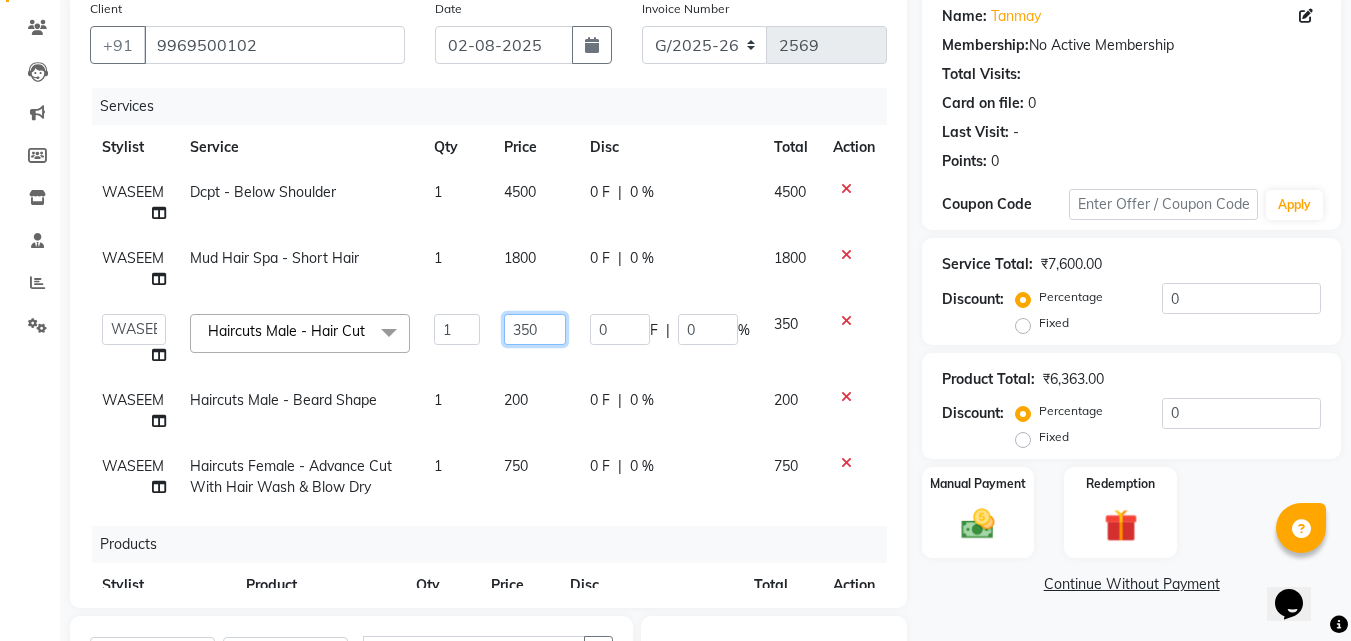 click on "350" 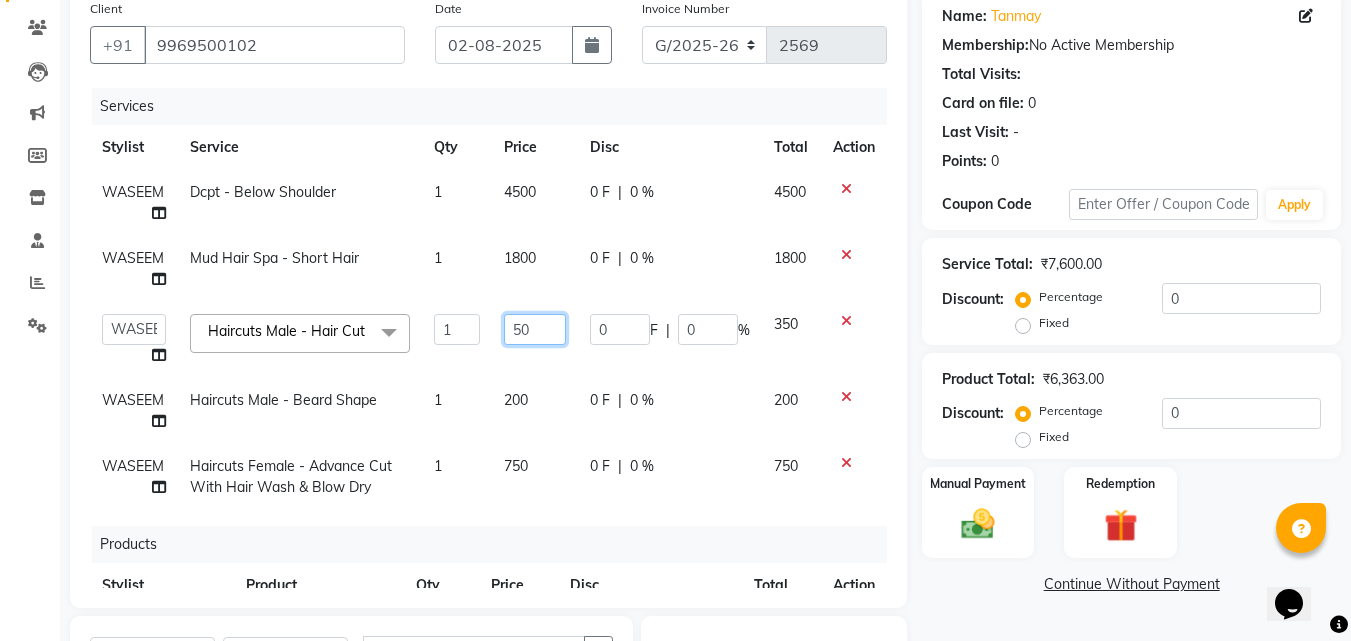 type on "450" 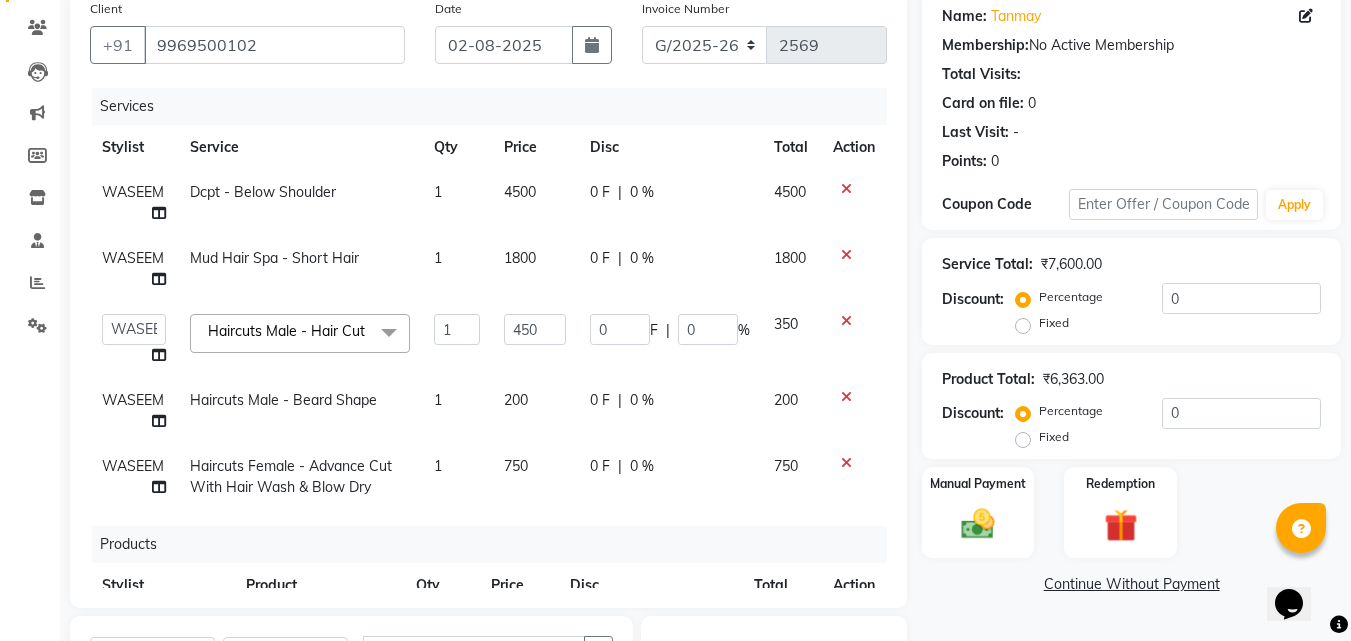 click on "WASEEM Dcpt - Below Shoulder 1 4500 0 F | 0 % 4500 WASEEM Mud Hair Spa - Short Hair 1 1800 0 F | 0 % 1800 ABDUL AKSHADA ANJALI ARBAZ ARIF FAHEEM Front Desk GOVIND HEENA IFTESHA JACIN NIBHA NIKITA NIZAM PRANITA SALIM SAM SHADAB SHARIFA SMITA GALA SNEHAL SONI SONU WASEEM YASH Haircuts Male - Hair Cut x Schwarzkopf Hair Spa - Short Hair Schwarzkopf Hair Spa - Upto Shoulder Schwarzkopf Hair Spa - Below Shoulder Schwarzkopf Hair Spa - Upto Waist ROSE PINK COLOUR HAIRSTYLIST COURSE NECK WAX BRAZILAIN TOUCHUP TOUCHUP AF CANDLE ANITAS PEDICURE CANDLE ANITAS MANICURE COLOR AMPOULE DEEP CONDITIONING FIBRE PLEX PERMING BOTOPLAST TREATMENT BOTOX TREATMENT BIOTINE TREATMENT Smooth Bond - Upto Shoulder Smooth Bond - Below Shoulder Smooth Bond - Touch Up Smooth Bond - Upto Waist Protein Treatment fibre hair spa - Short Hair fibre Hair Spa - Upto Shoulder fibre Hair Spa - Below Shoulder fibre Hair Spa - Upto Waist Quinoa Hair Spa - Short Hair Quinoa Hair Spa - Upto Waist" 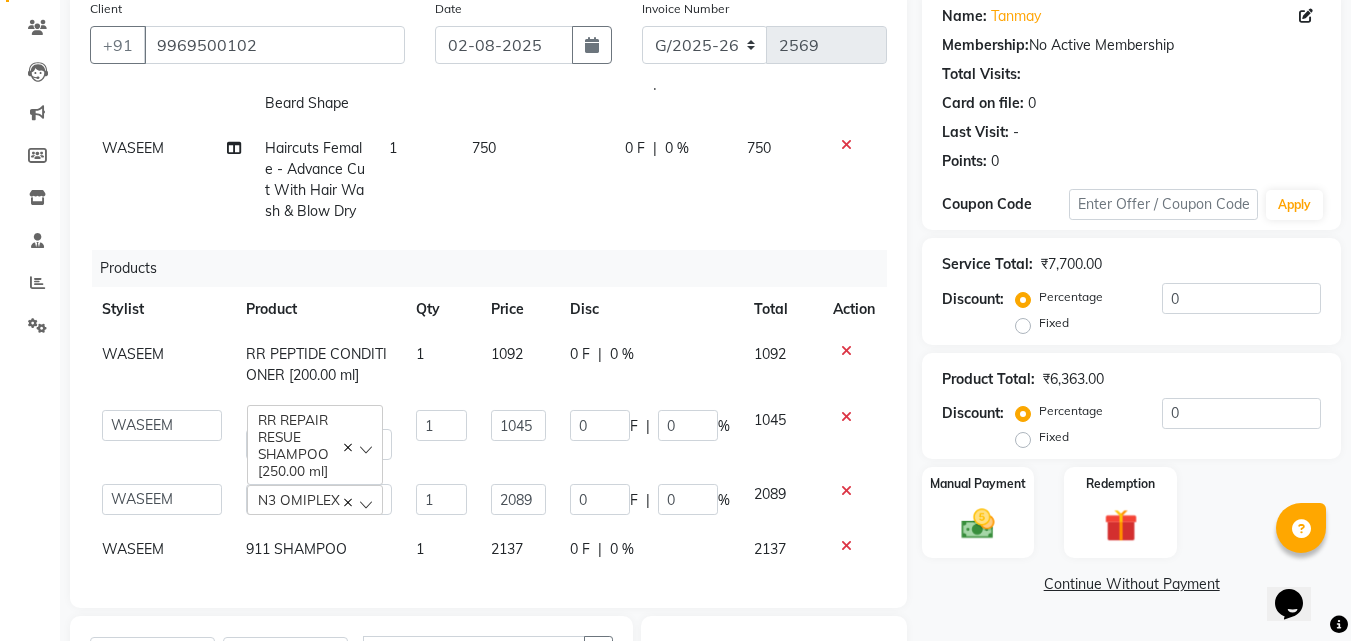 scroll, scrollTop: 344, scrollLeft: 0, axis: vertical 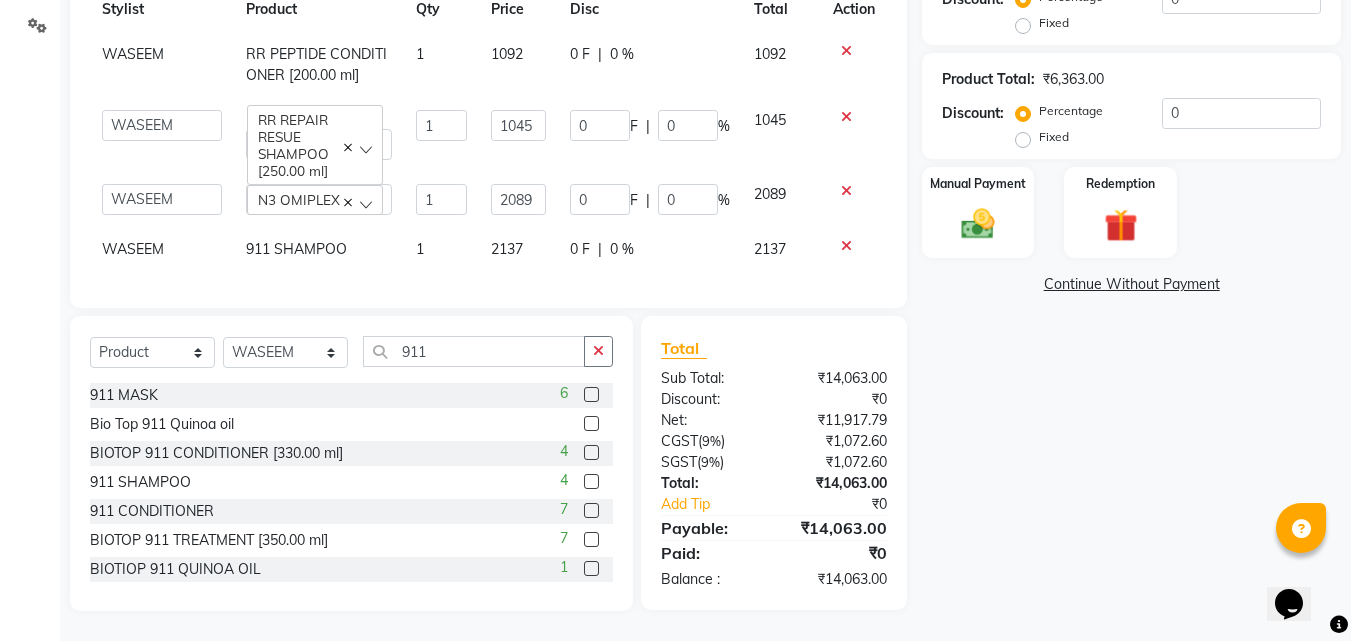 click on "2137" 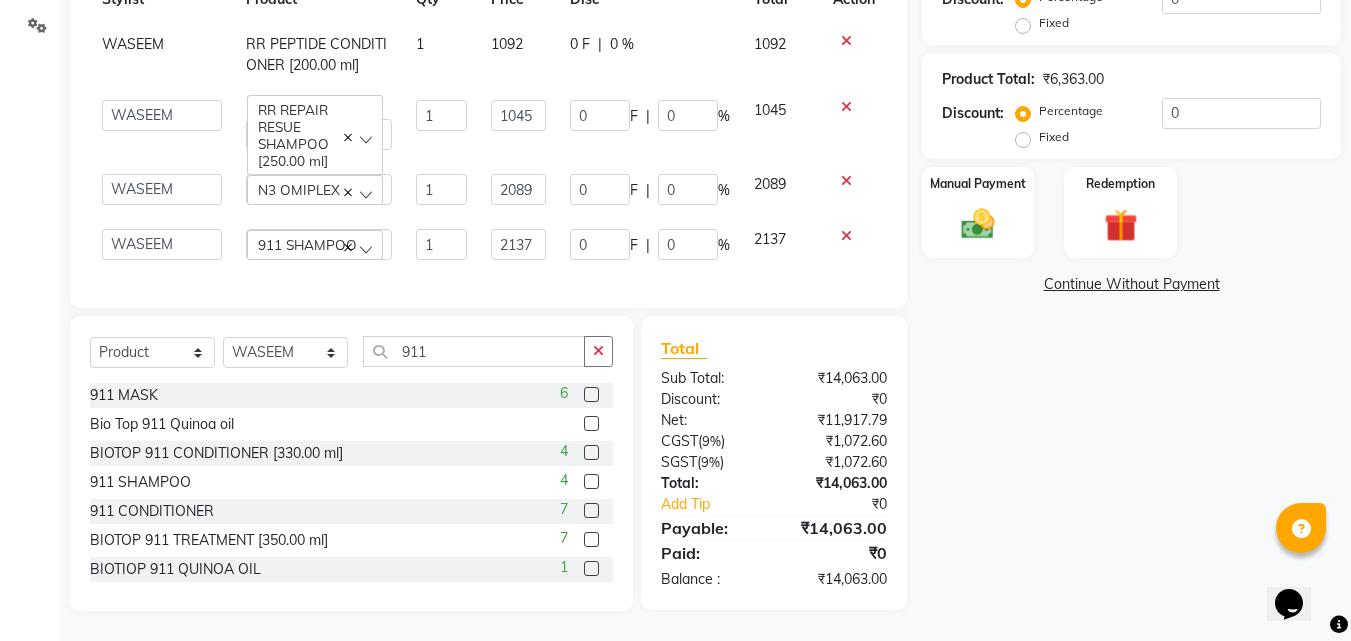 click on "2137" 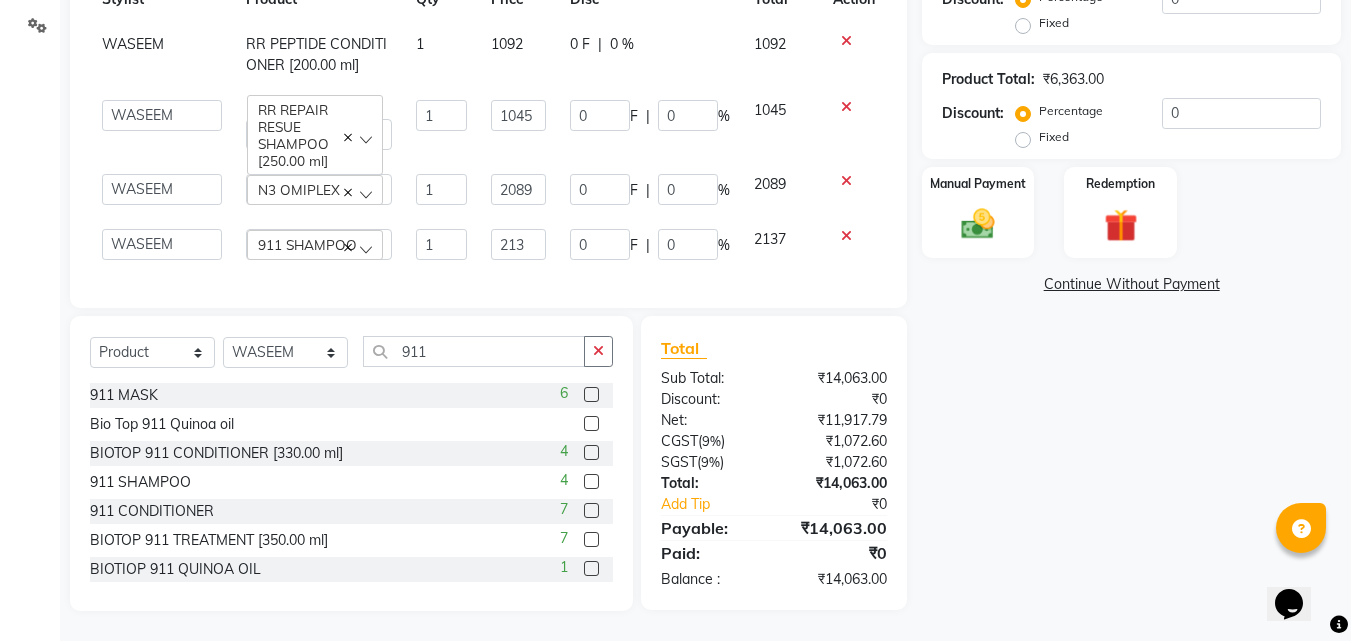 type on "2135" 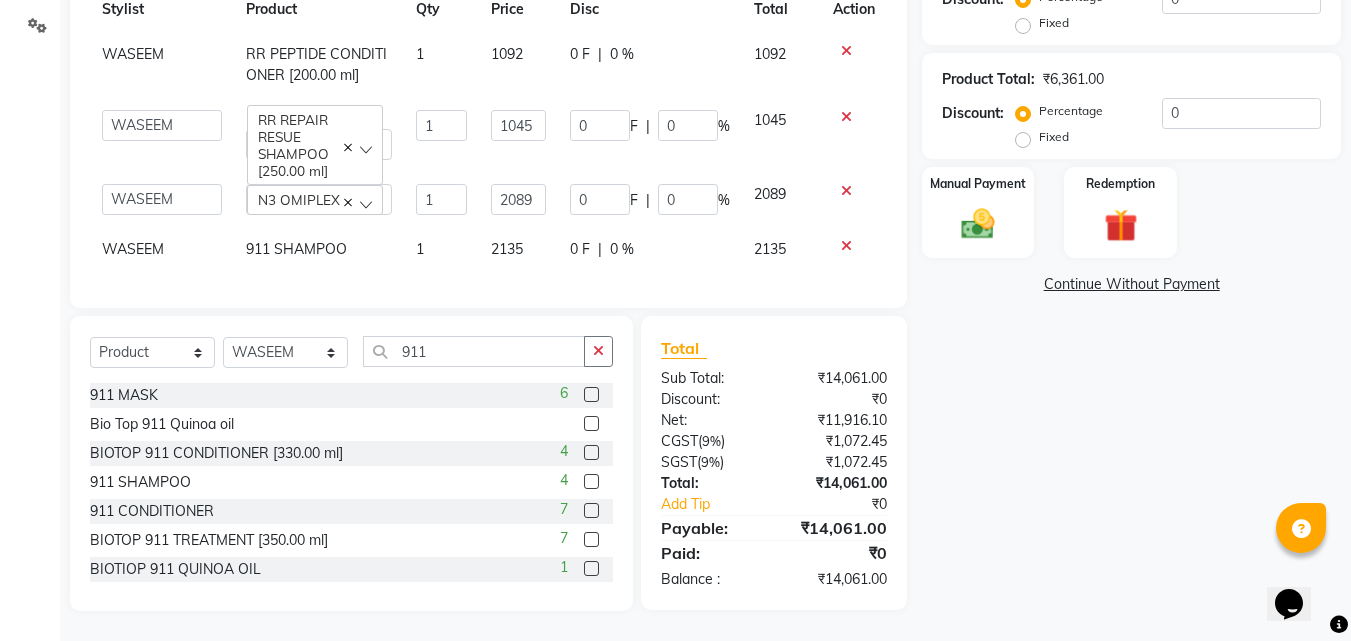 click on "2135" 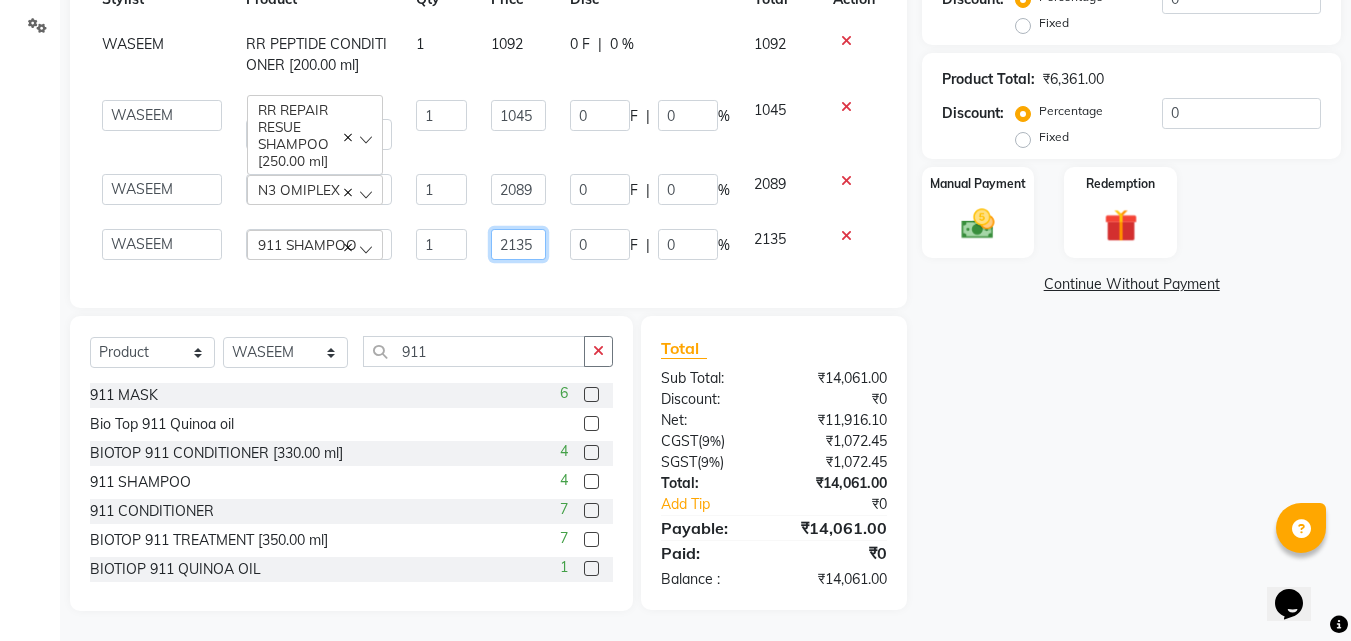 click on "2135" 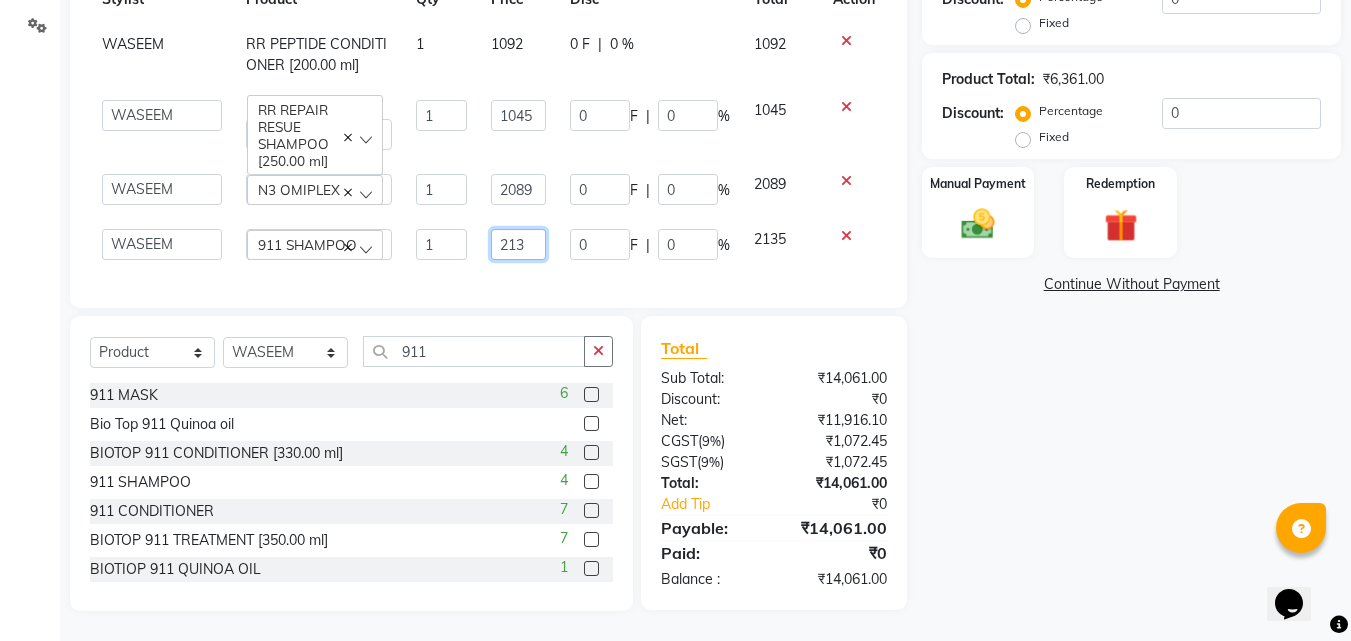 type on "2134" 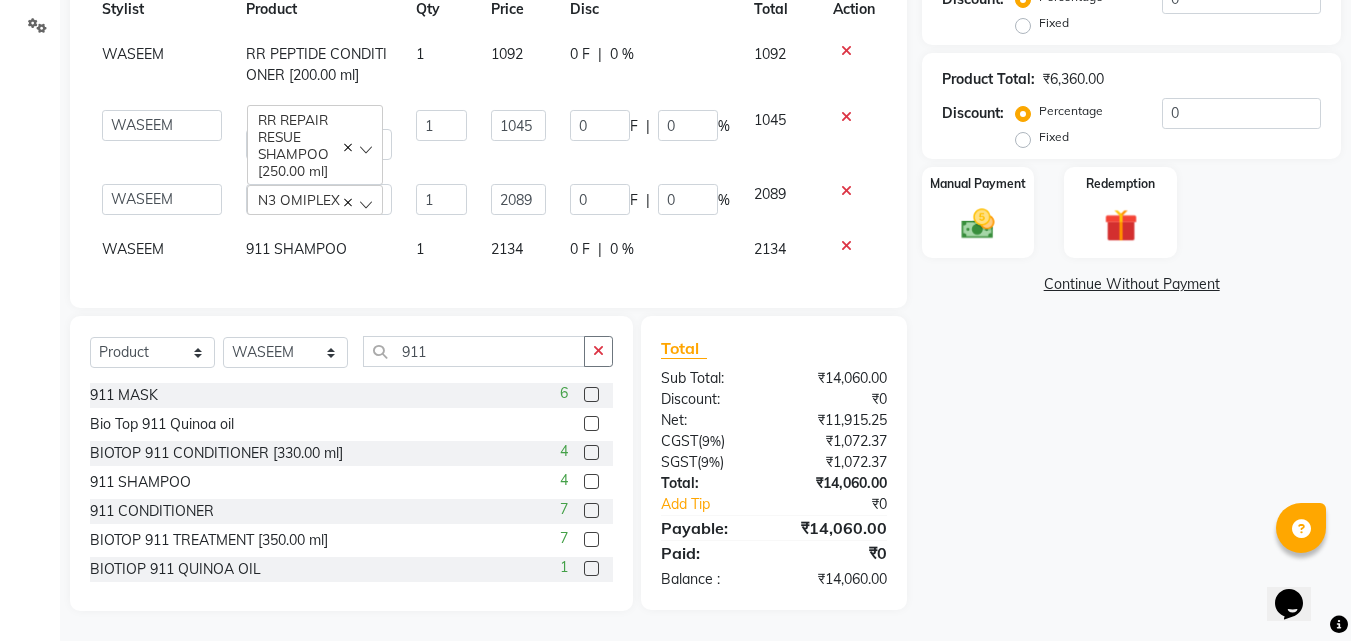 click on "2089" 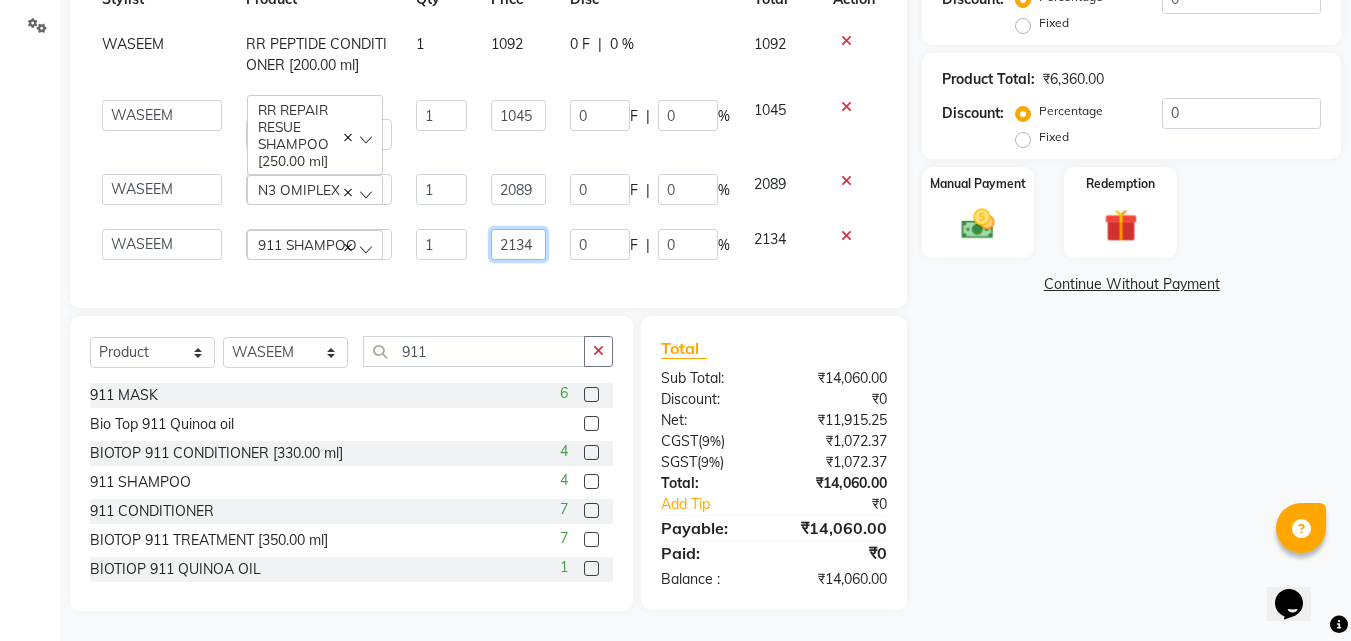 drag, startPoint x: 522, startPoint y: 244, endPoint x: 531, endPoint y: 251, distance: 11.401754 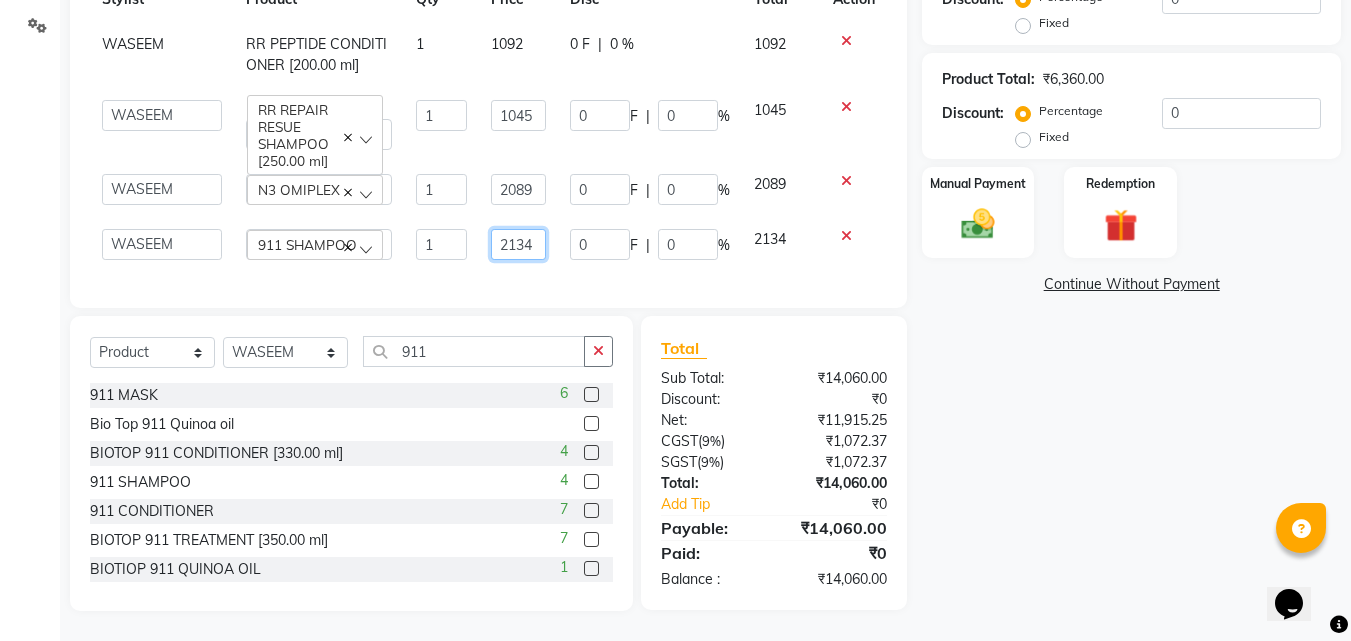click on "2134" 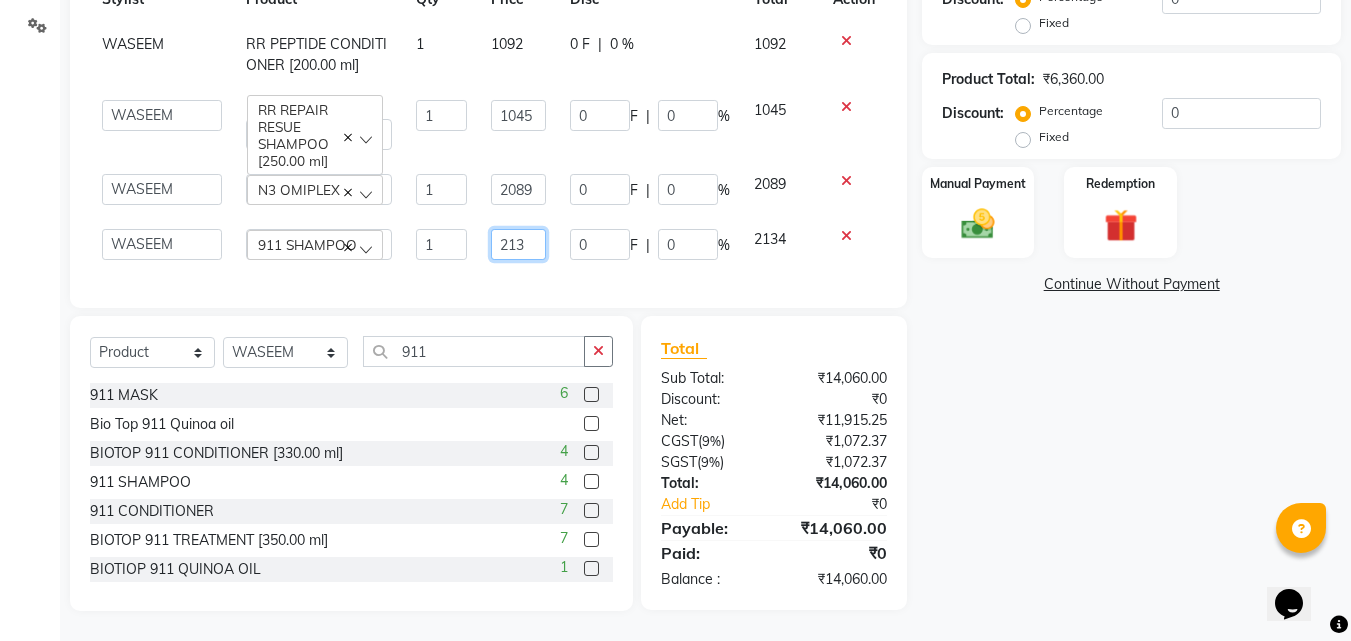 type on "2135" 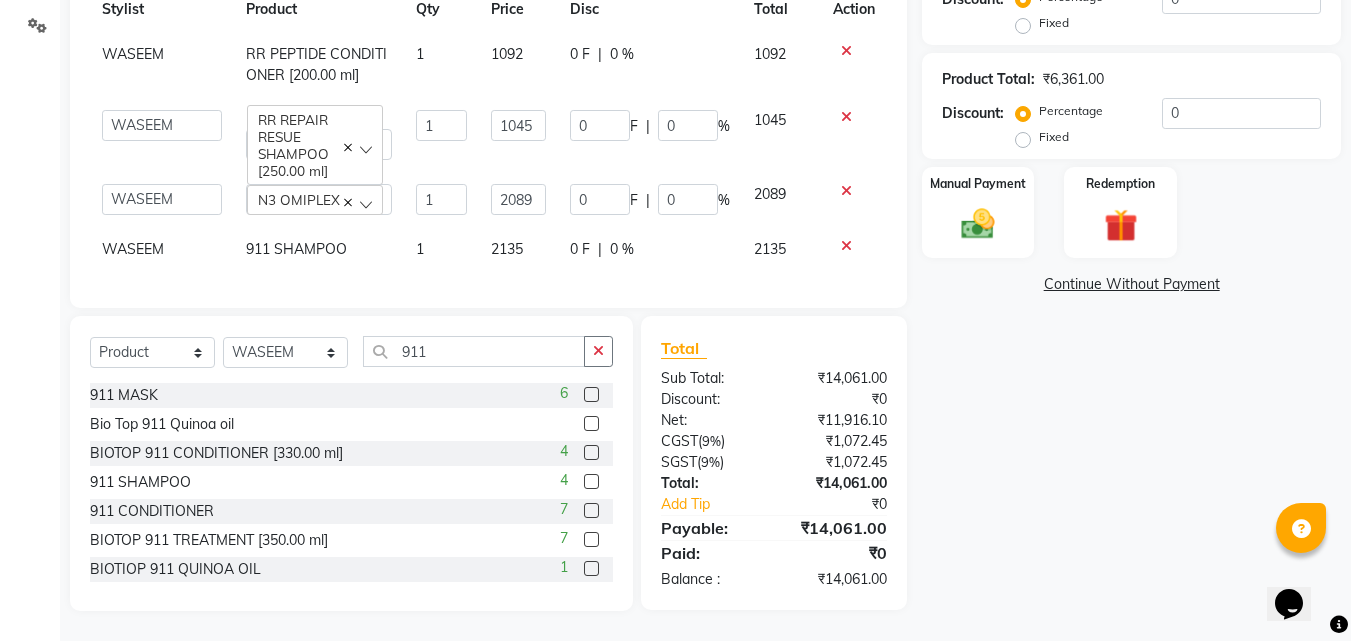 click on "2135" 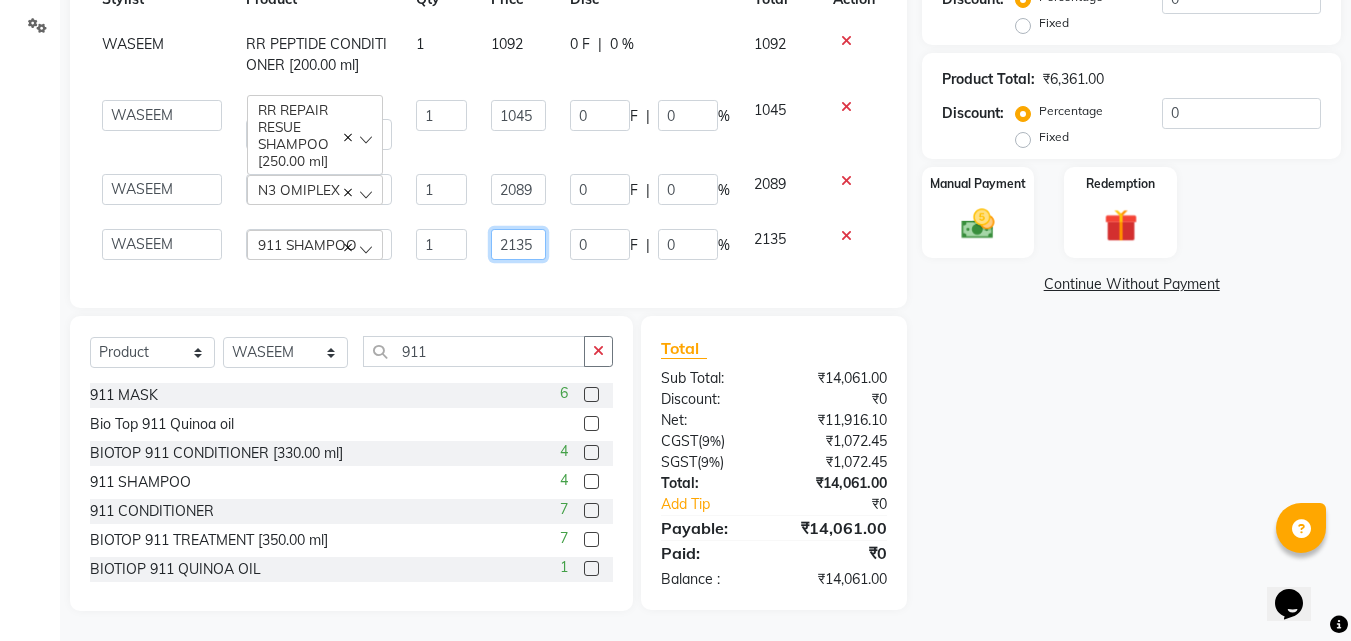 click on "2135" 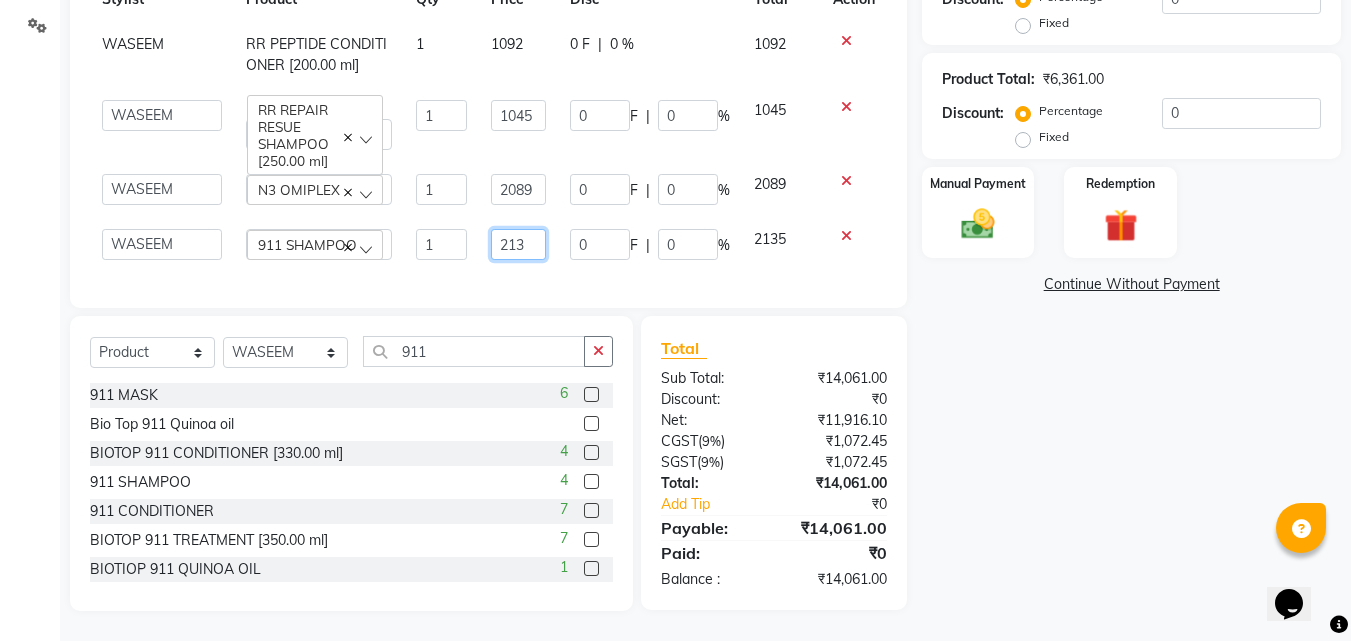 type on "2138" 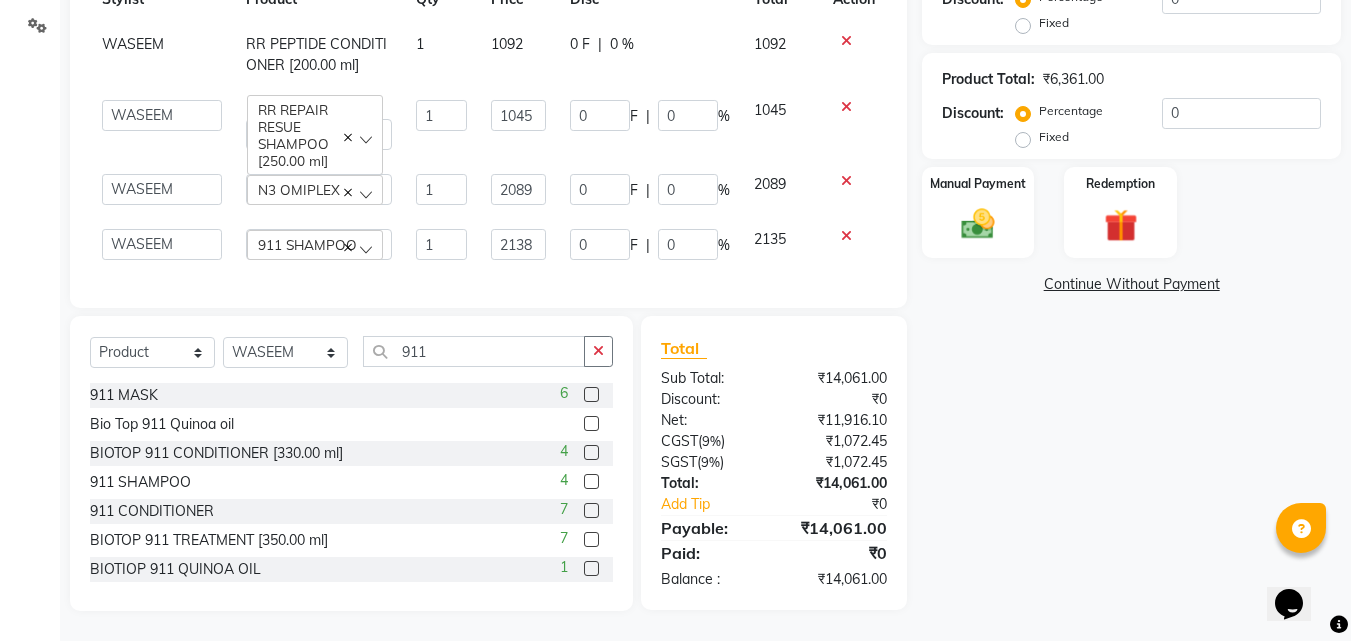 click on "0 F | 0 %" 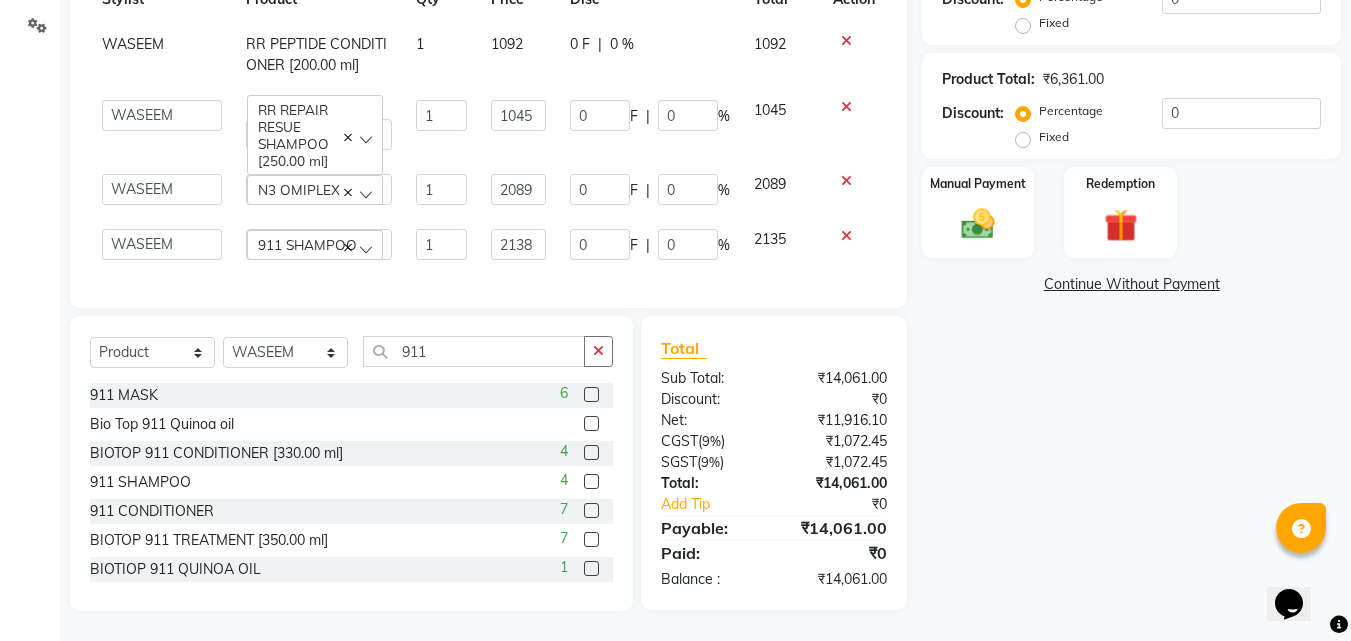 select on "8836" 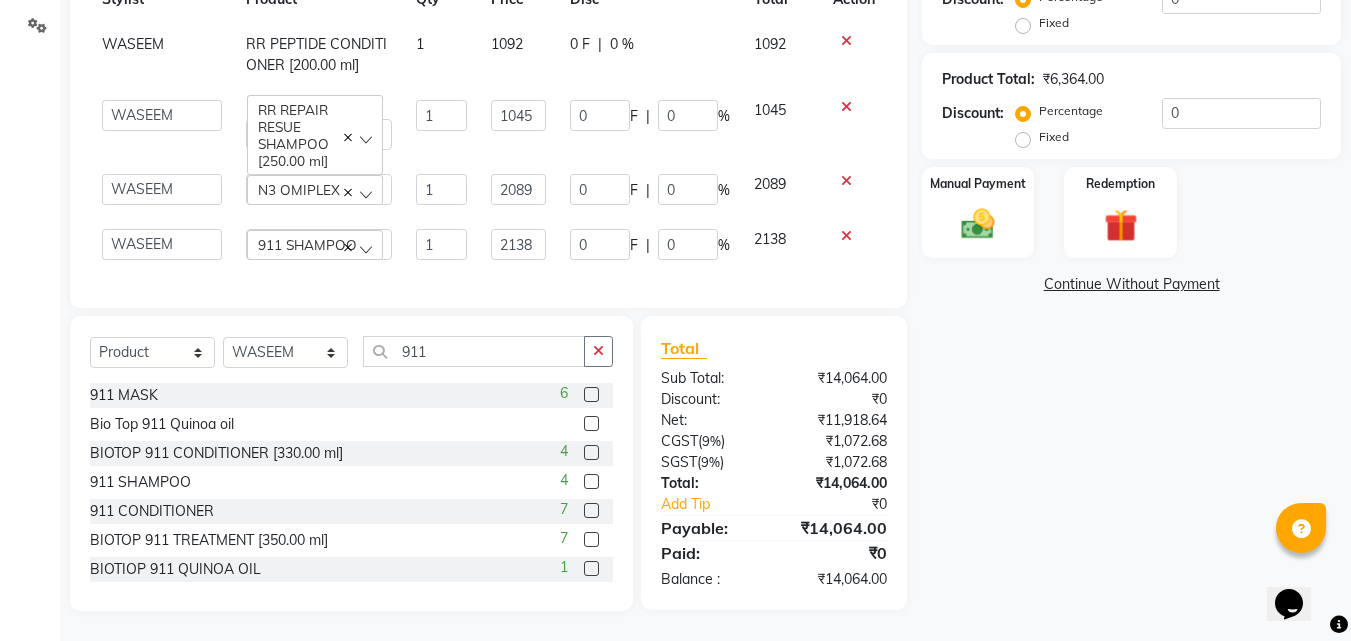 scroll, scrollTop: 354, scrollLeft: 0, axis: vertical 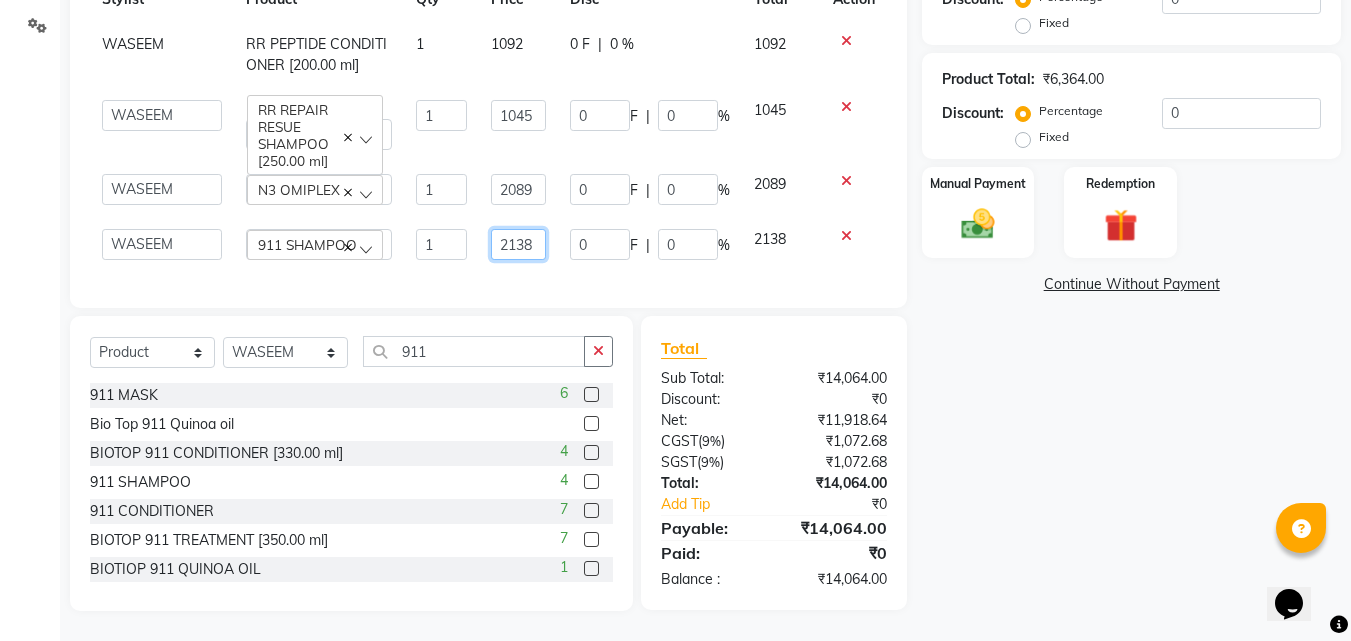 click on "2138" 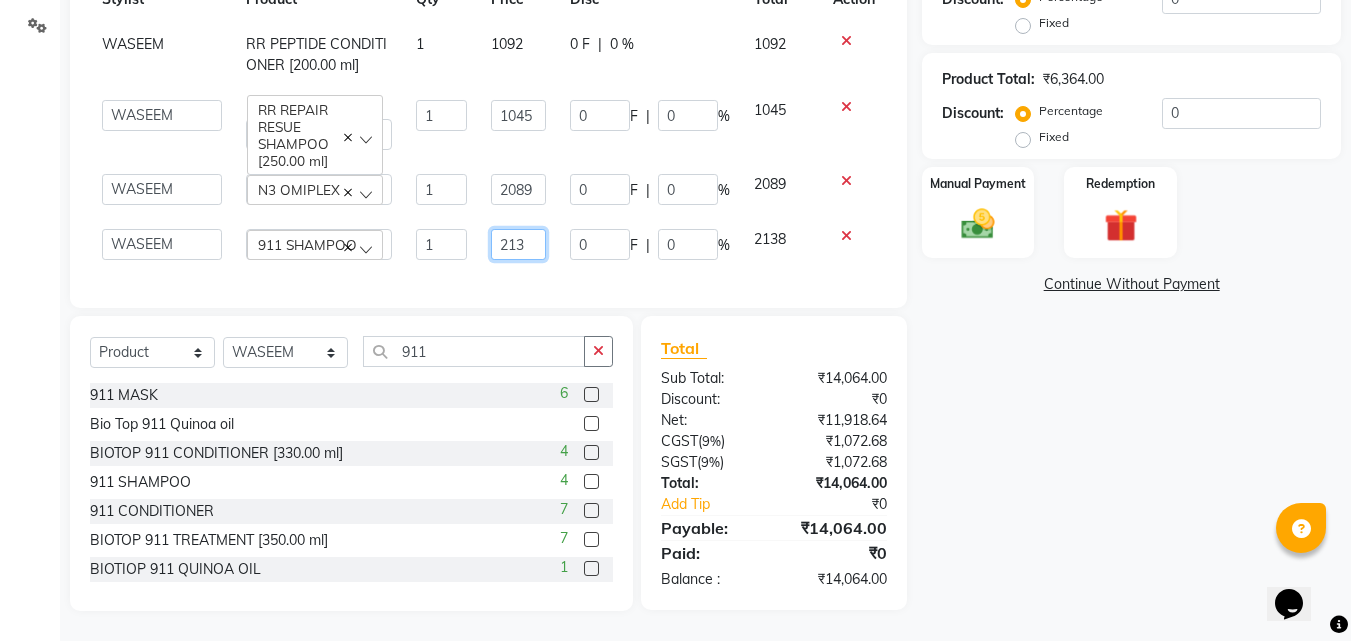 type on "2139" 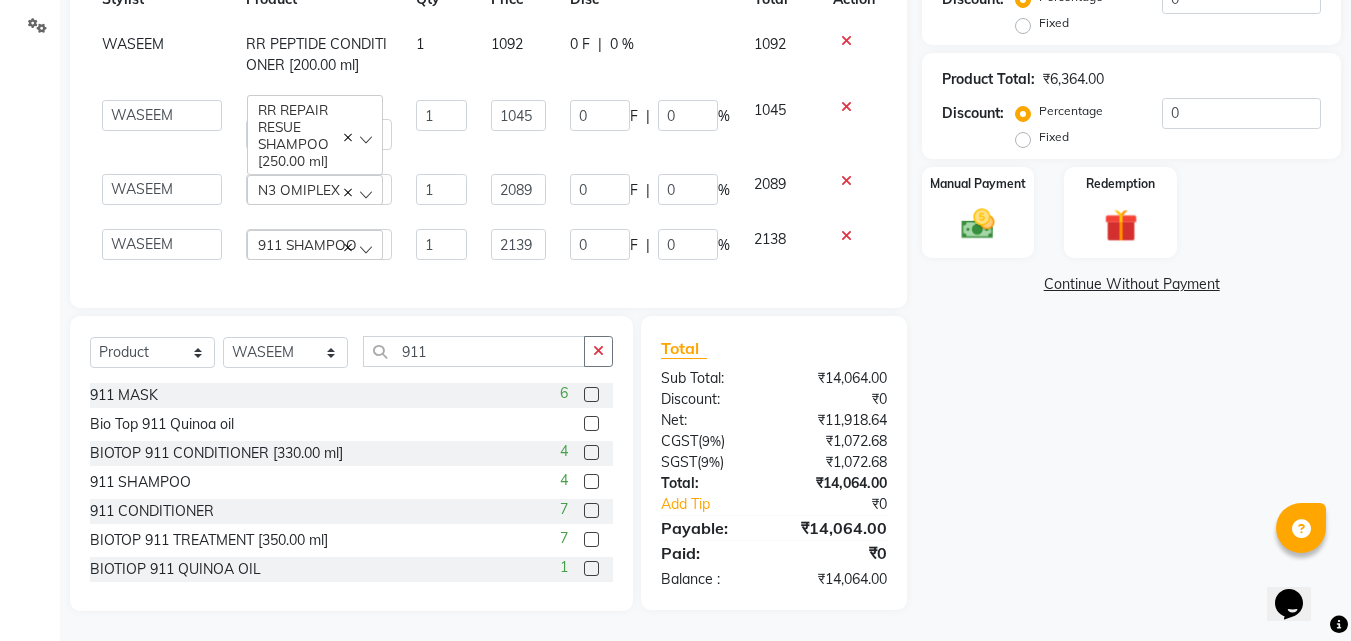 click on "0 F | 0 %" 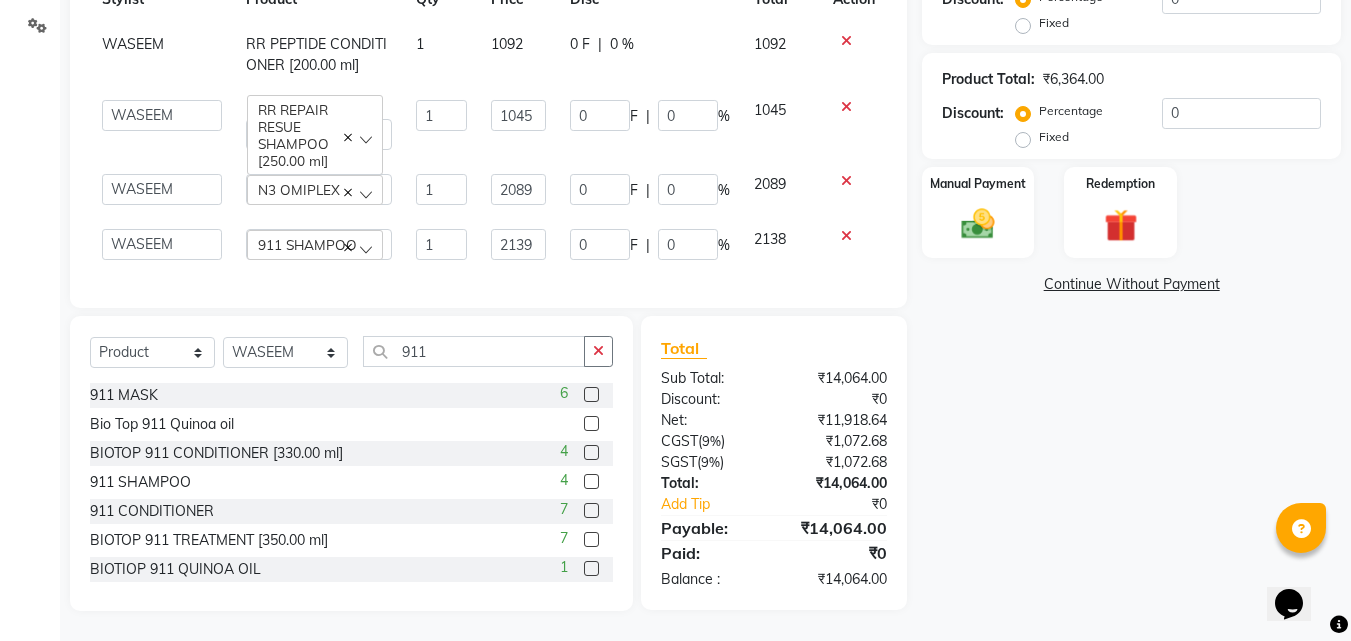scroll, scrollTop: 354, scrollLeft: 0, axis: vertical 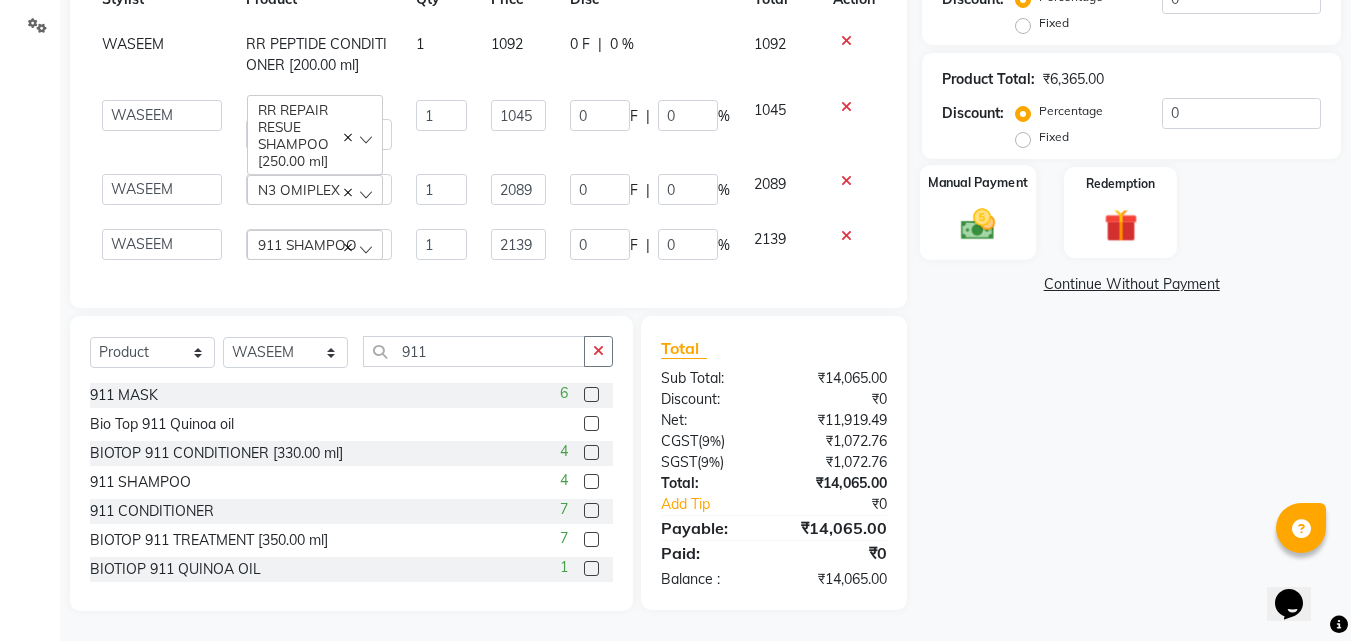 click 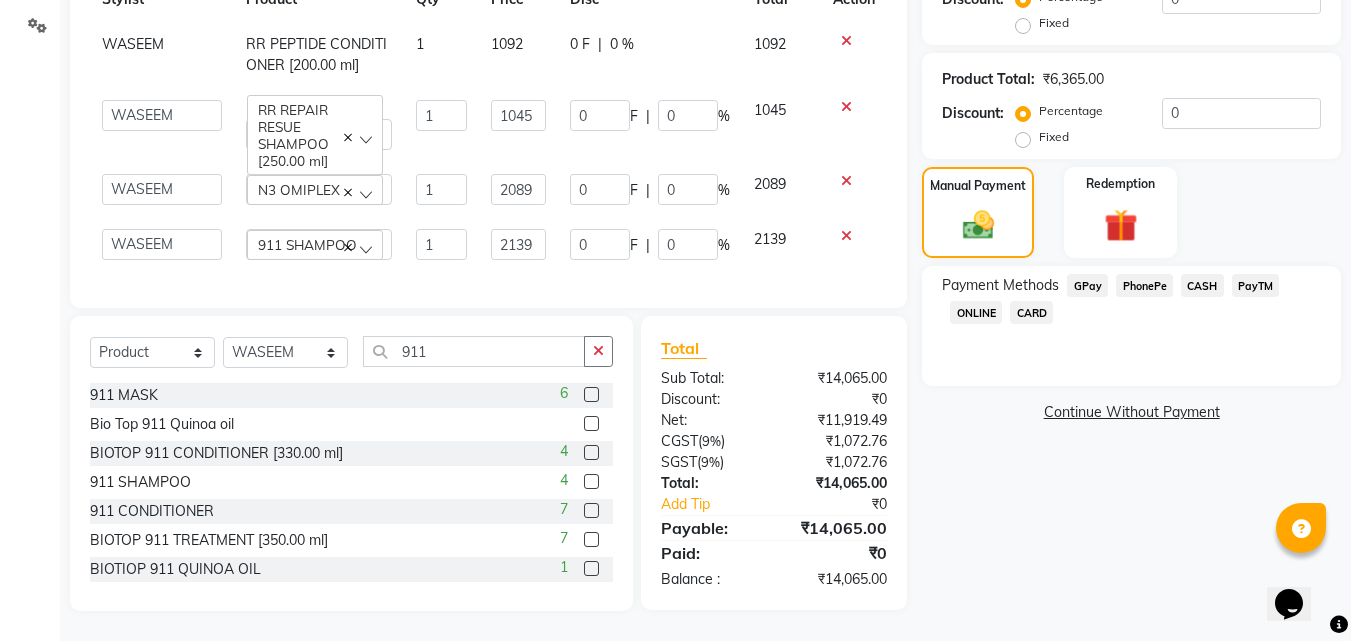 click on "Payment Methods GPay PhonePe CASH PayTM ONLINE CARD" 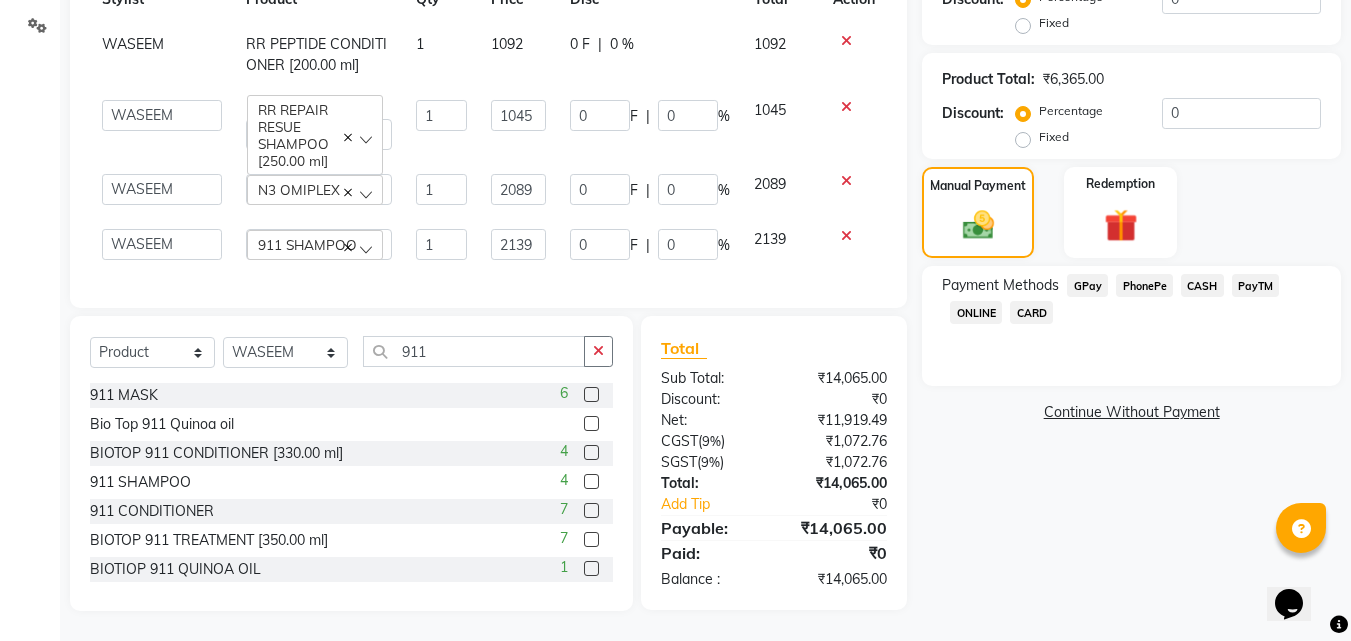 drag, startPoint x: 1038, startPoint y: 318, endPoint x: 1039, endPoint y: 331, distance: 13.038404 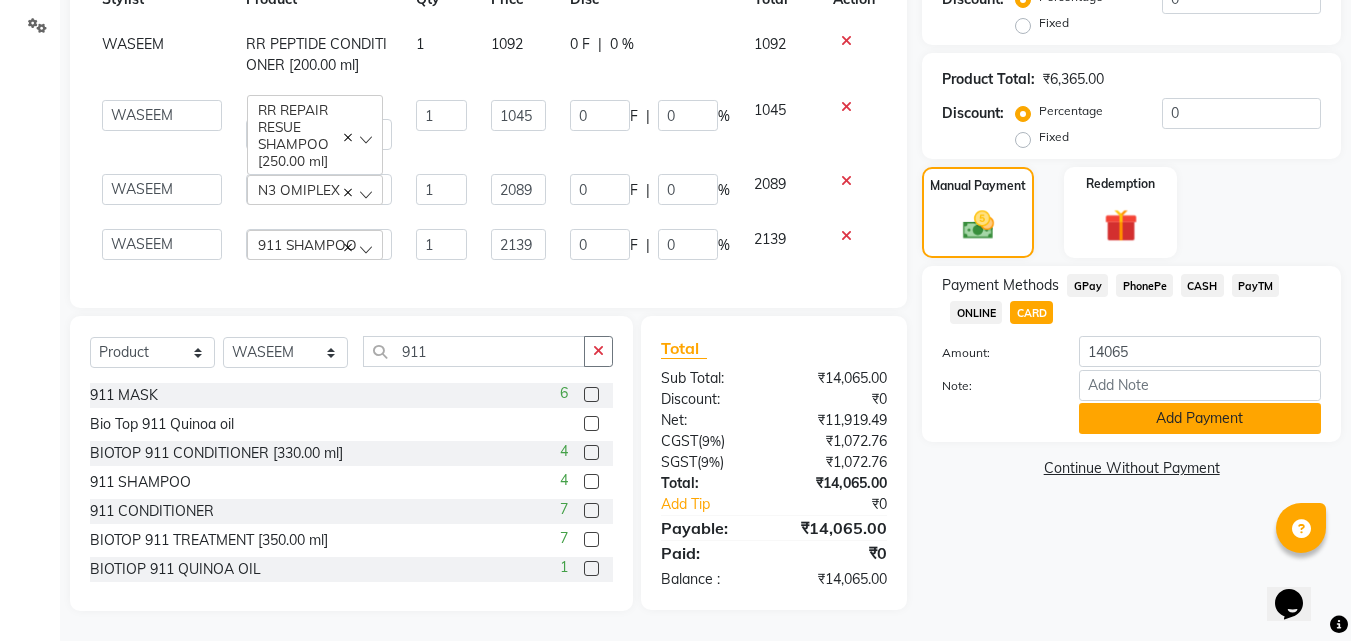 click on "Add Payment" 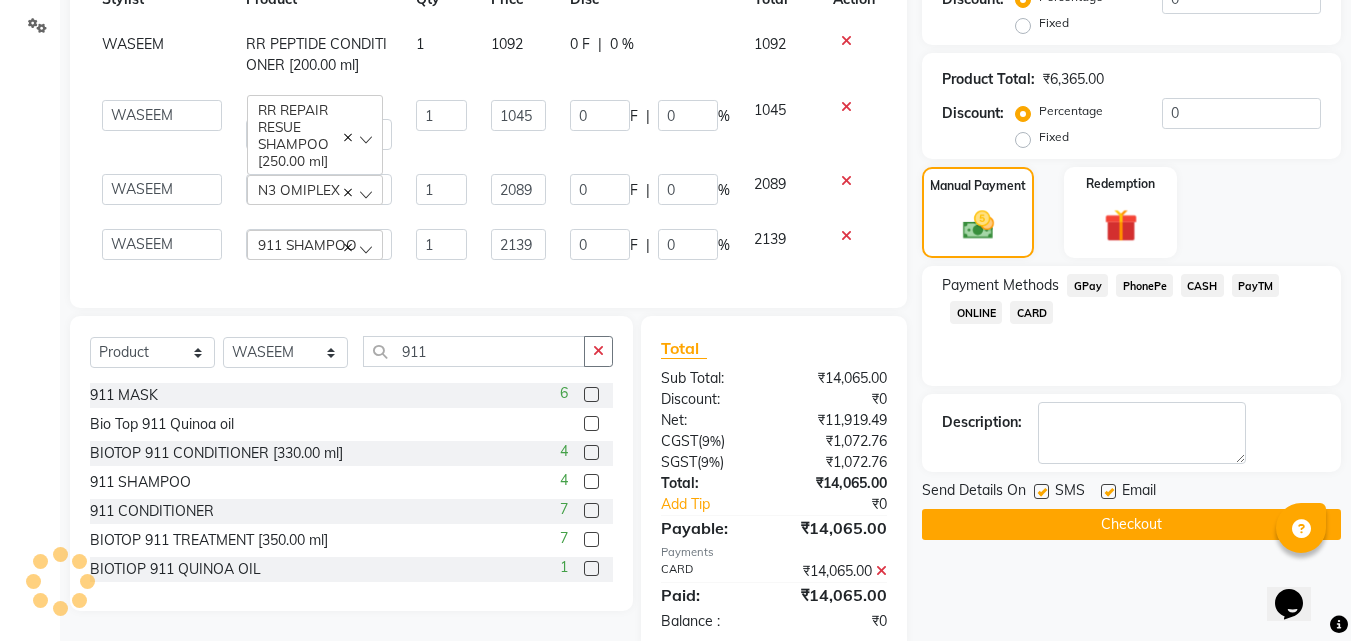 click on "Checkout" 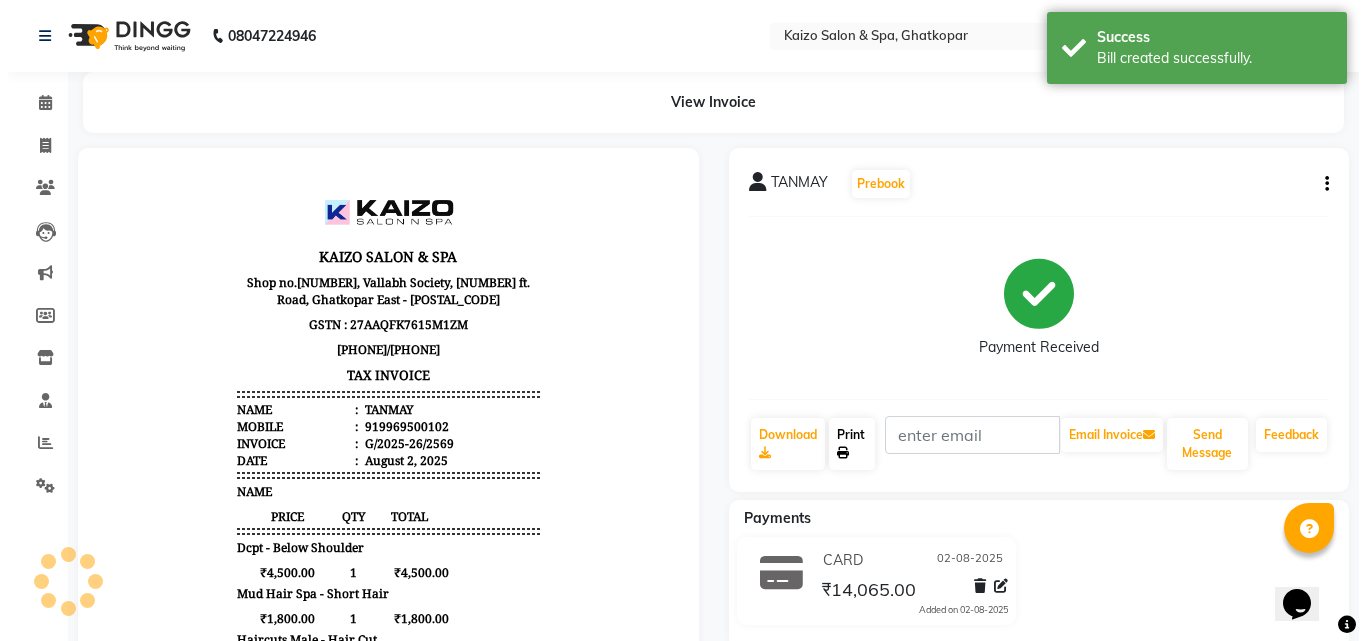 scroll, scrollTop: 0, scrollLeft: 0, axis: both 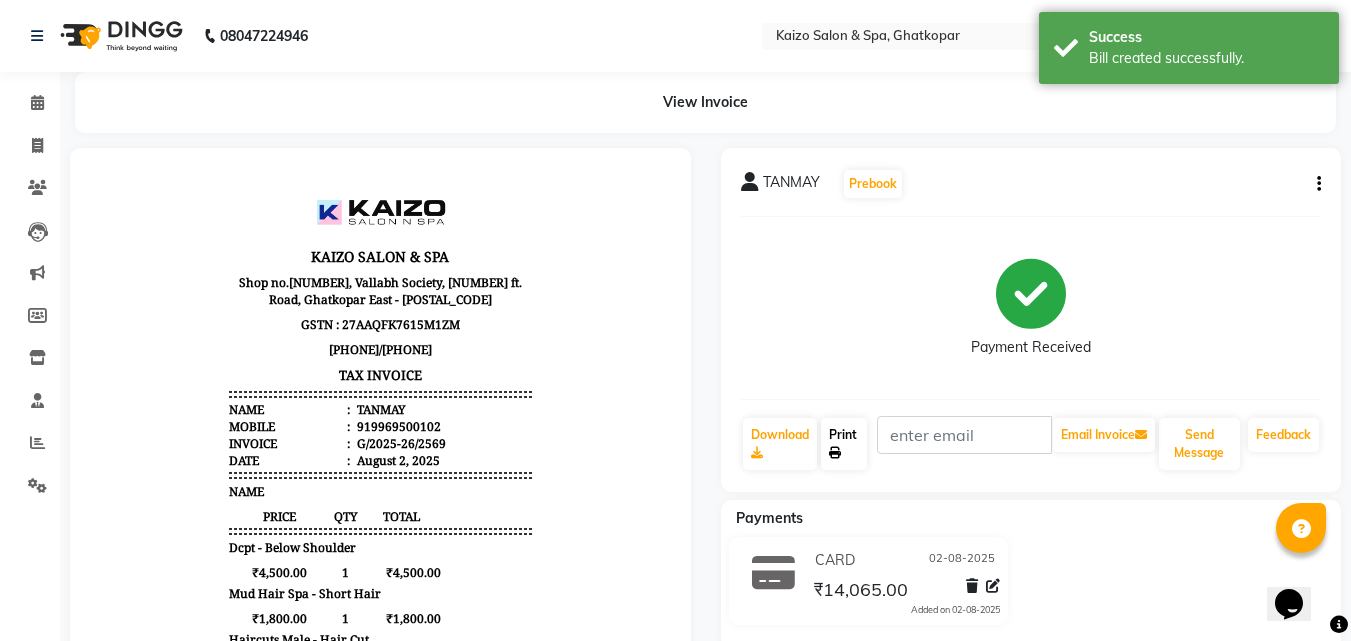 click on "Print" 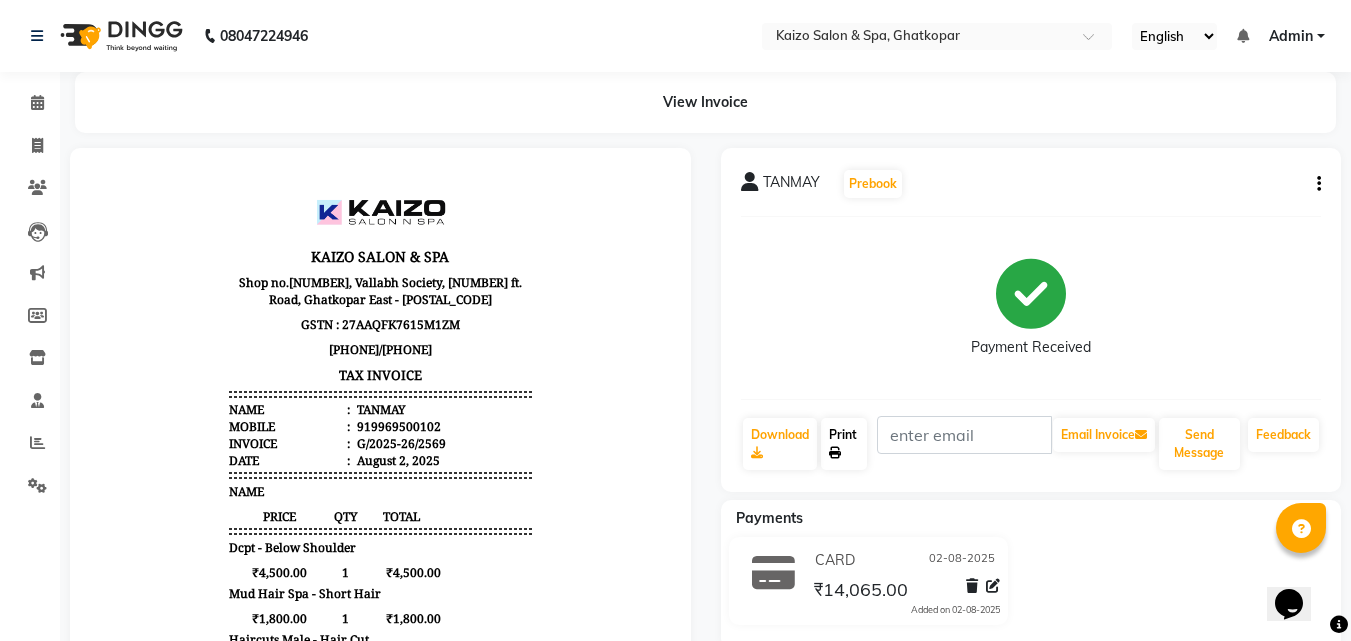 click on "Print" 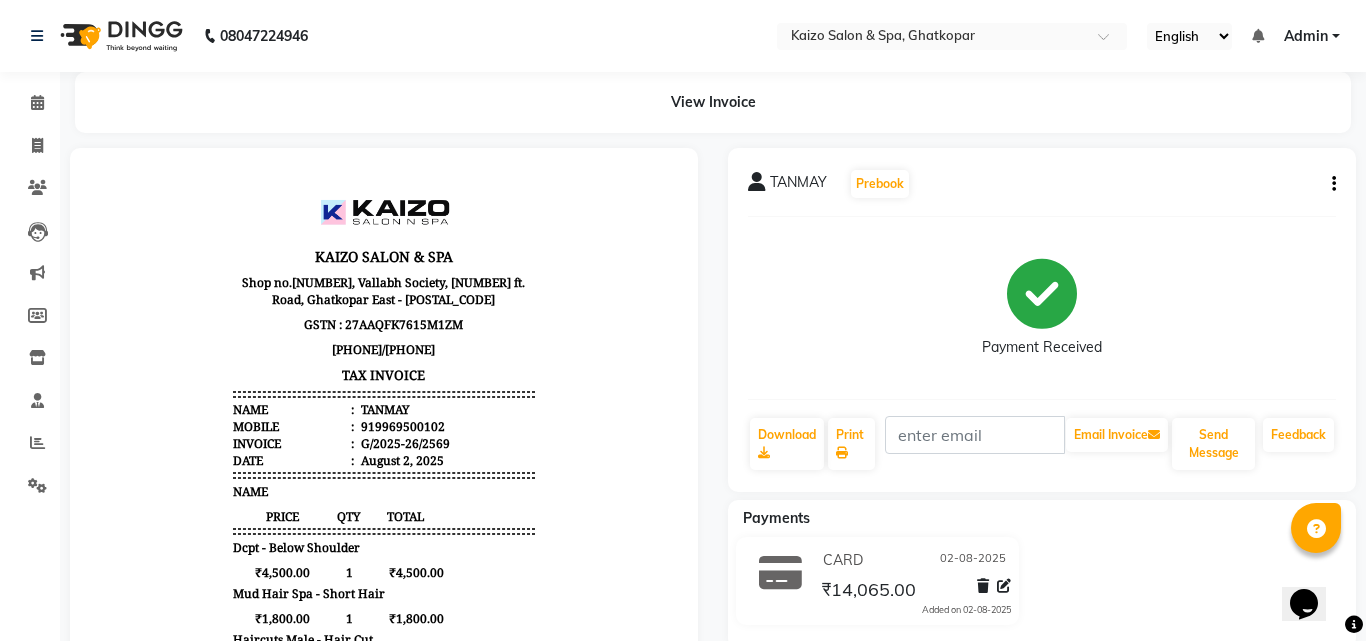 select on "service" 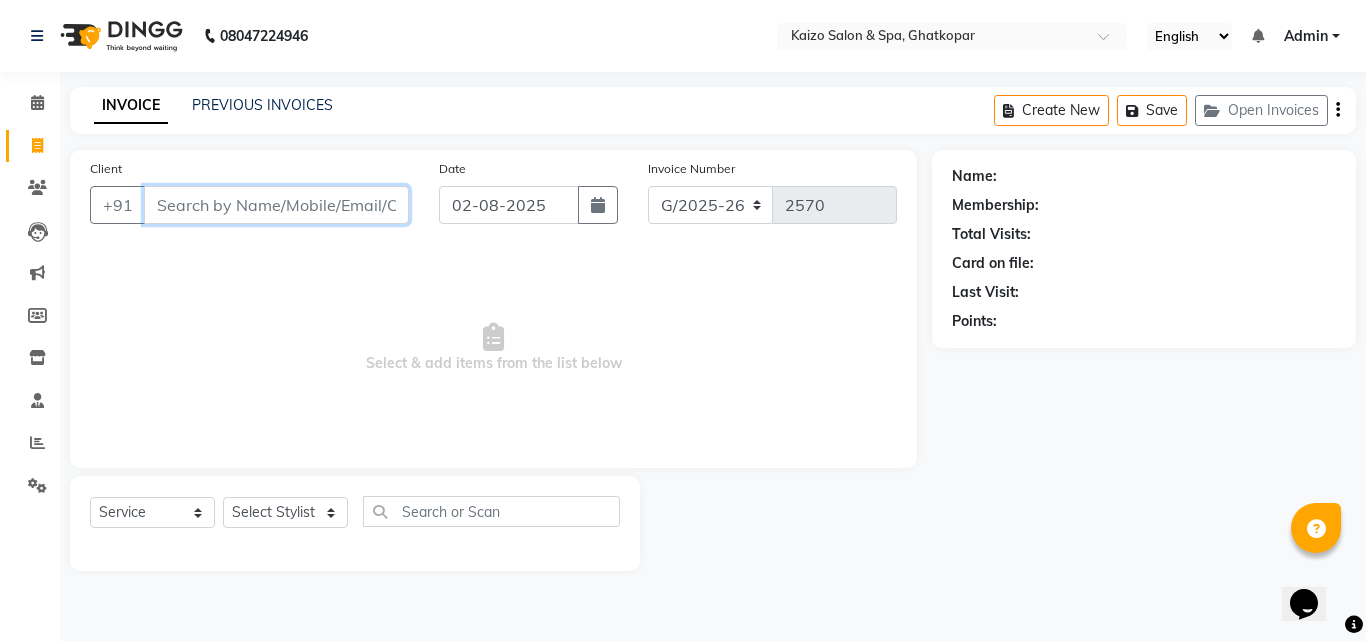 paste on "SHRUSHTI [PHONE]" 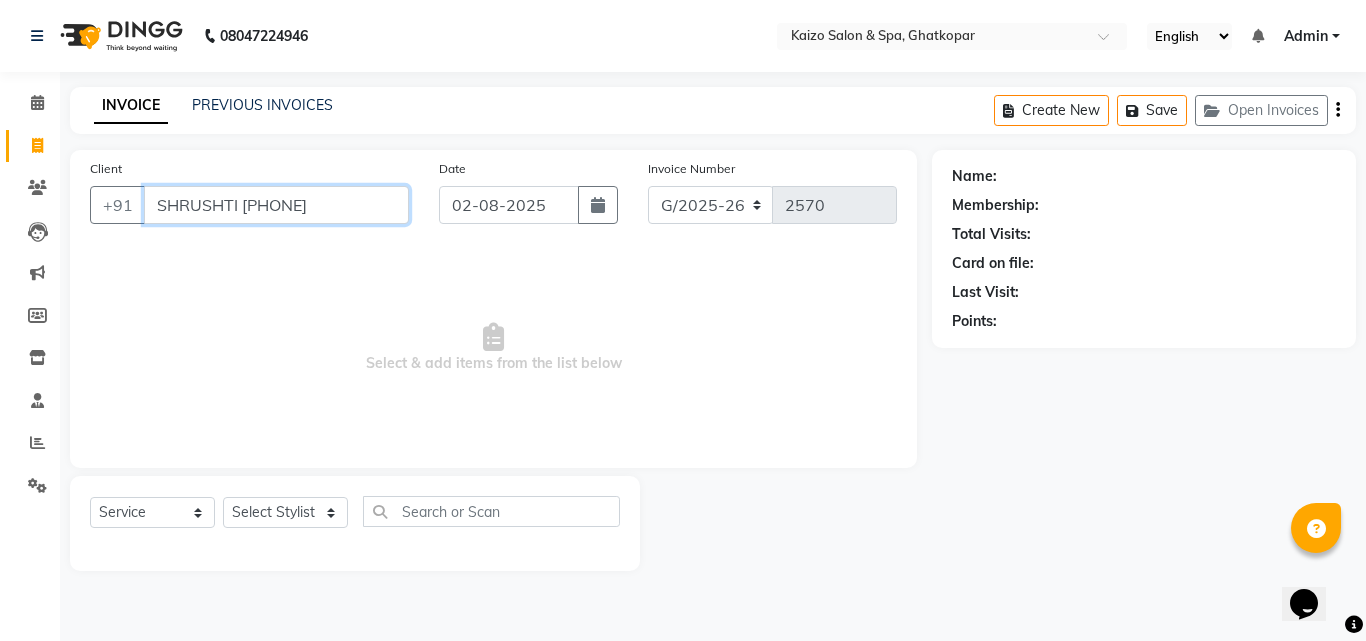 scroll, scrollTop: 0, scrollLeft: 41, axis: horizontal 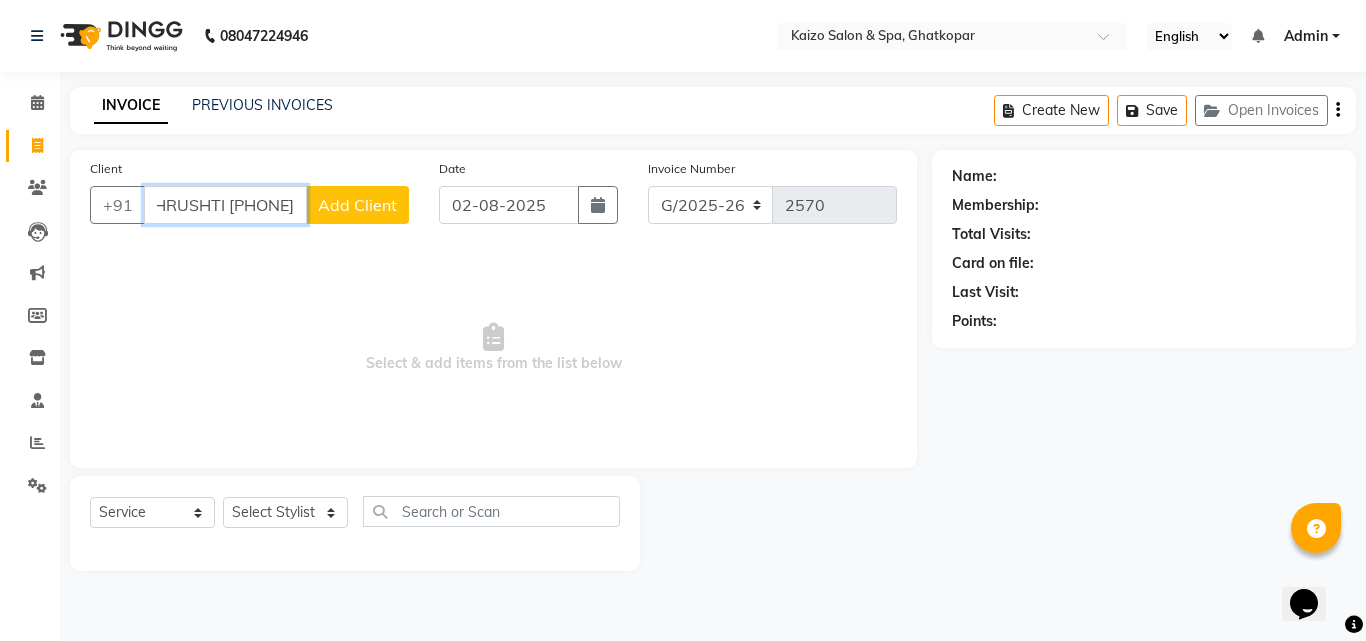 click on "SHRUSHTI [PHONE]" at bounding box center [225, 205] 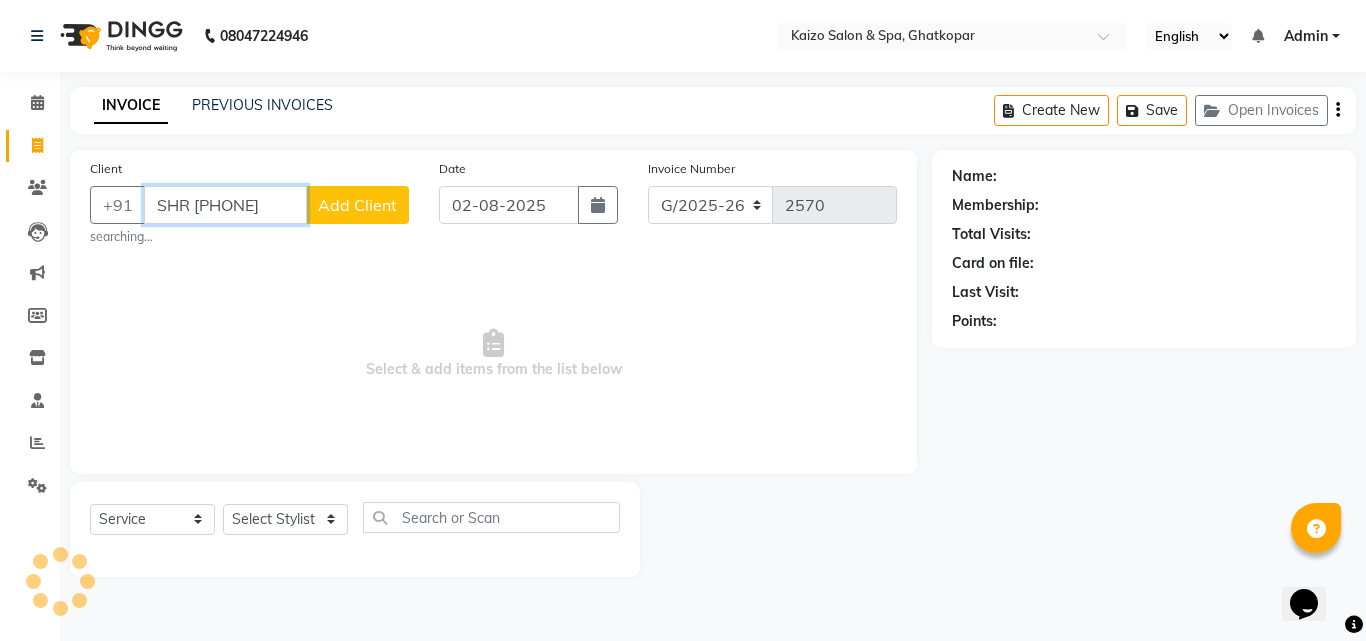 scroll, scrollTop: 0, scrollLeft: 0, axis: both 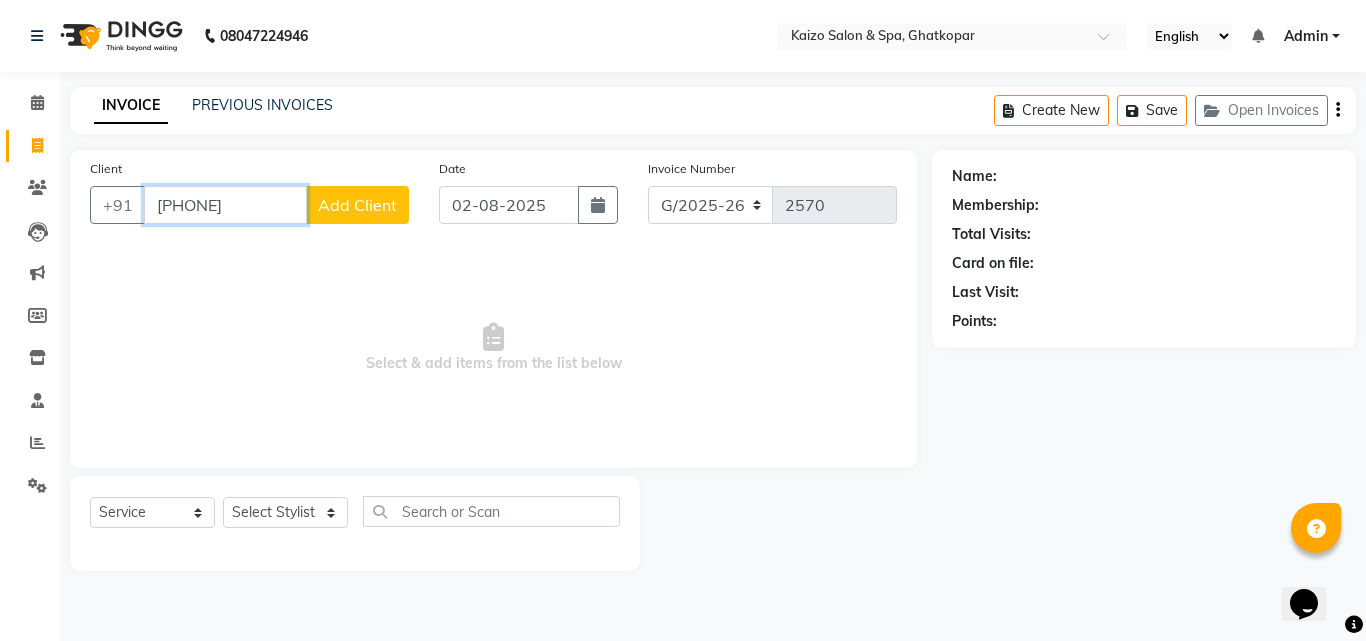 type on "[PHONE]" 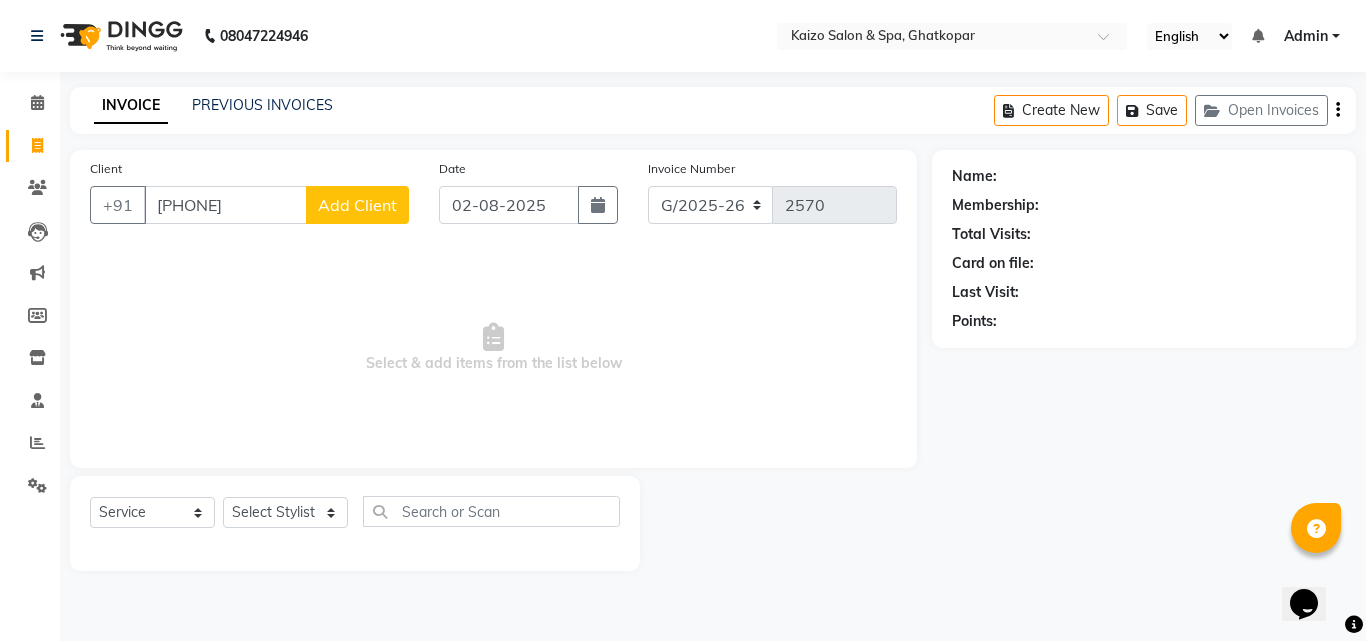 click on "Add Client" 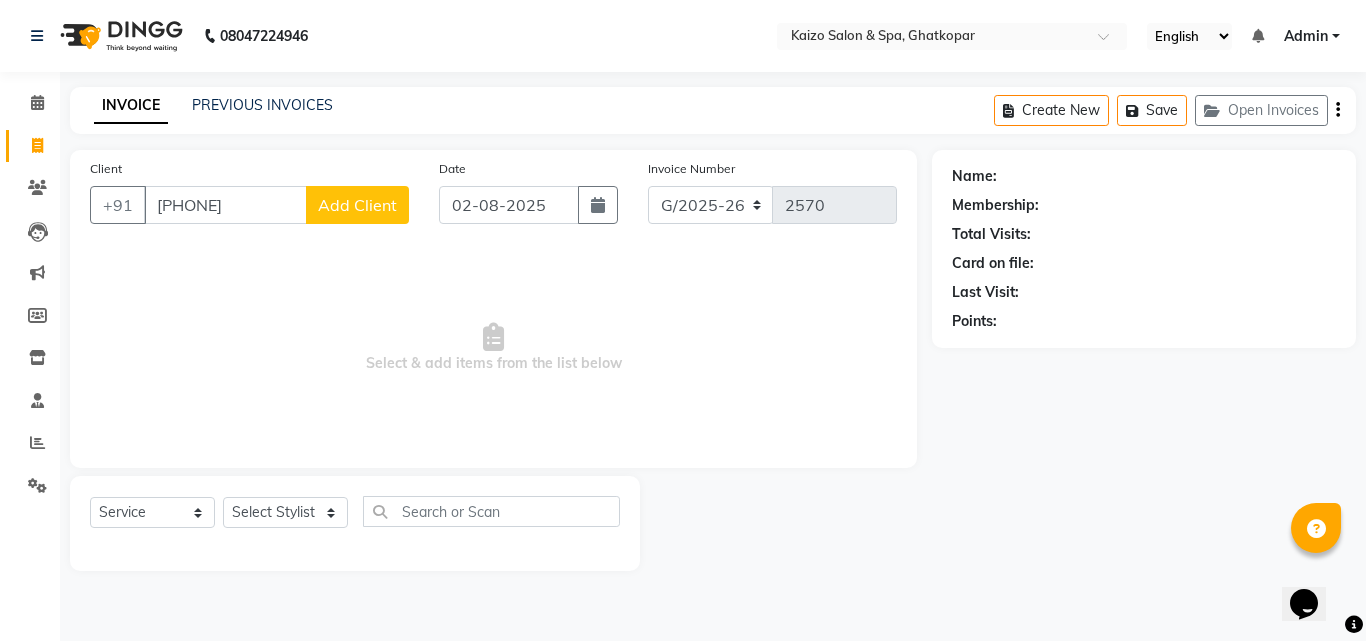 select on "22" 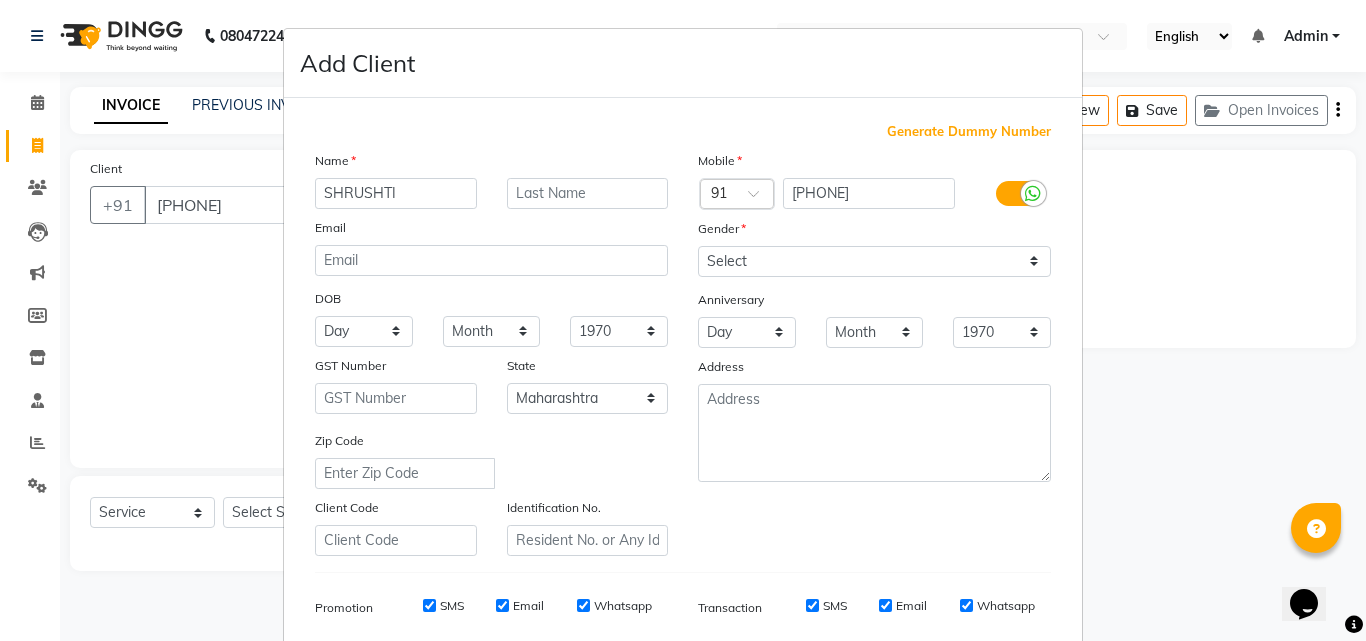 type on "SHRUSHTI" 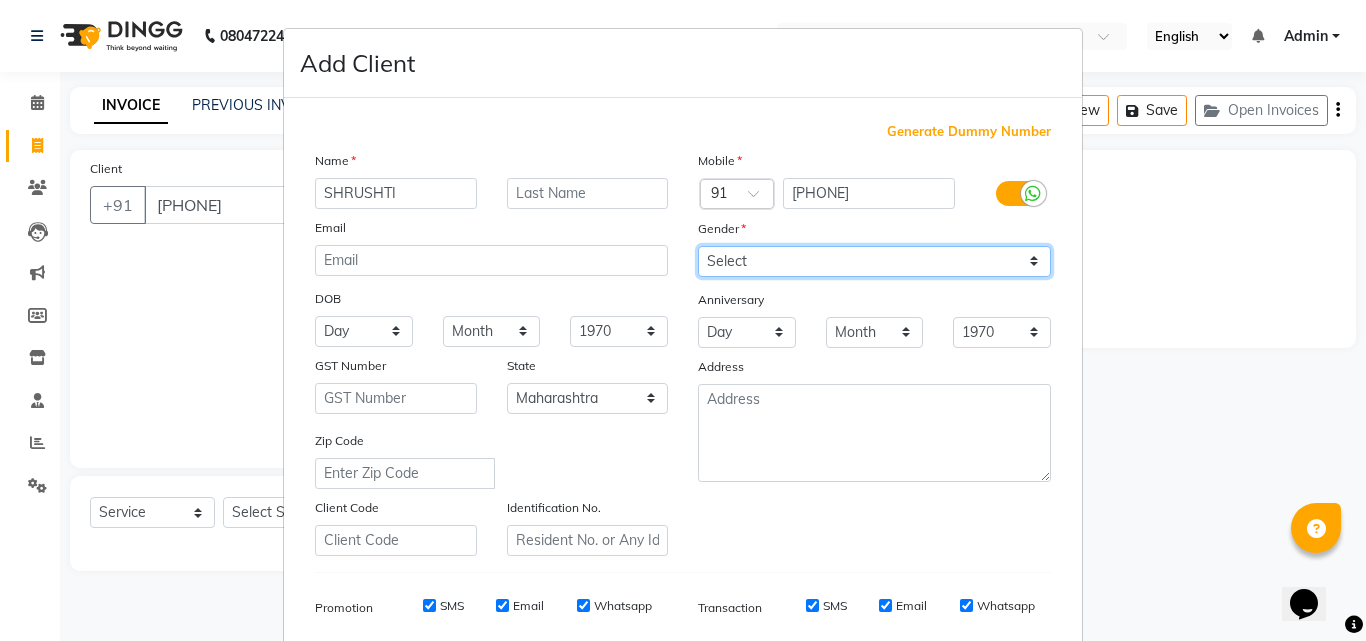 drag, startPoint x: 808, startPoint y: 249, endPoint x: 795, endPoint y: 262, distance: 18.384777 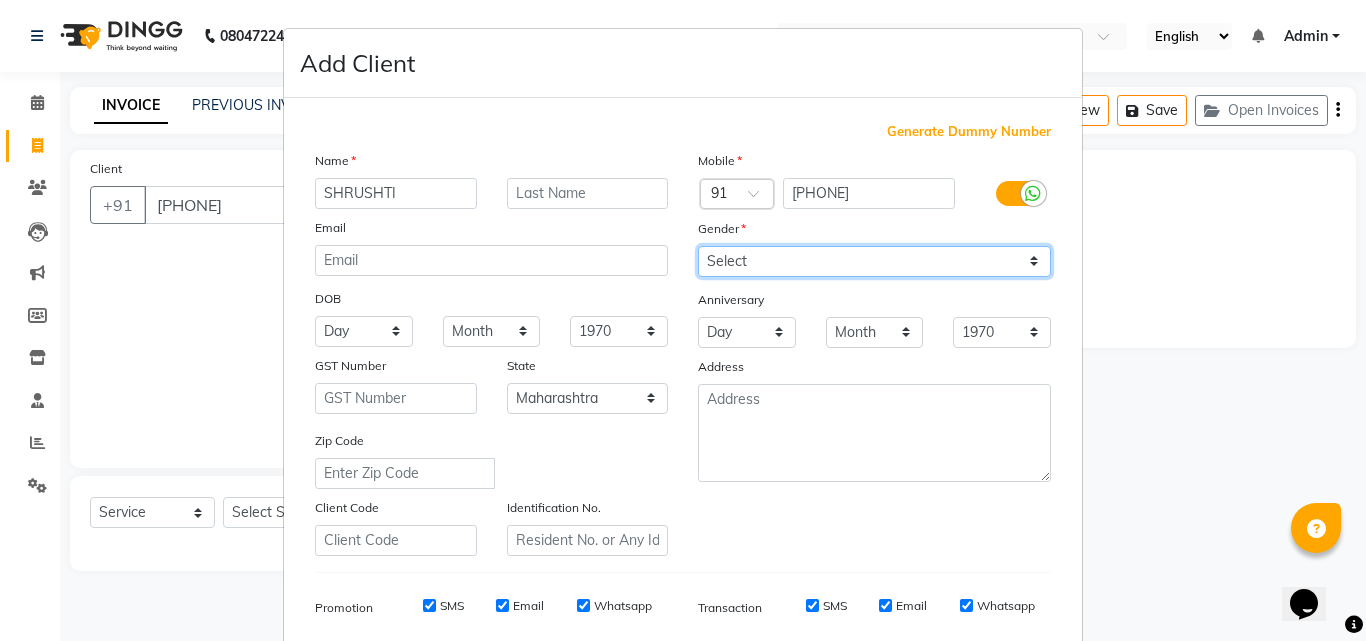 click on "Select Male Female Other Prefer Not To Say" at bounding box center (874, 261) 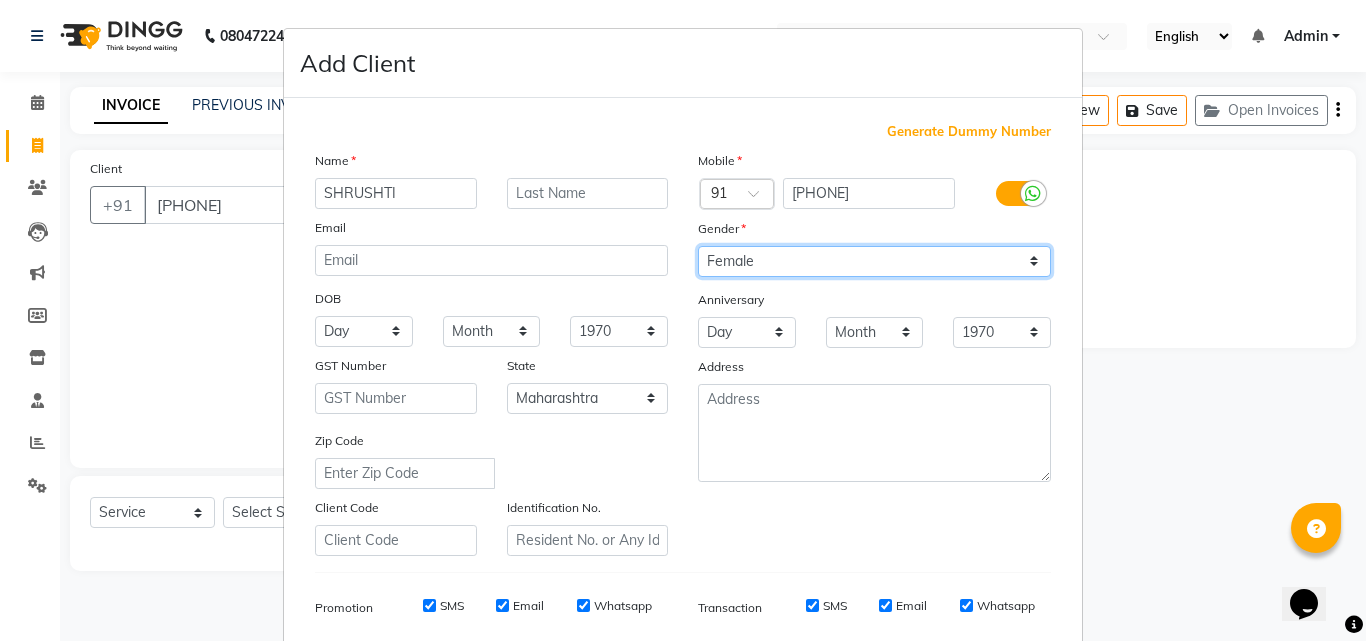click on "Select Male Female Other Prefer Not To Say" at bounding box center [874, 261] 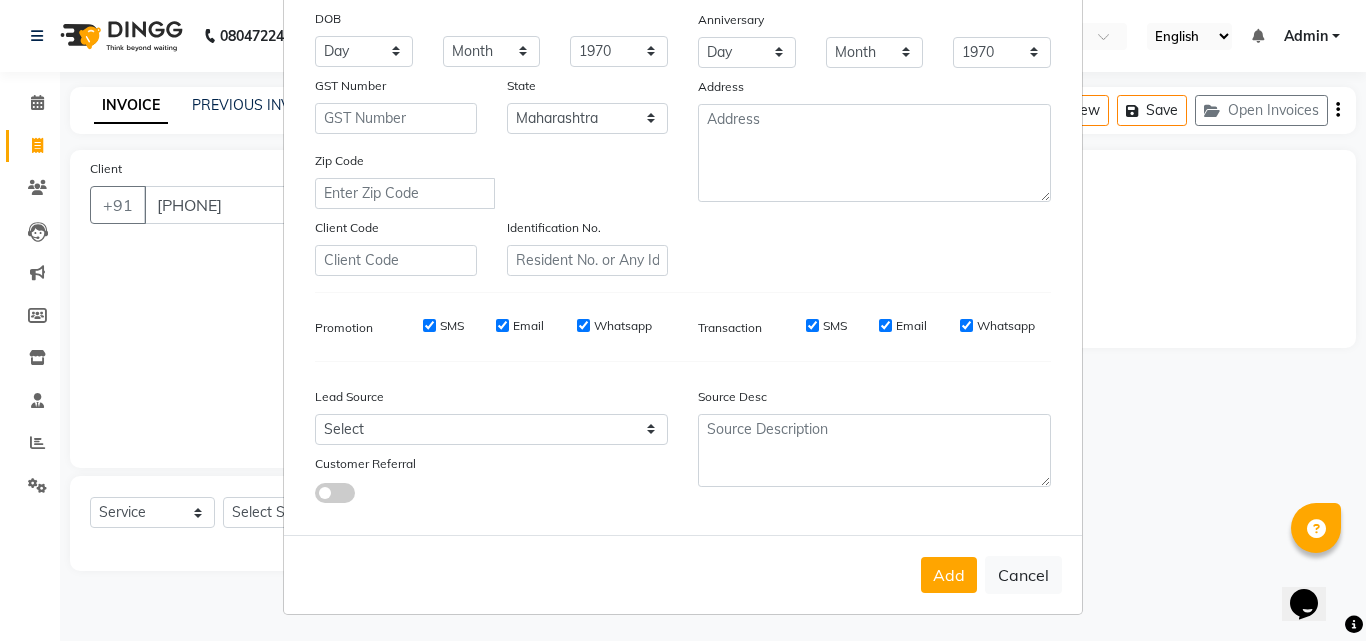 scroll, scrollTop: 282, scrollLeft: 0, axis: vertical 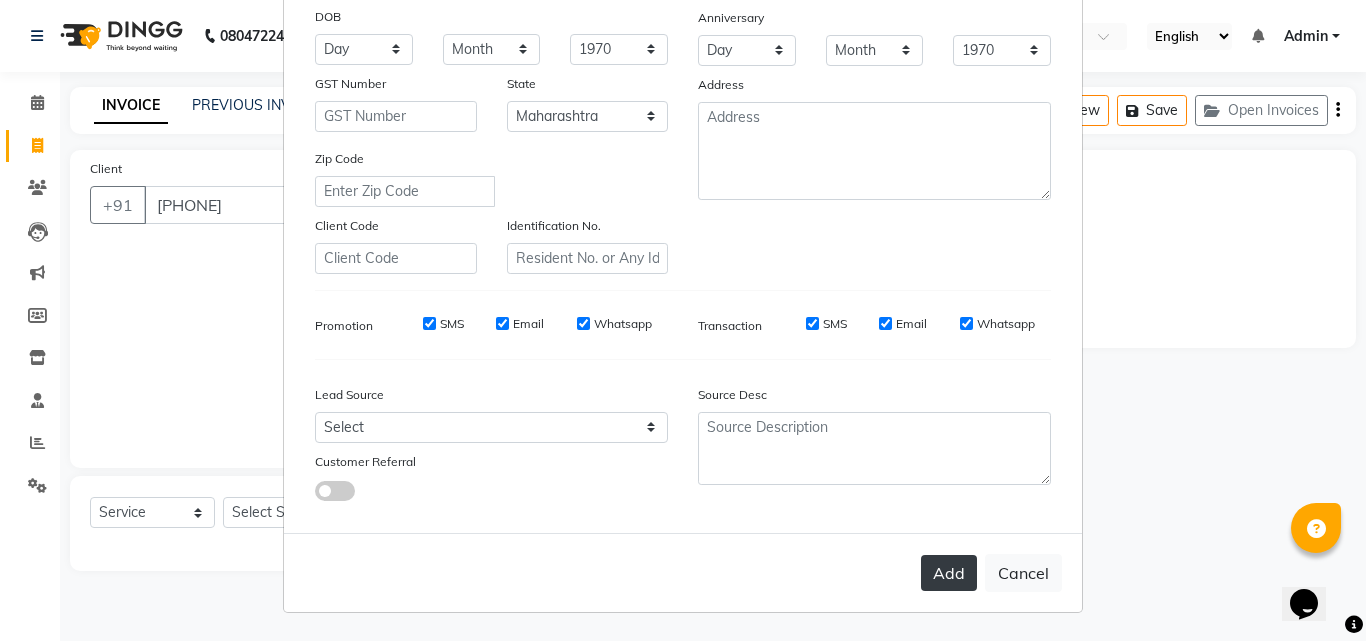 click on "Add" at bounding box center (949, 573) 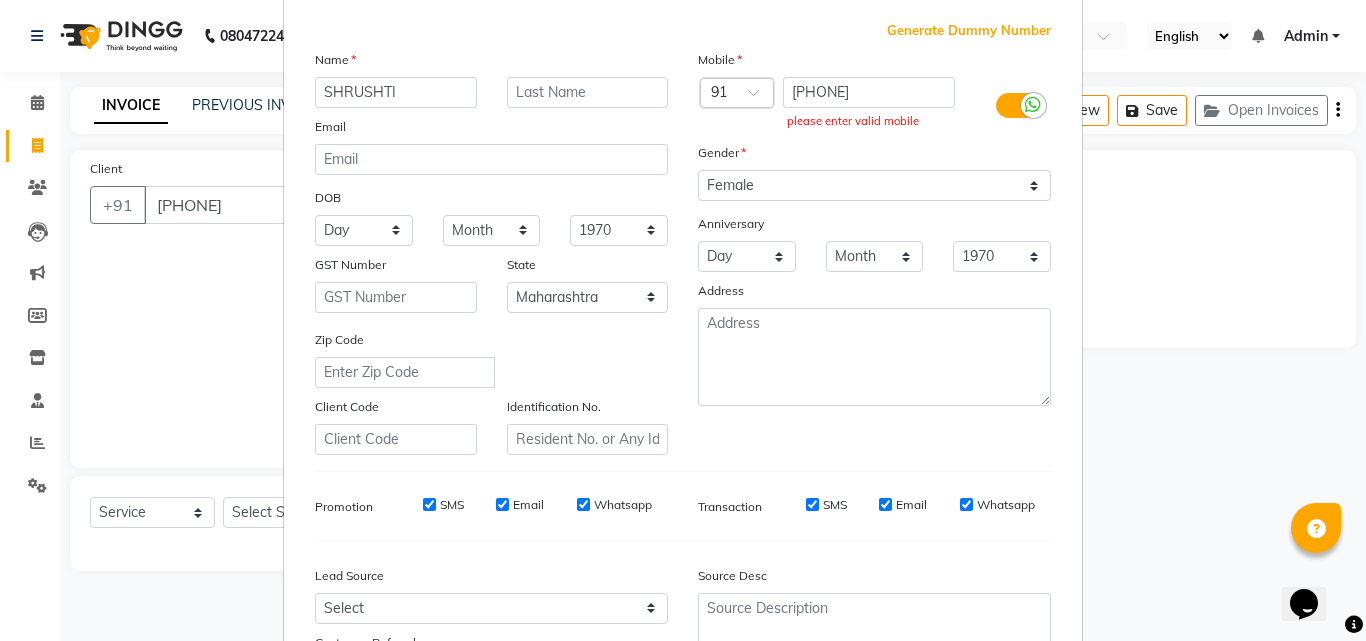 scroll, scrollTop: 82, scrollLeft: 0, axis: vertical 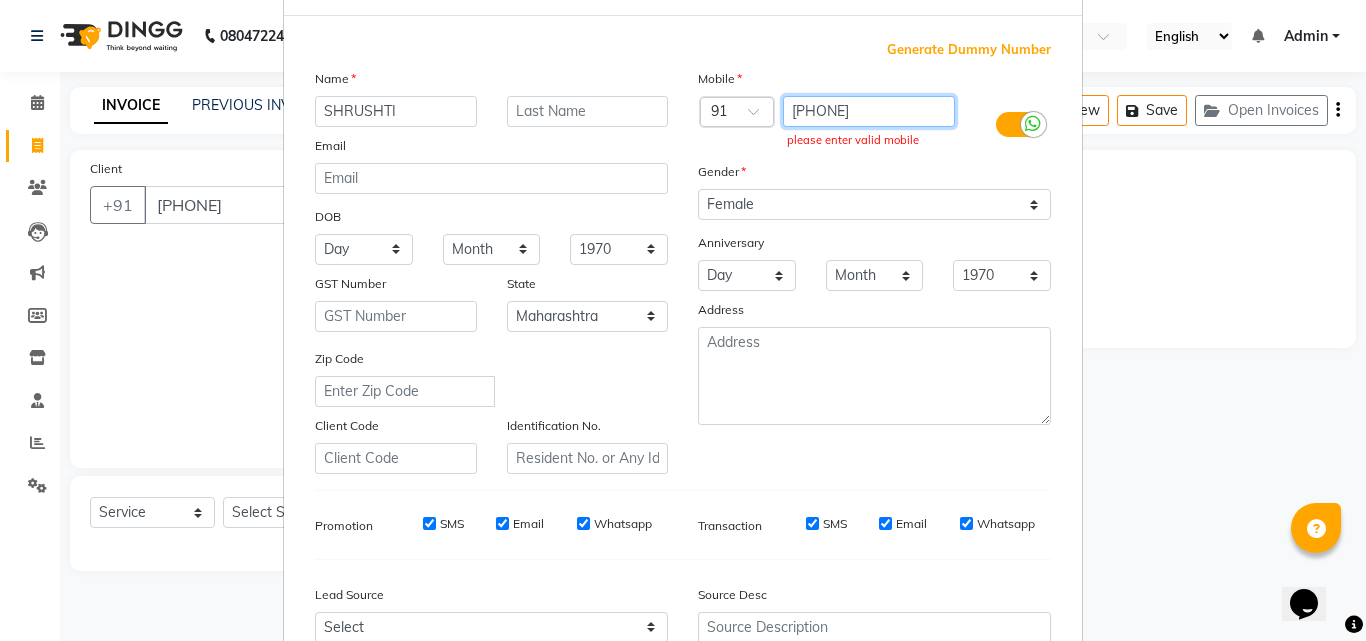 click on "[PHONE]" at bounding box center [869, 111] 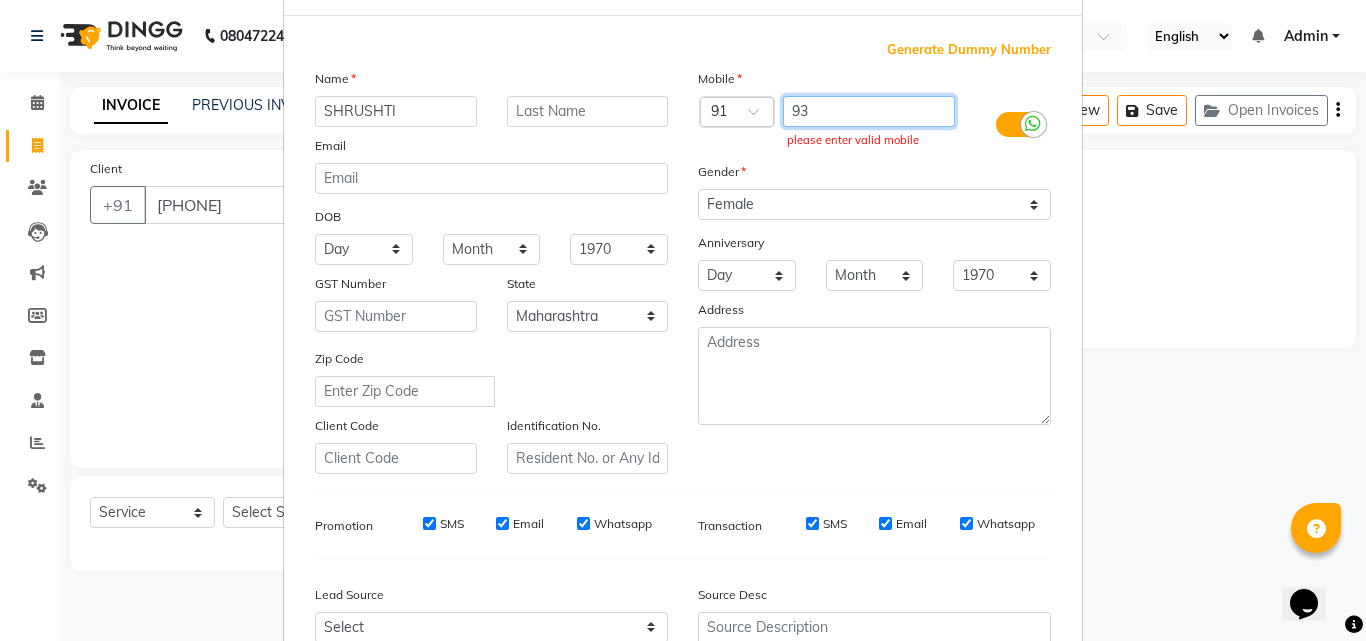 type on "9" 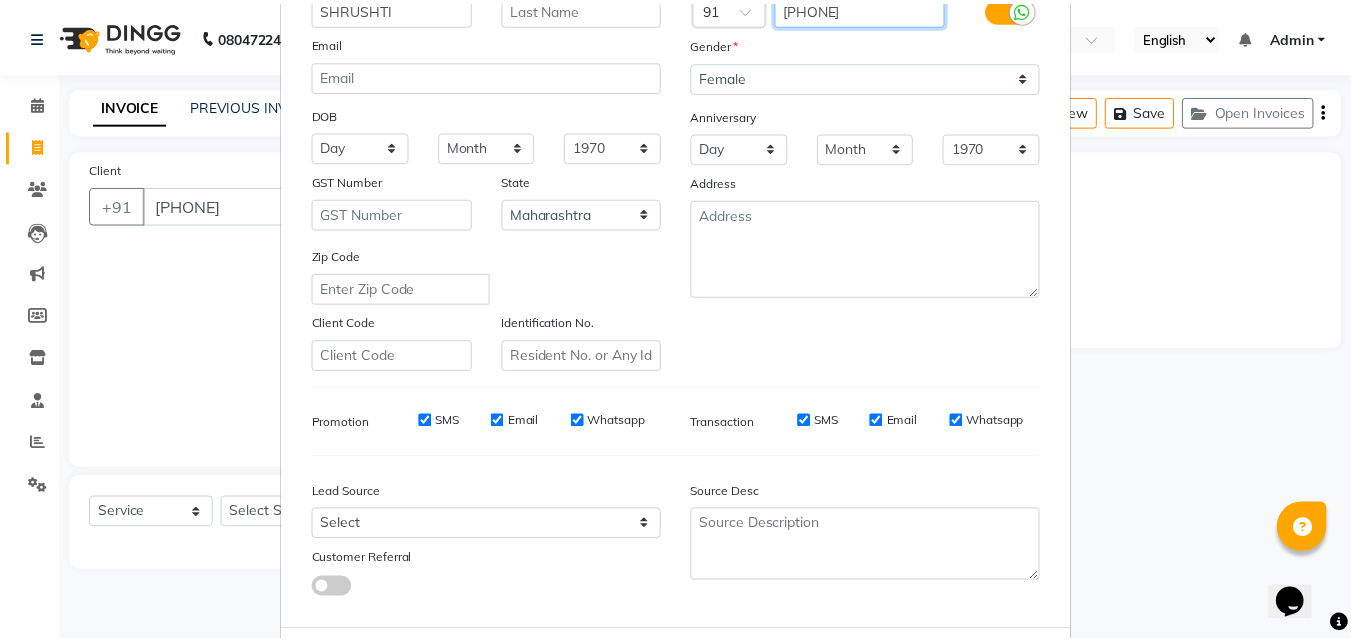 scroll, scrollTop: 282, scrollLeft: 0, axis: vertical 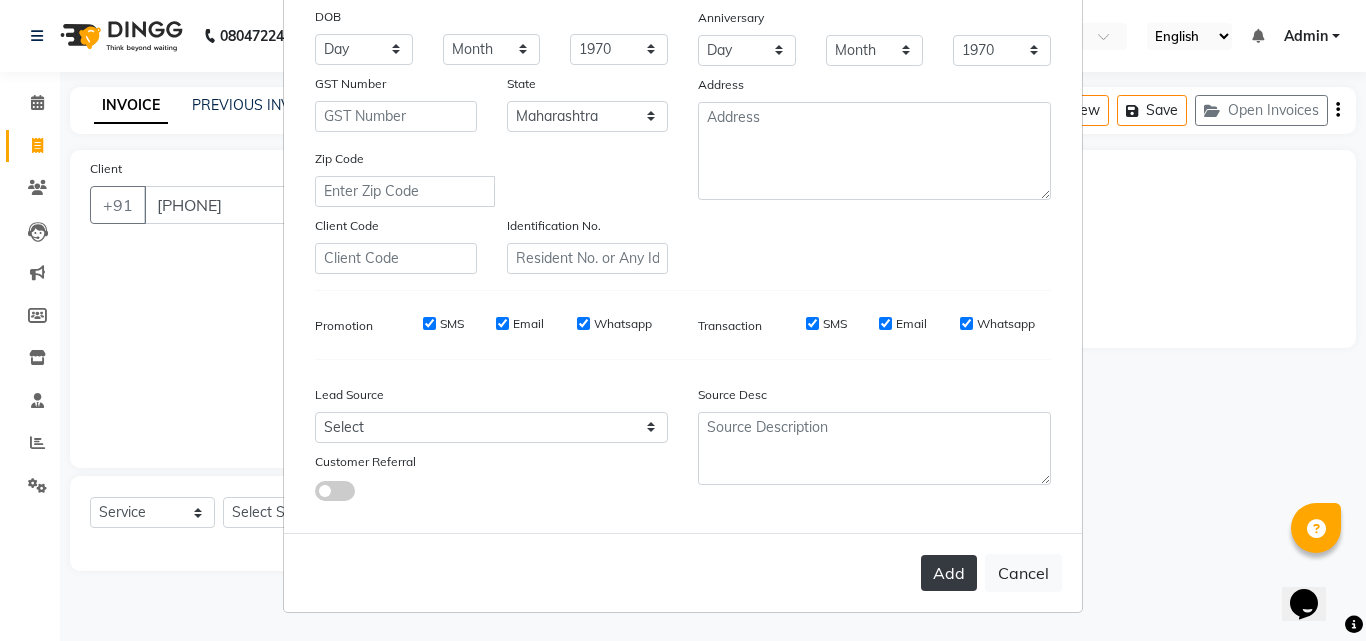 type on "[PHONE]" 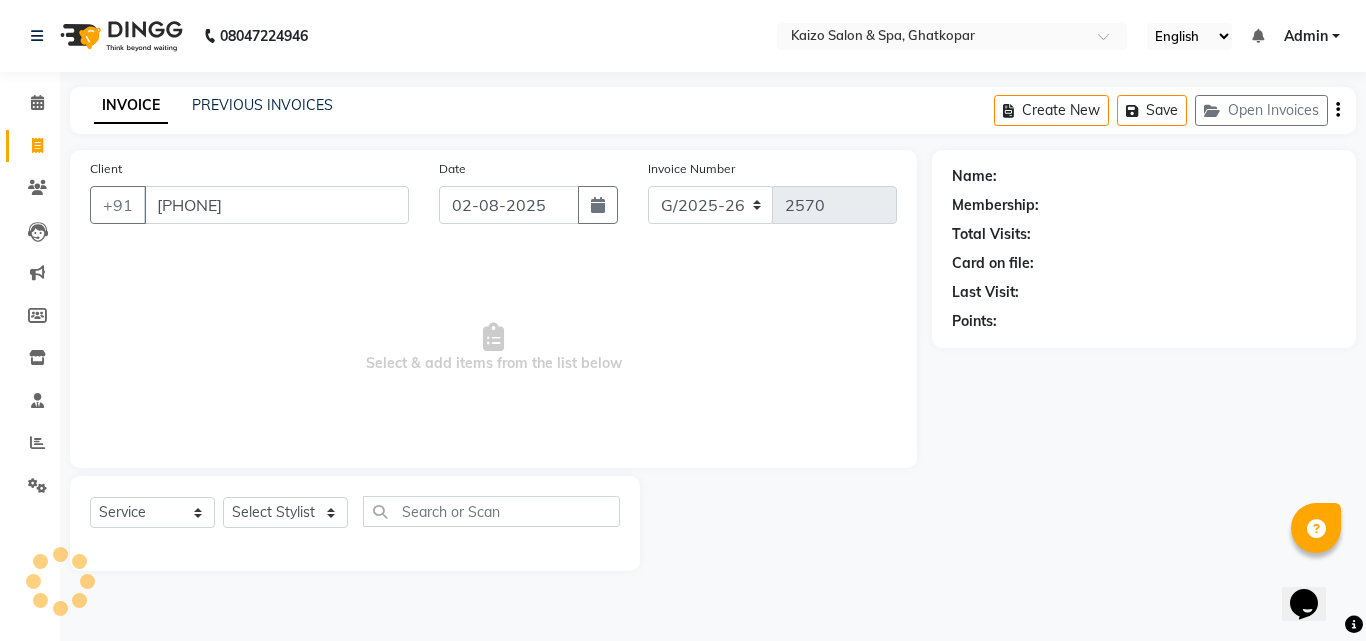 type on "[PHONE]" 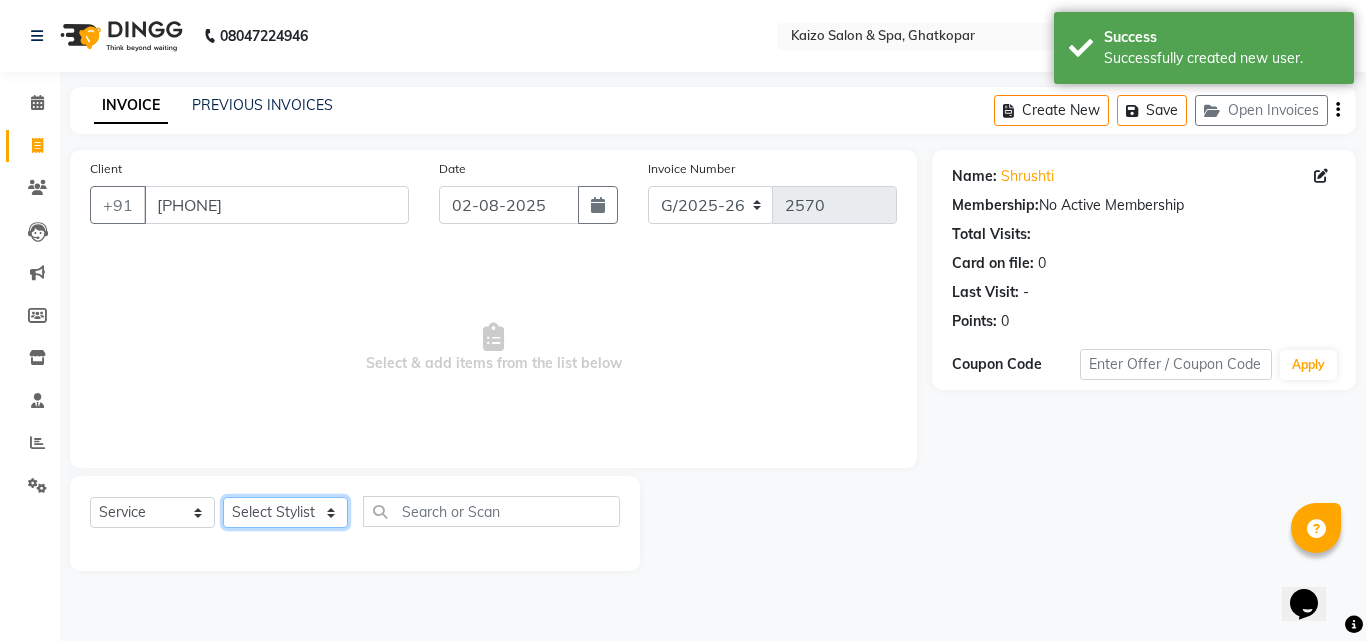 drag, startPoint x: 277, startPoint y: 524, endPoint x: 277, endPoint y: 500, distance: 24 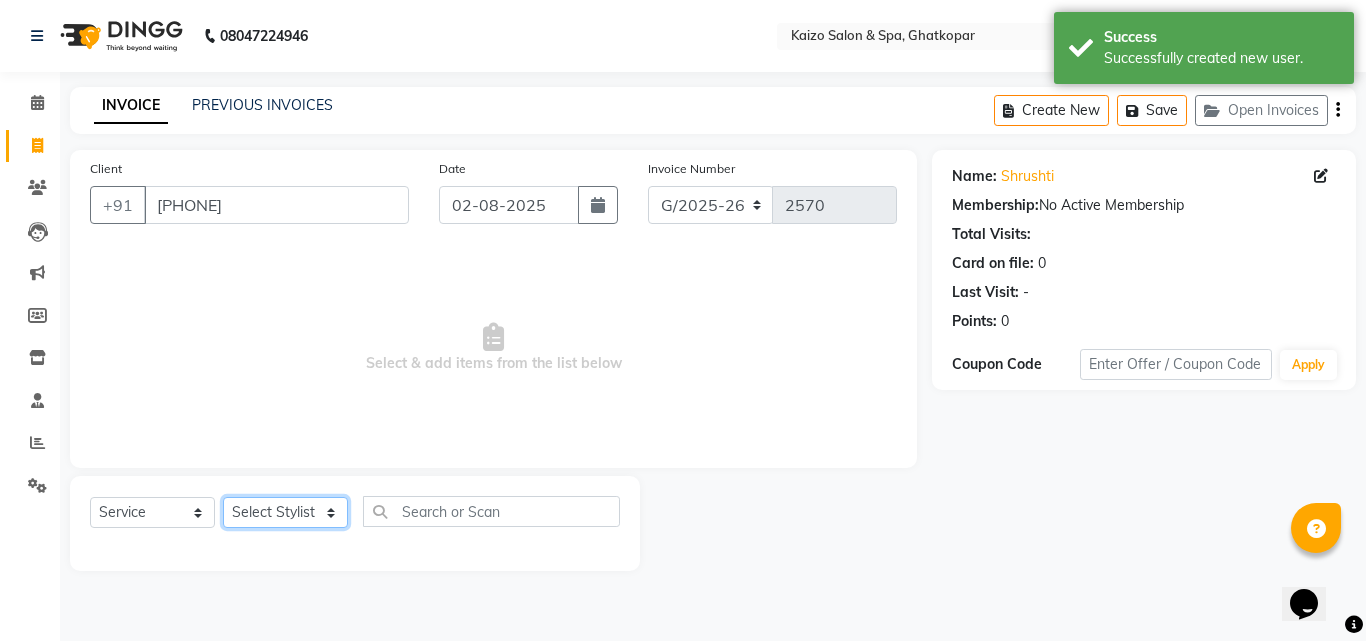 select on "8836" 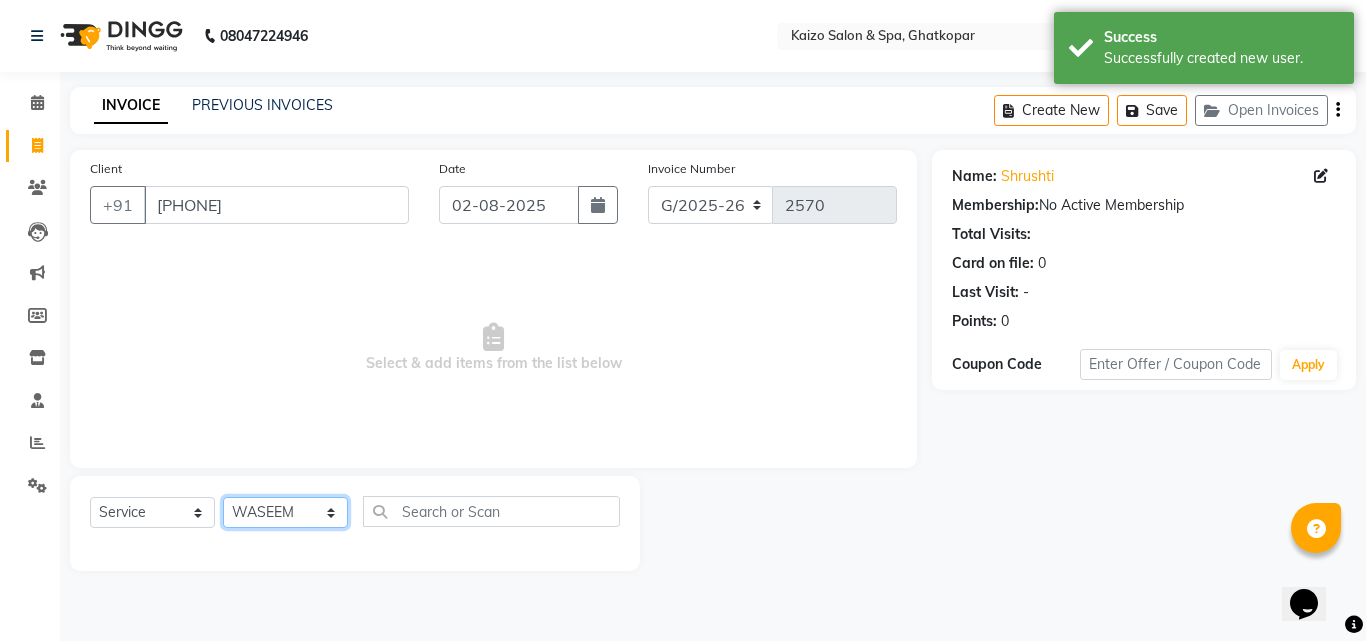 click on "Select Stylist ABDUL AKSHADA ANJALI ARBAZ ARIF FAHEEM Front Desk GOVIND HEENA IFTESHA JACIN NIBHA NIKITA NIZAM PRANITA SALIM SAM SHADAB SHARIFA SMITA GALA SNEHAL SONI SONU WASEEM YASH" 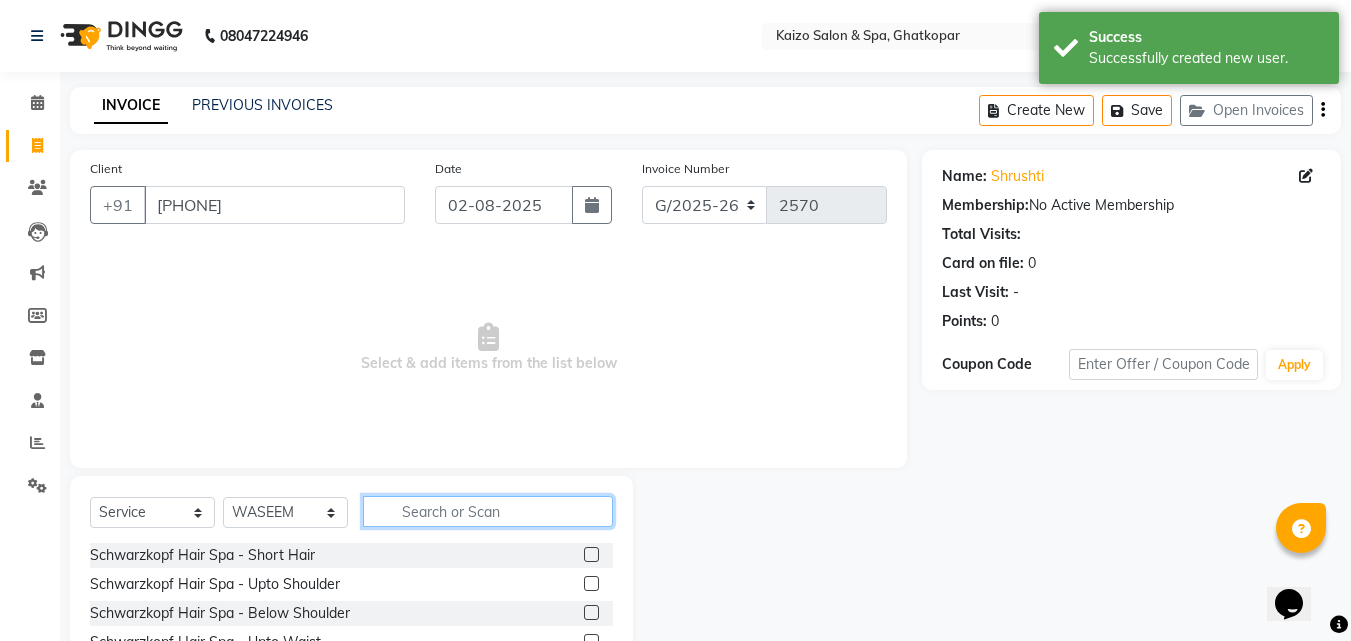 click 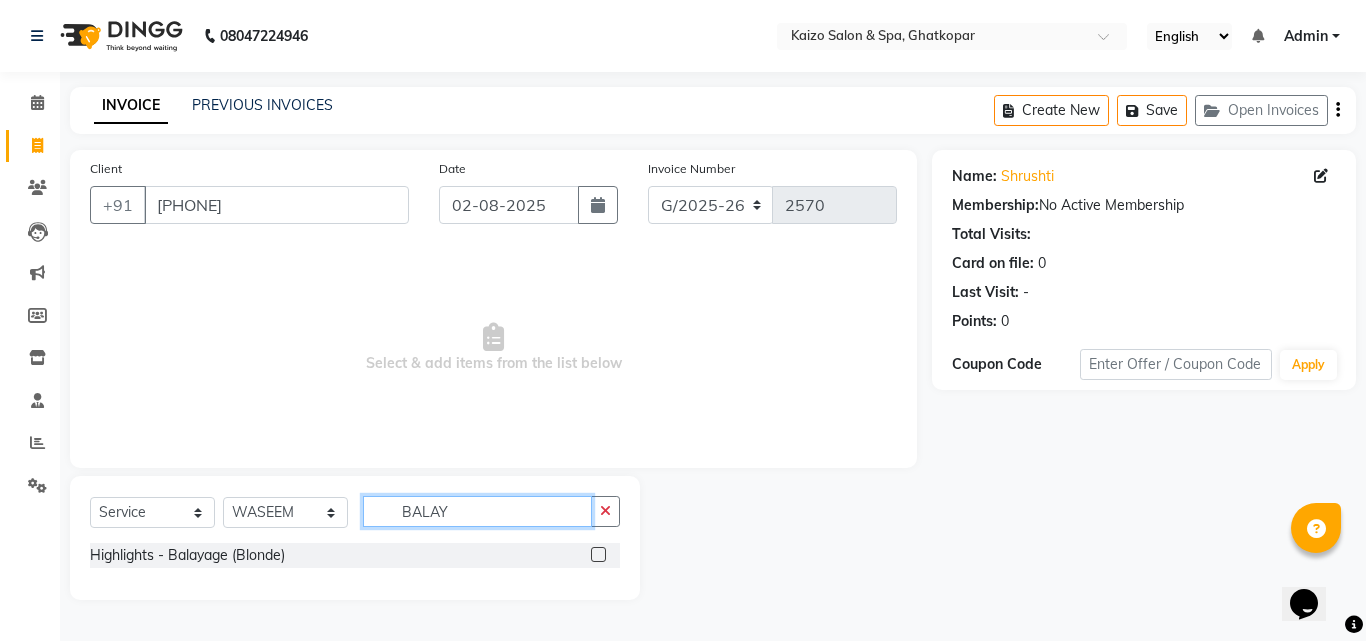 type on "BALAY" 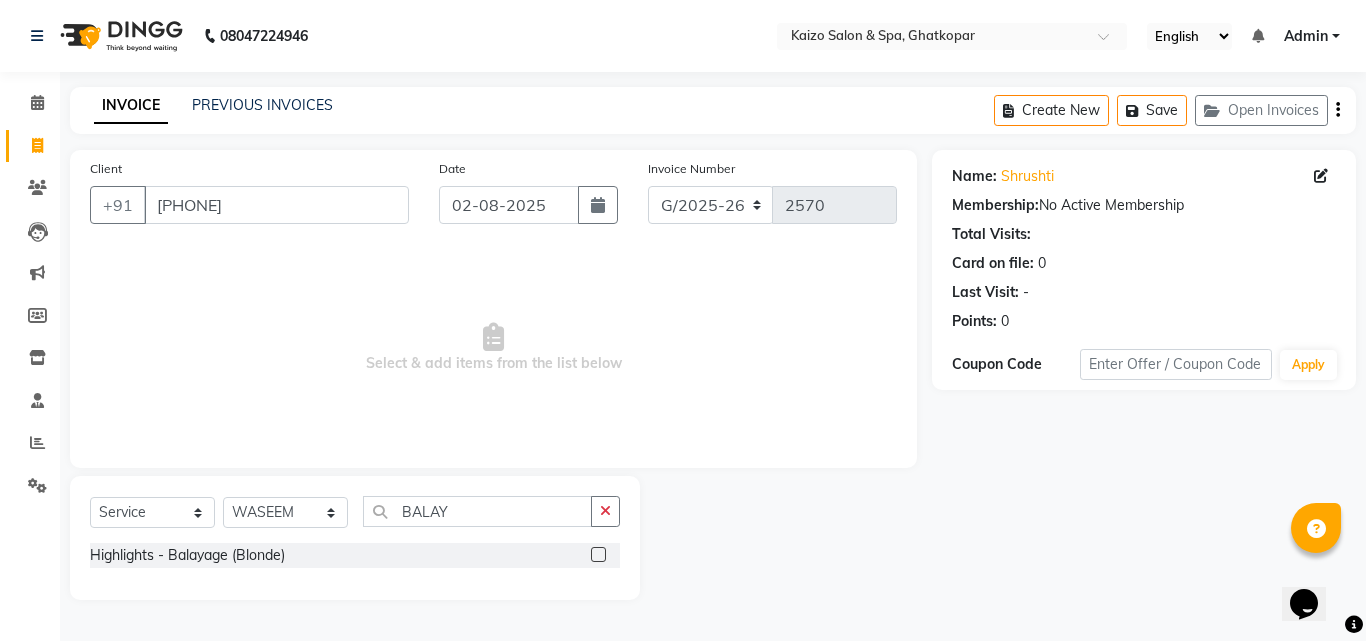 click 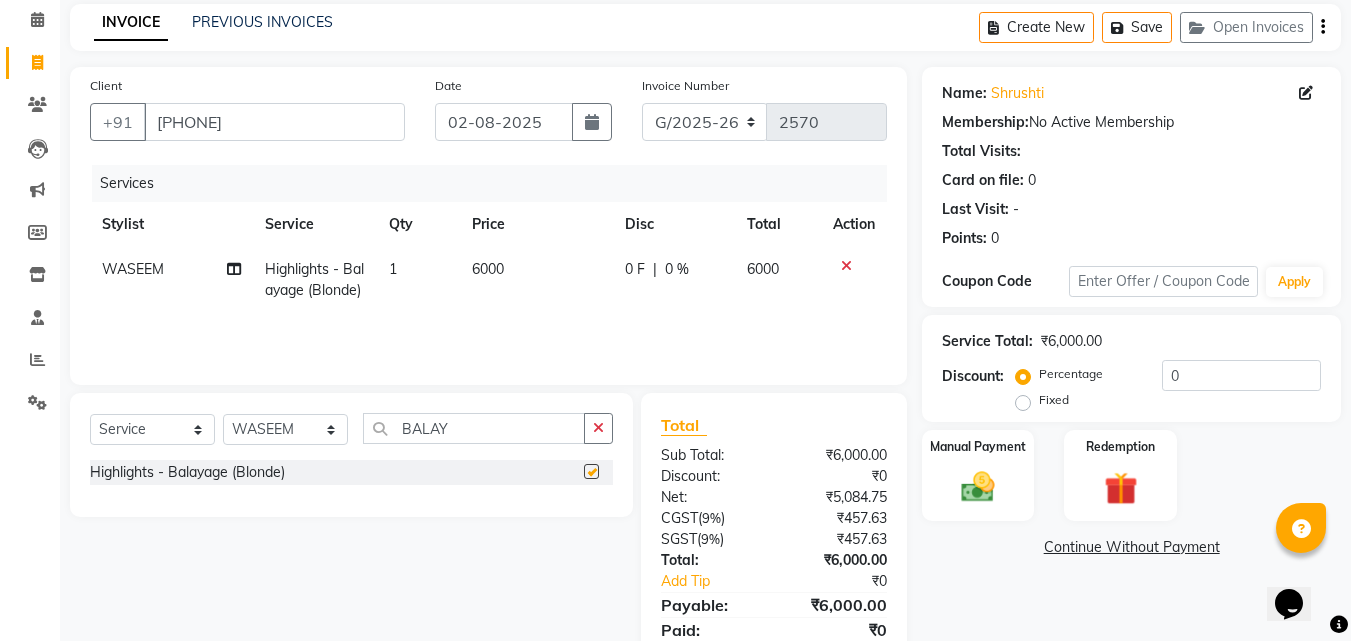 checkbox on "false" 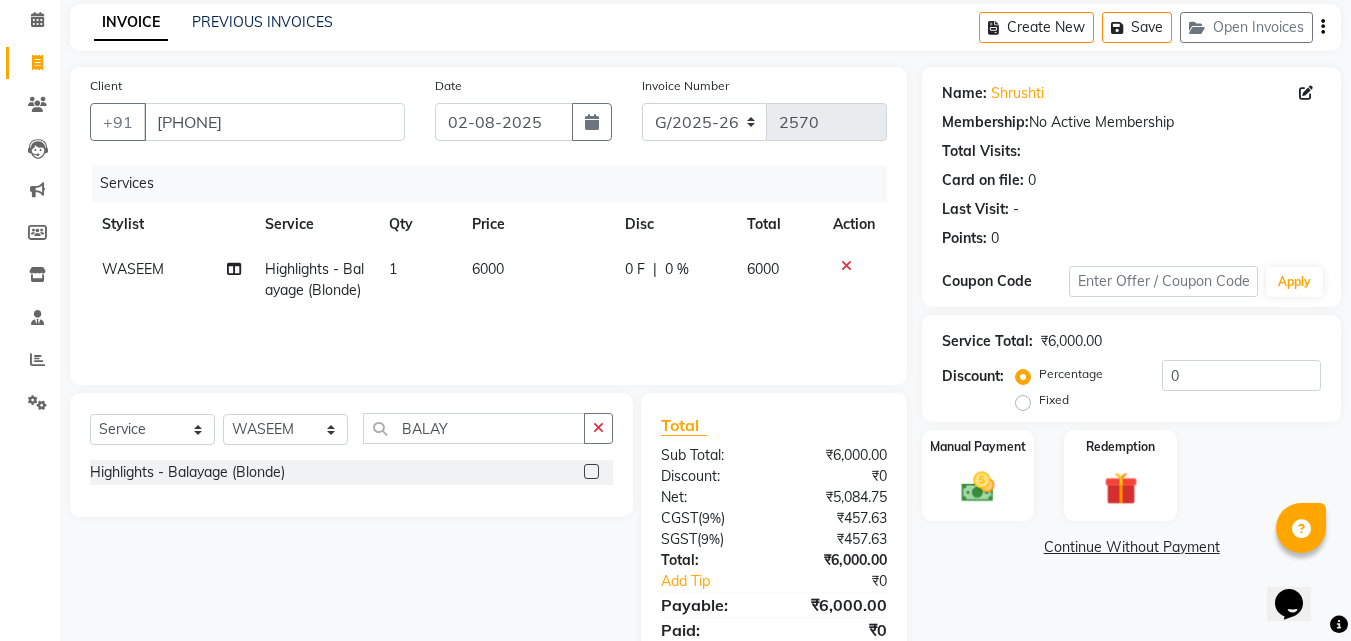 scroll, scrollTop: 159, scrollLeft: 0, axis: vertical 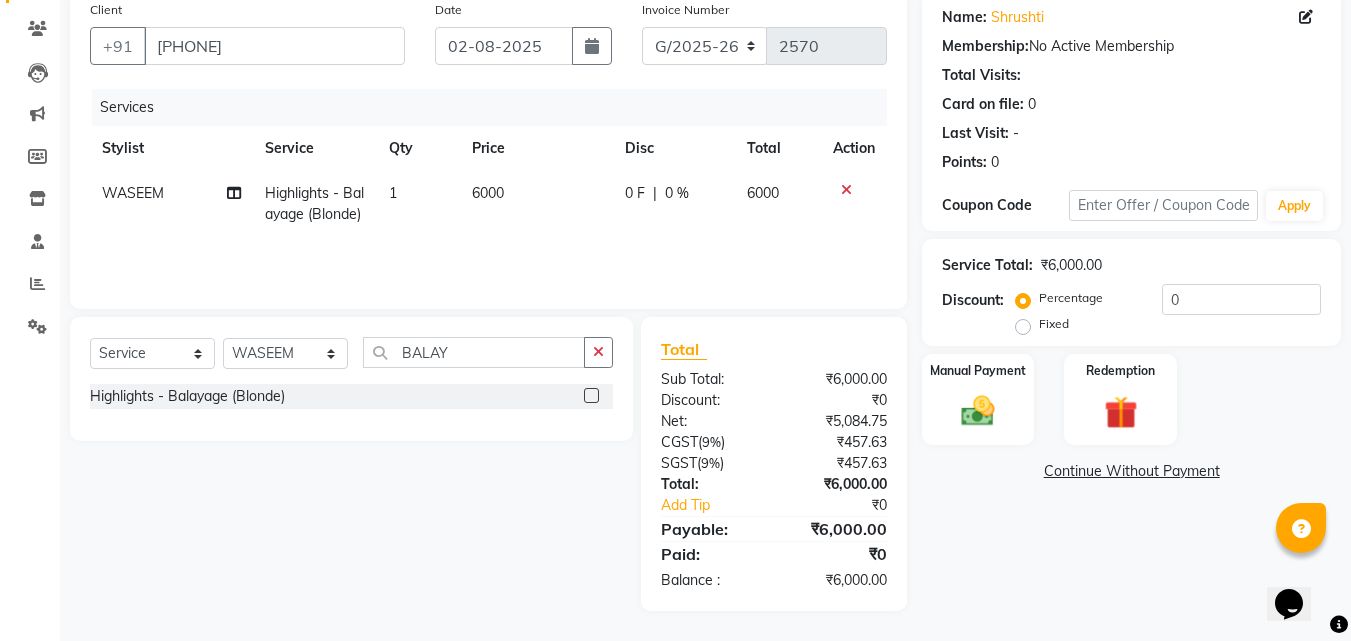 click on "6000" 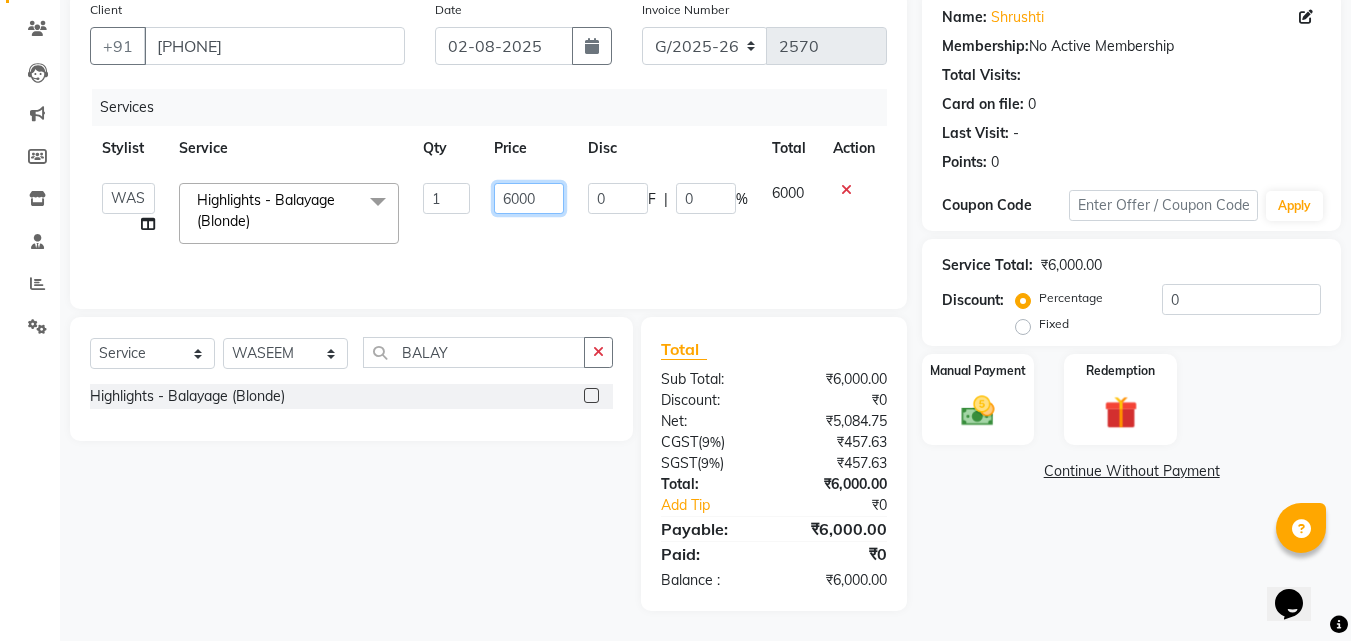 drag, startPoint x: 490, startPoint y: 187, endPoint x: 519, endPoint y: 200, distance: 31.780497 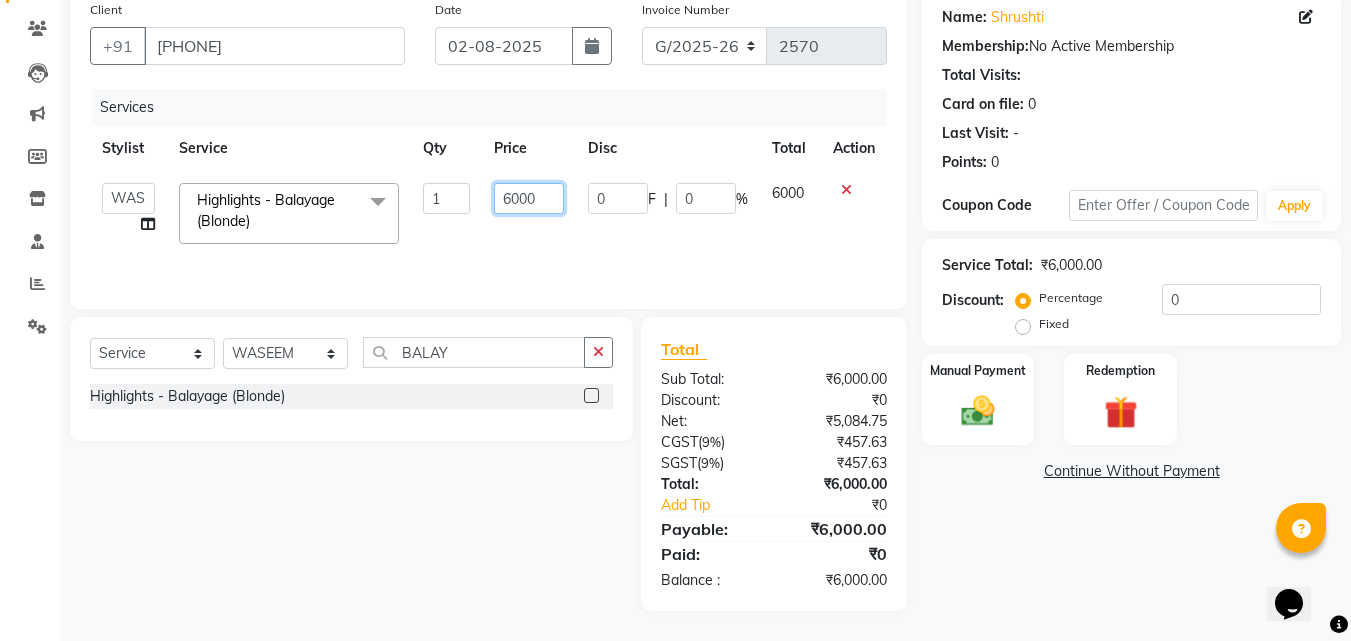 click on "6000" 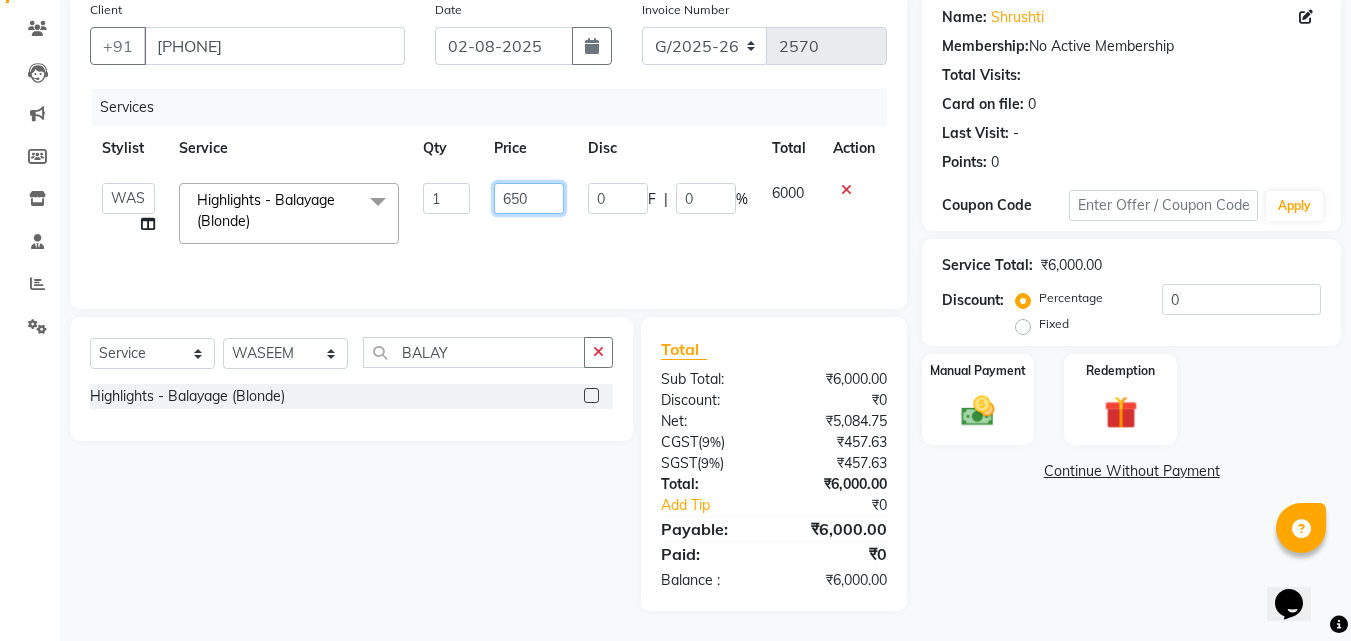 type on "6500" 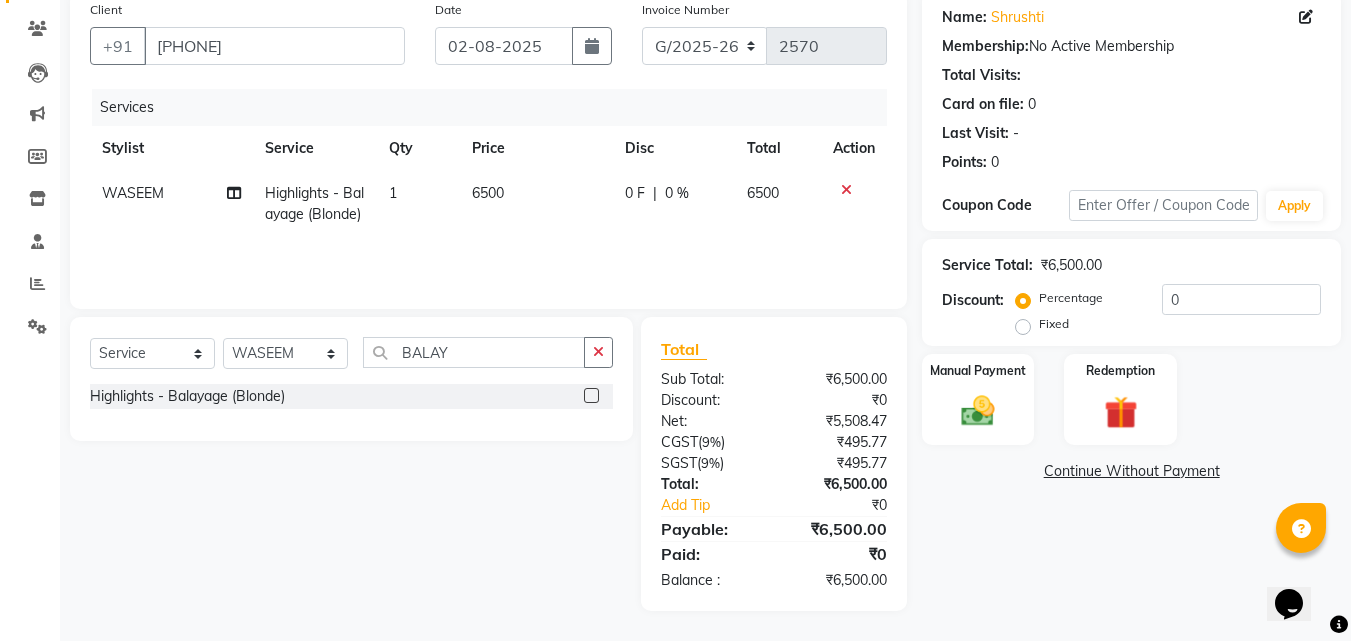 click on "6500" 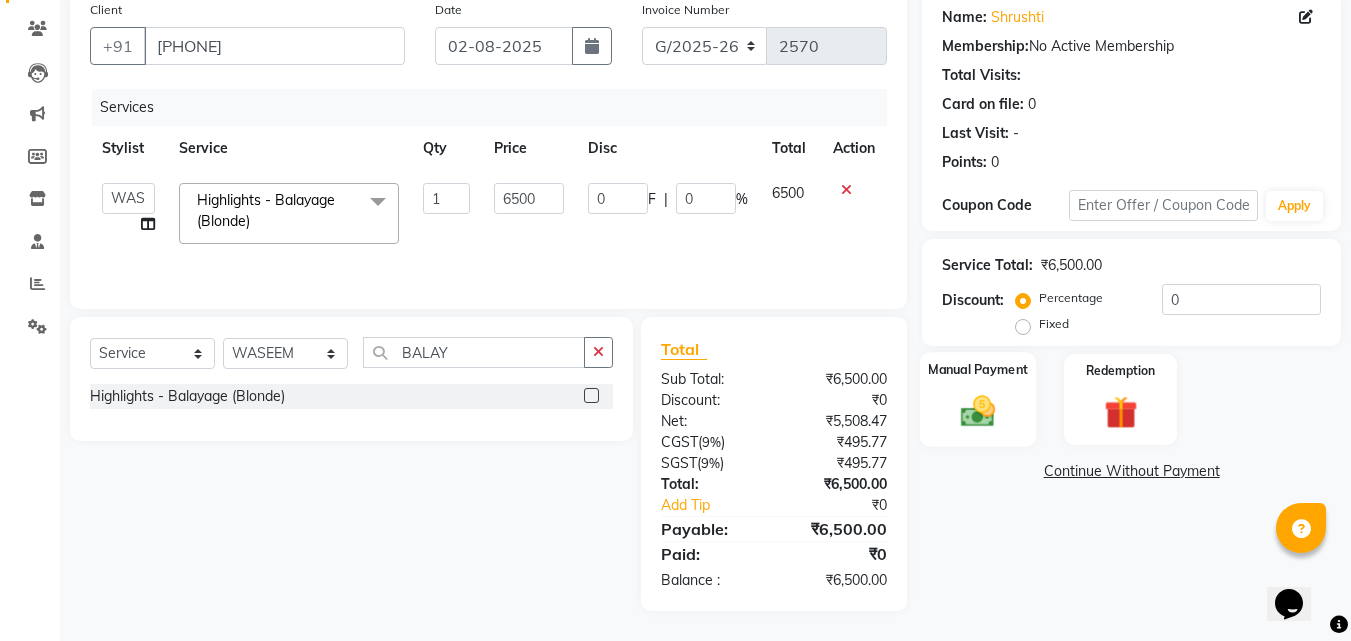 click 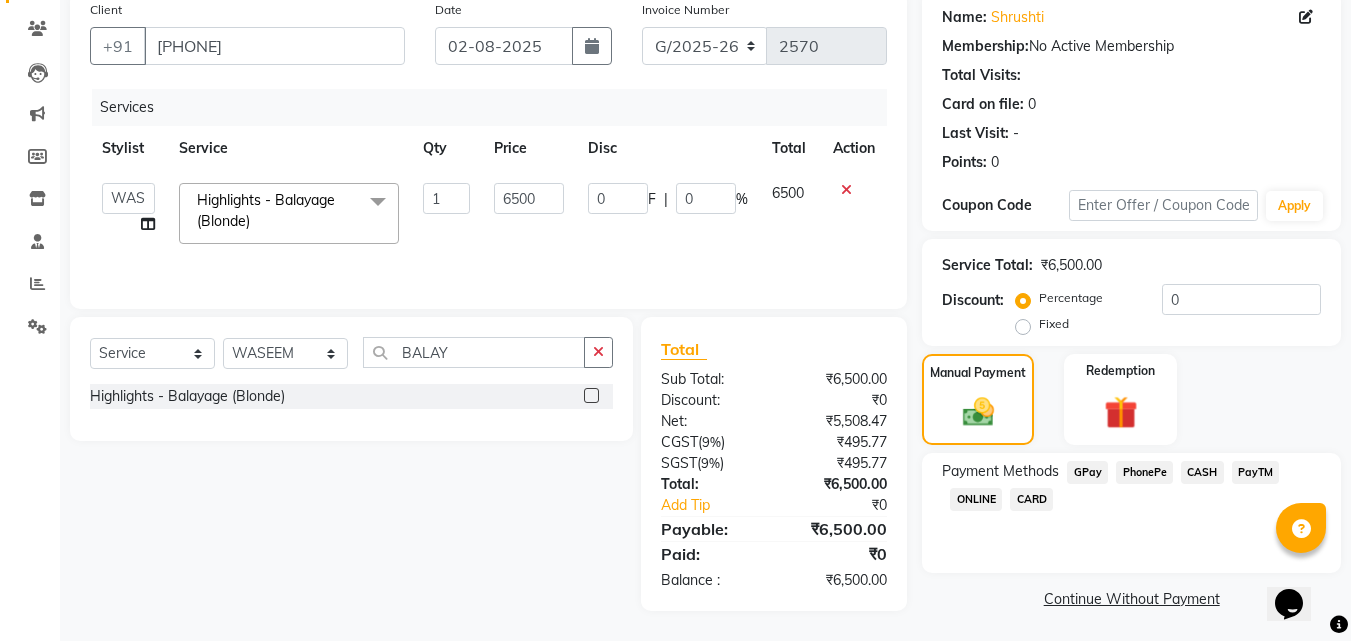 click on "PhonePe" 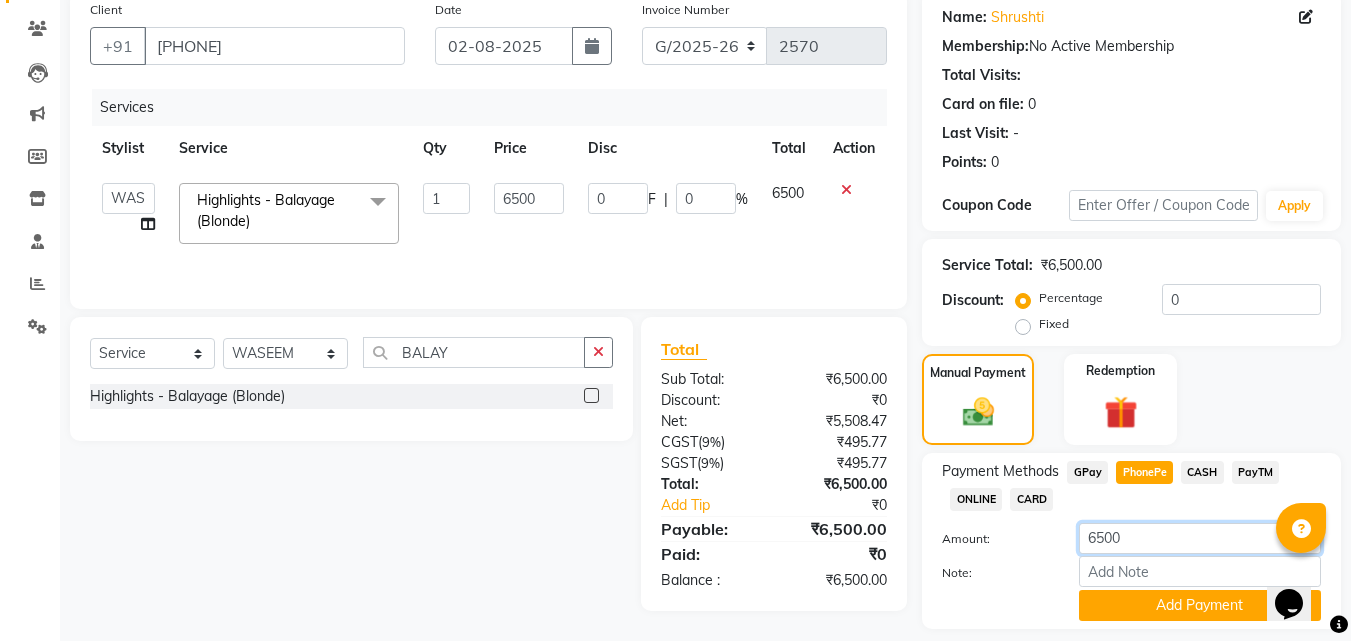 click on "6500" 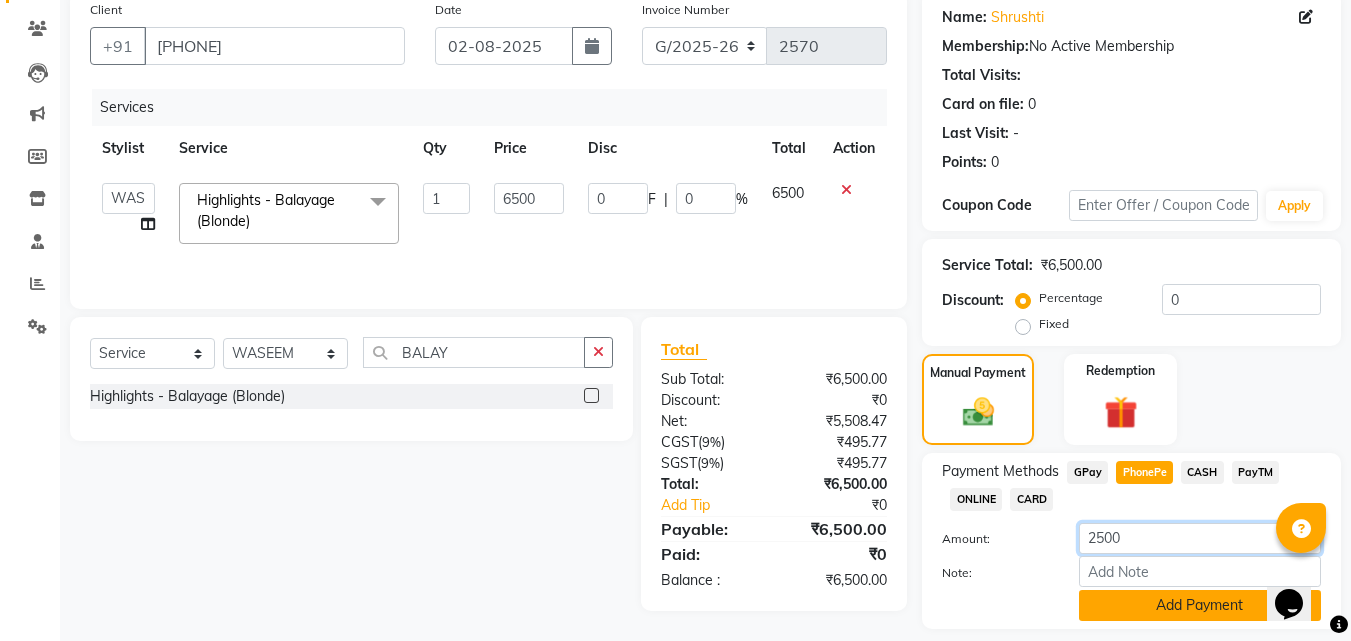 type on "2500" 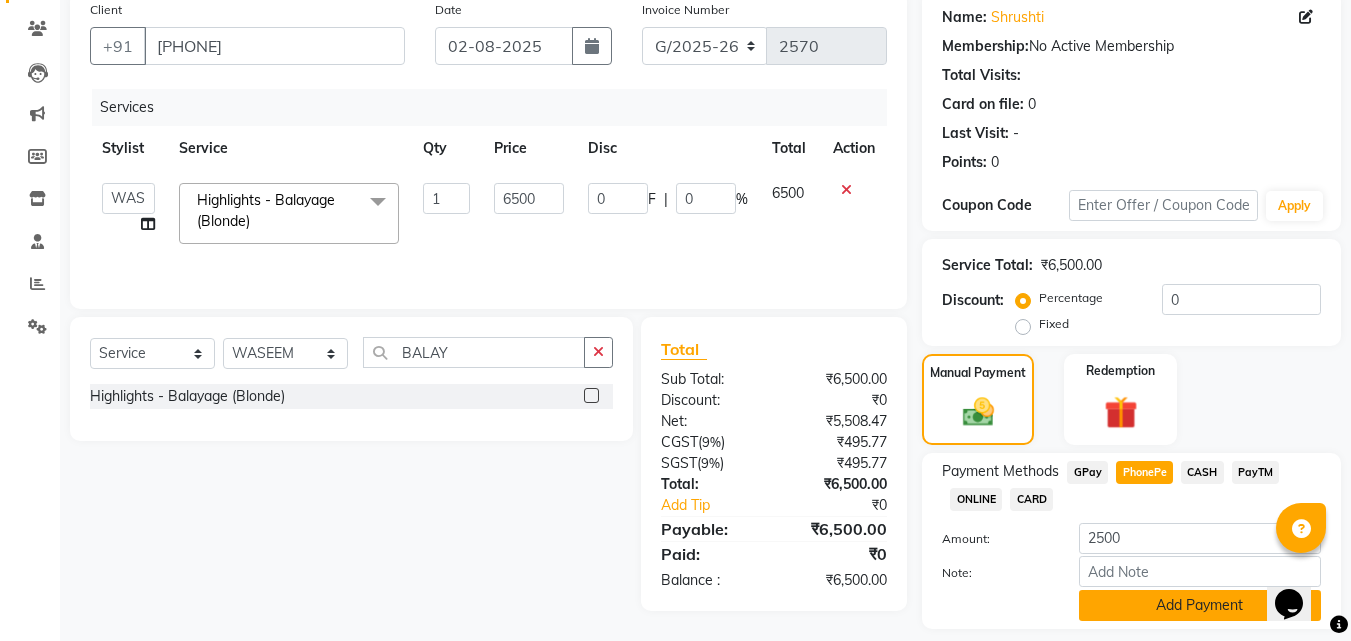 click on "Add Payment" 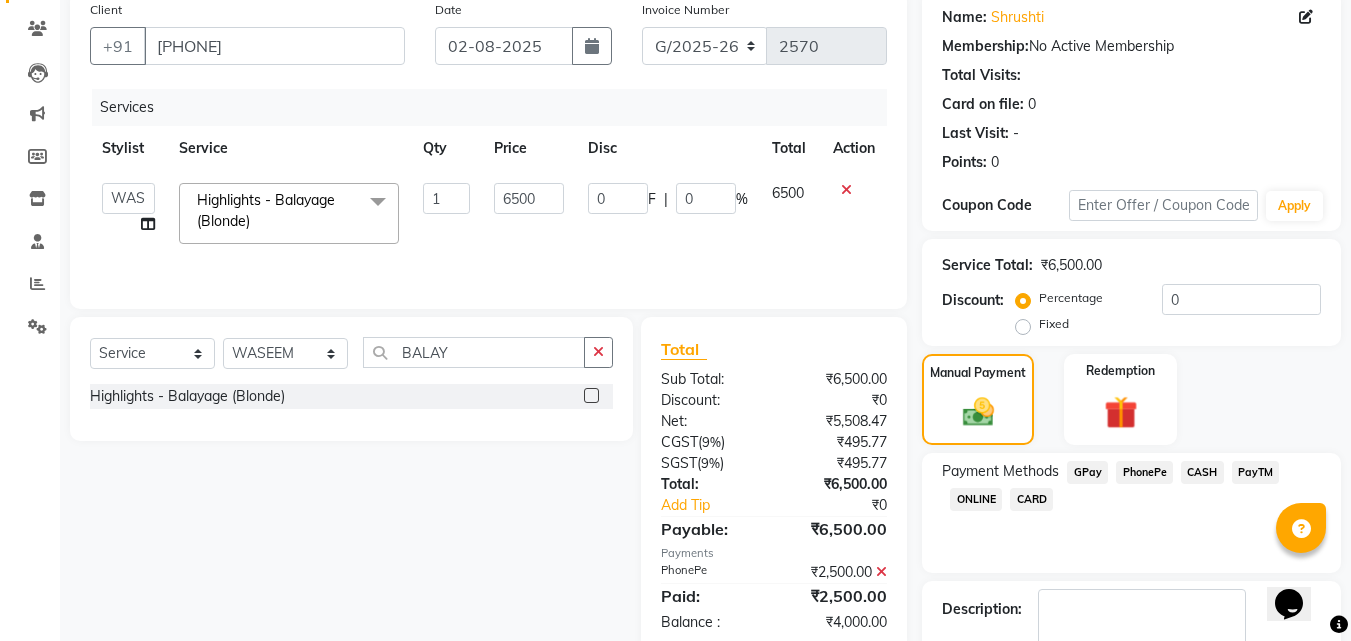 drag, startPoint x: 1192, startPoint y: 470, endPoint x: 1183, endPoint y: 482, distance: 15 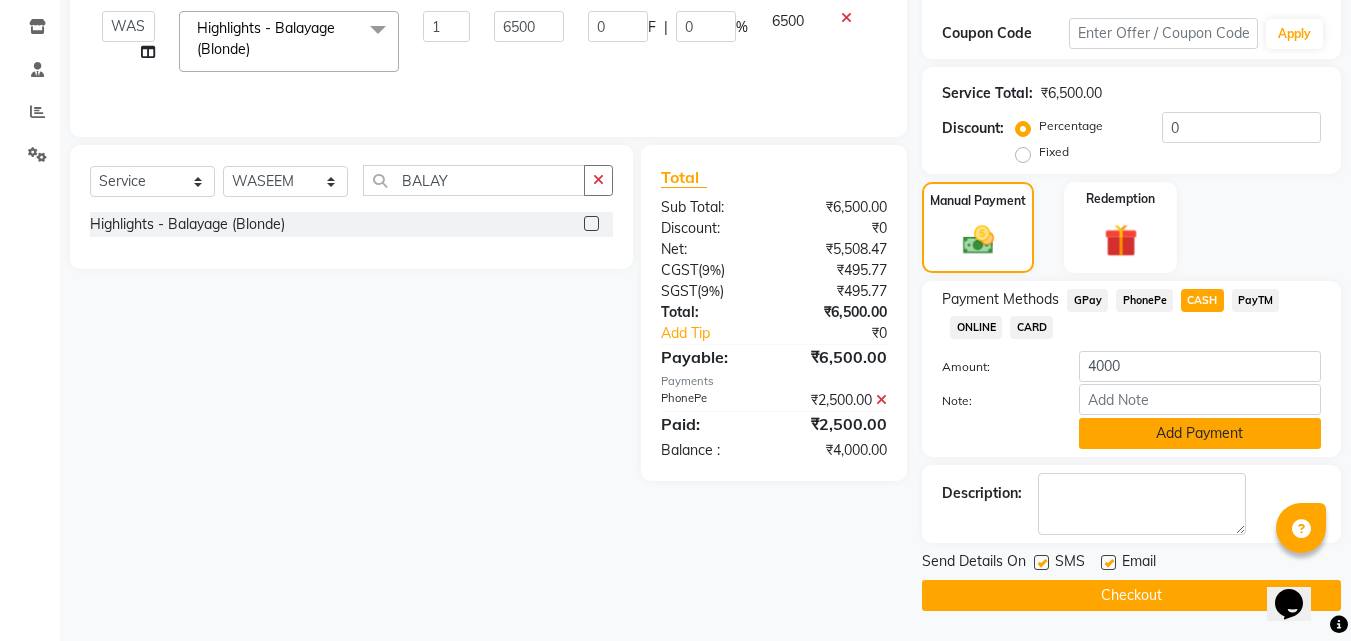 click on "Add Payment" 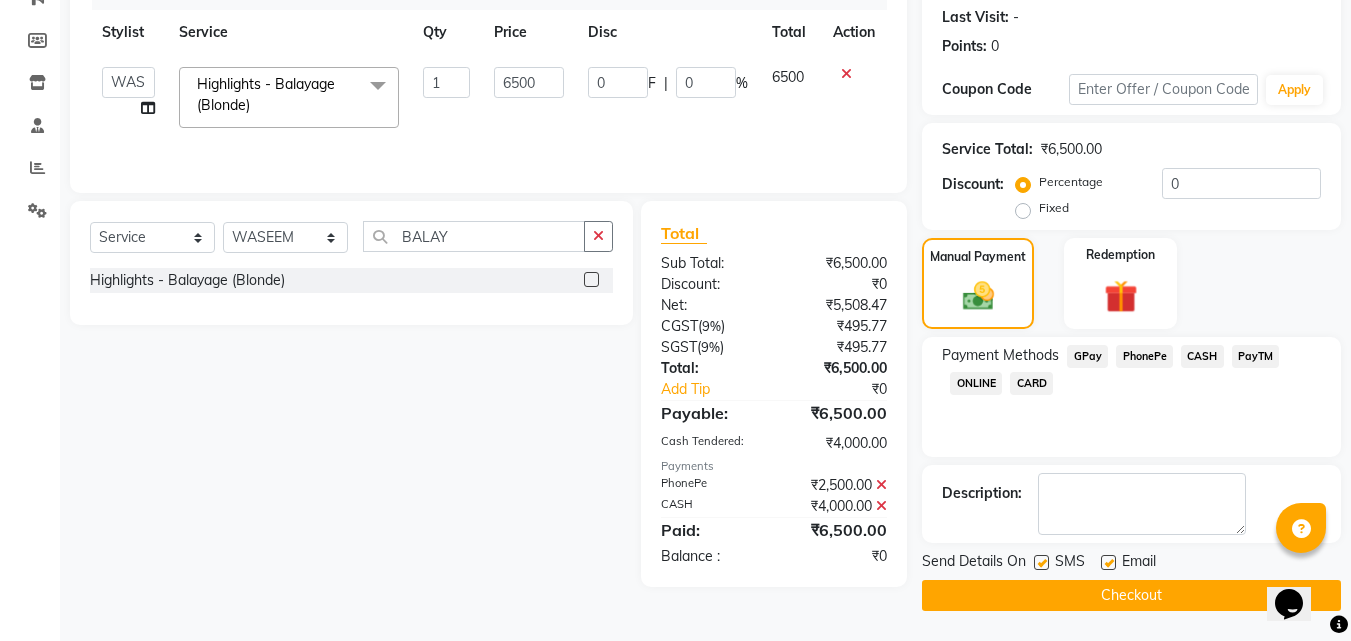scroll, scrollTop: 275, scrollLeft: 0, axis: vertical 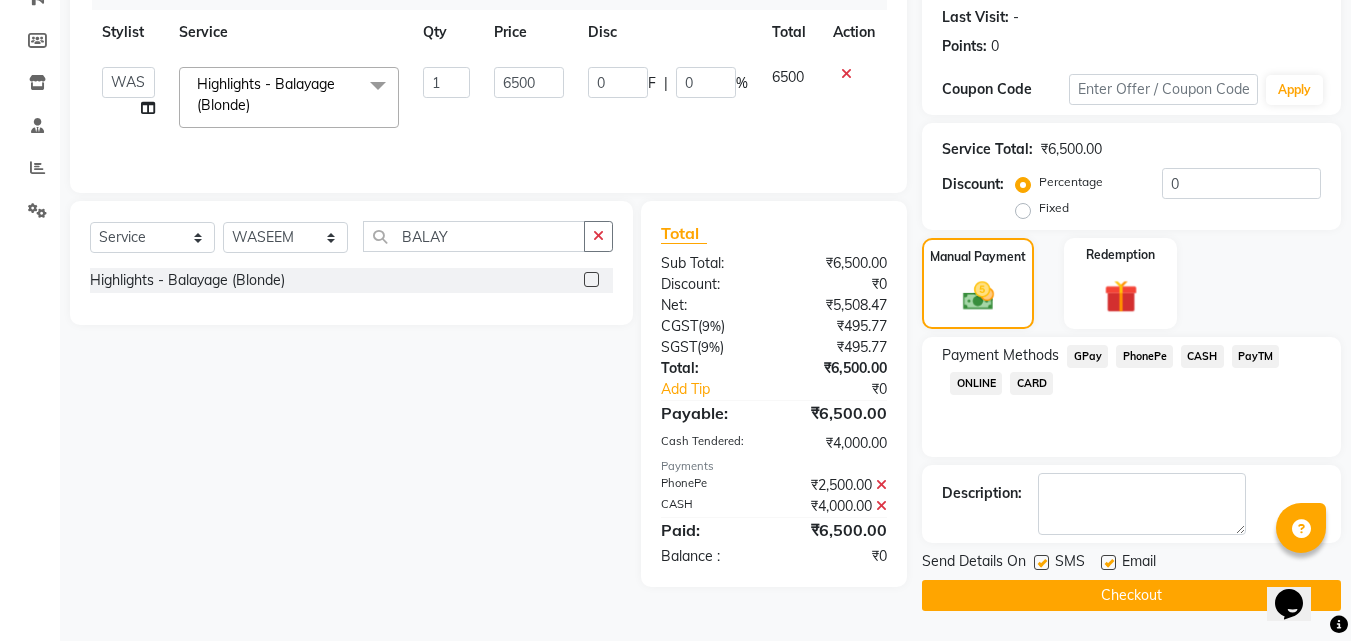 click 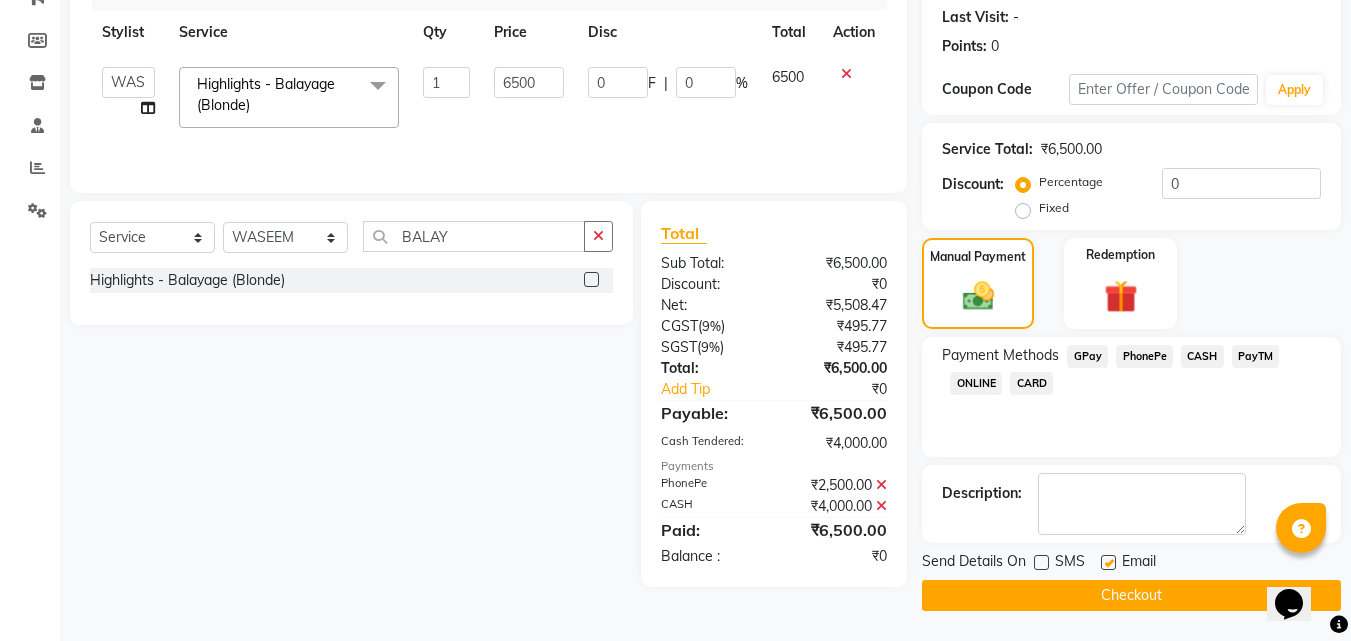 click 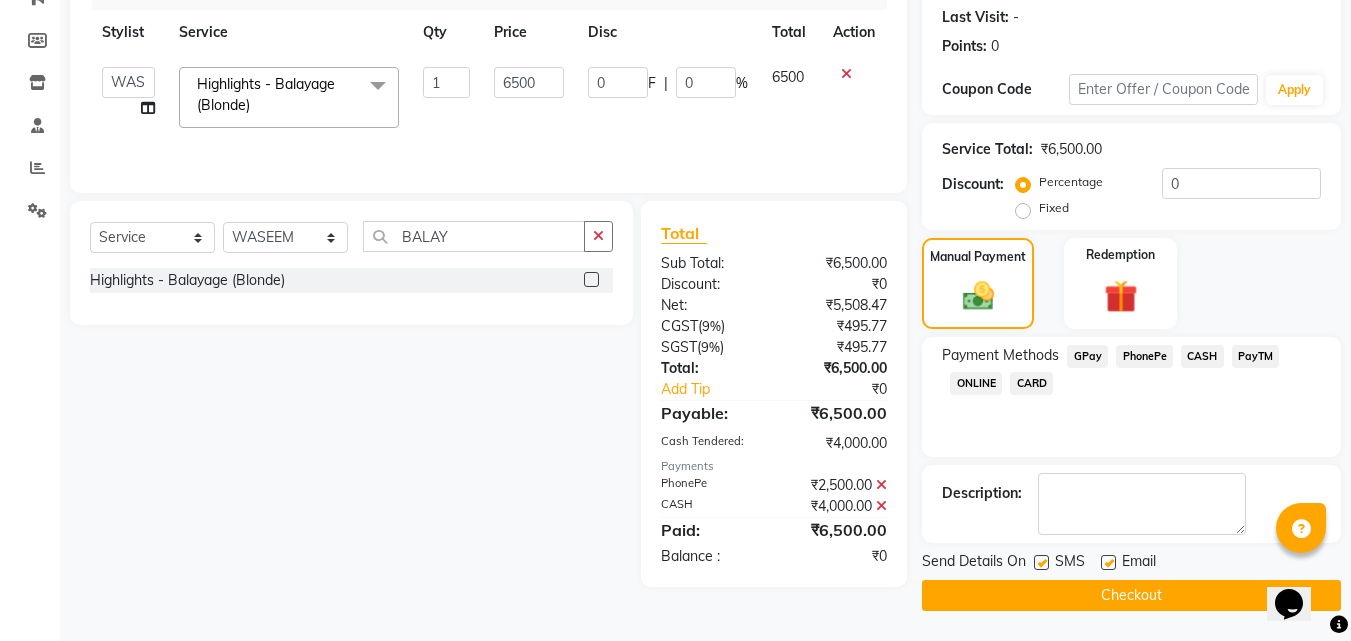 click on "Checkout" 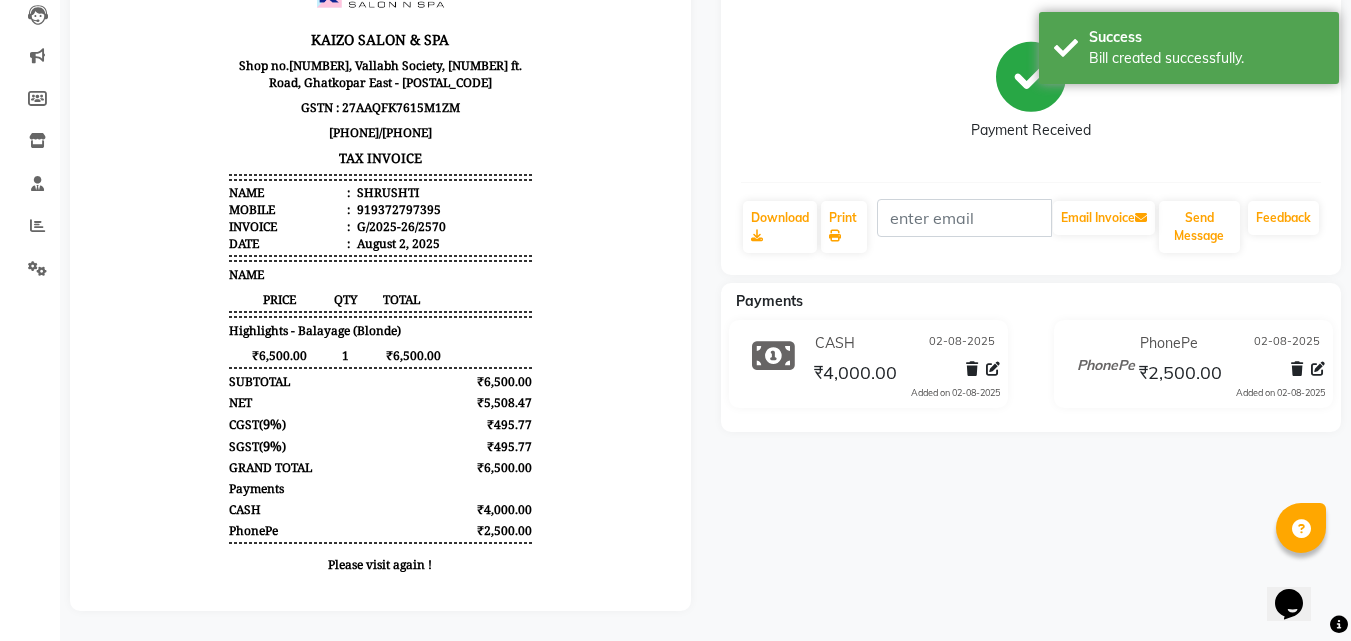 scroll, scrollTop: 232, scrollLeft: 0, axis: vertical 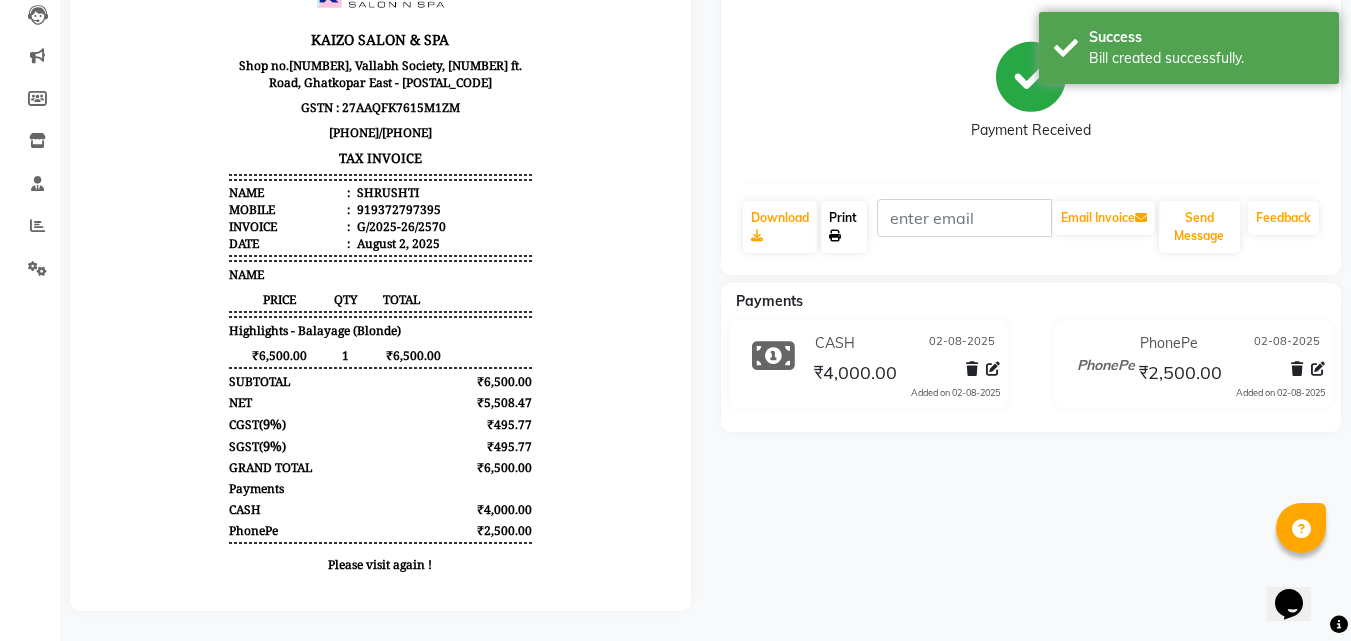 click on "Print" 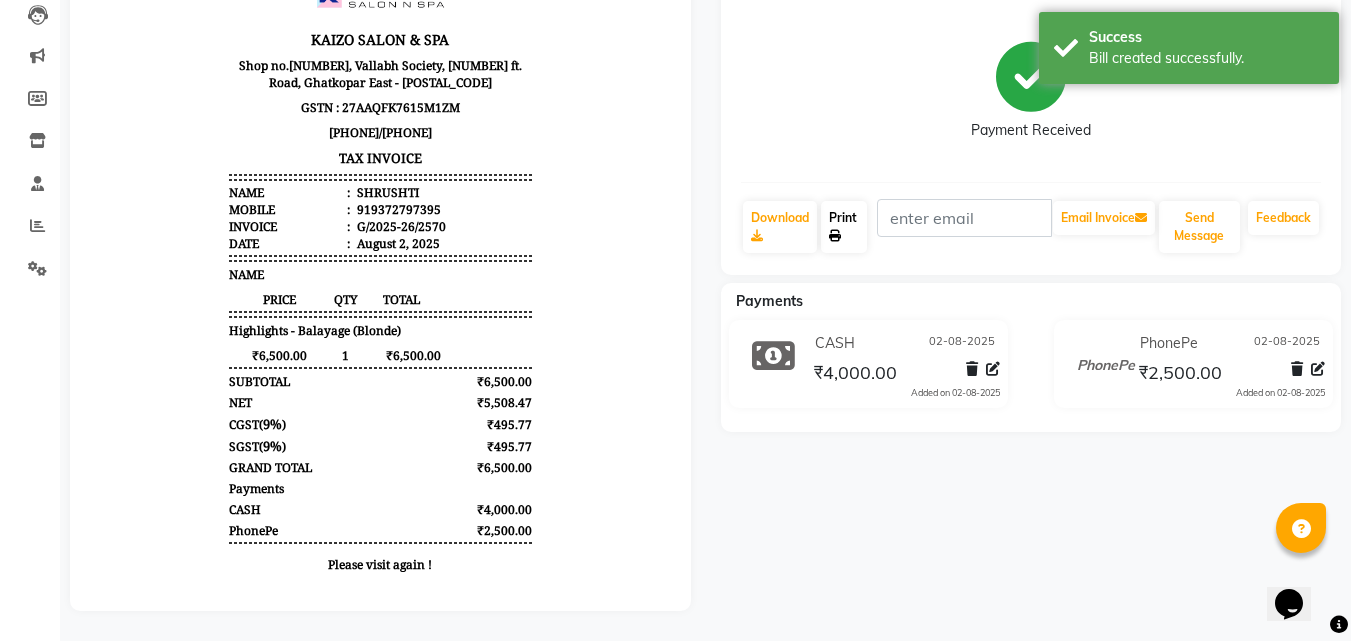 select on "service" 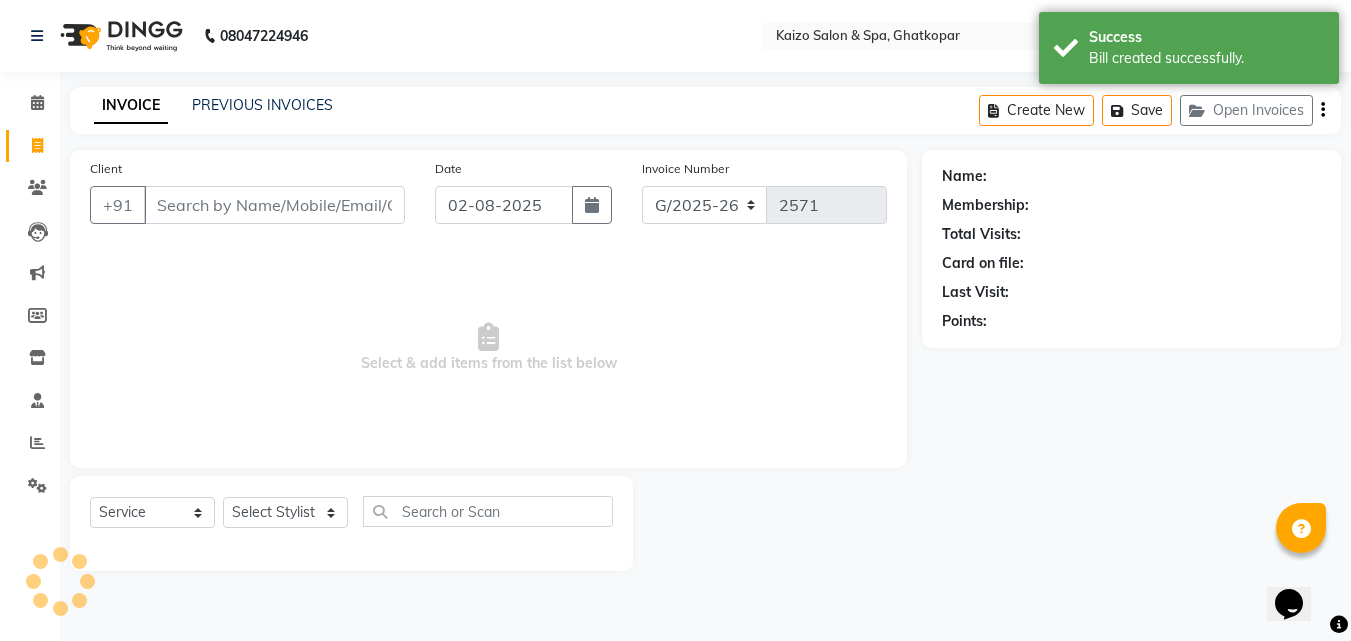 scroll, scrollTop: 0, scrollLeft: 0, axis: both 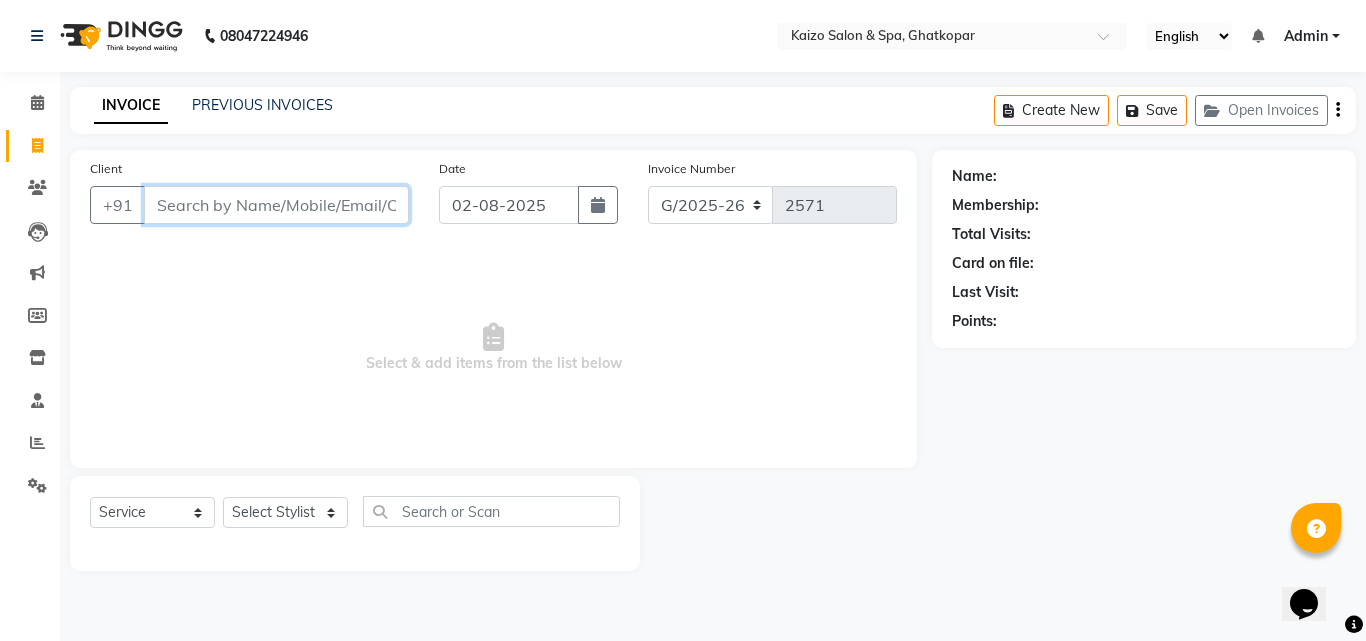 paste on "9321735157" 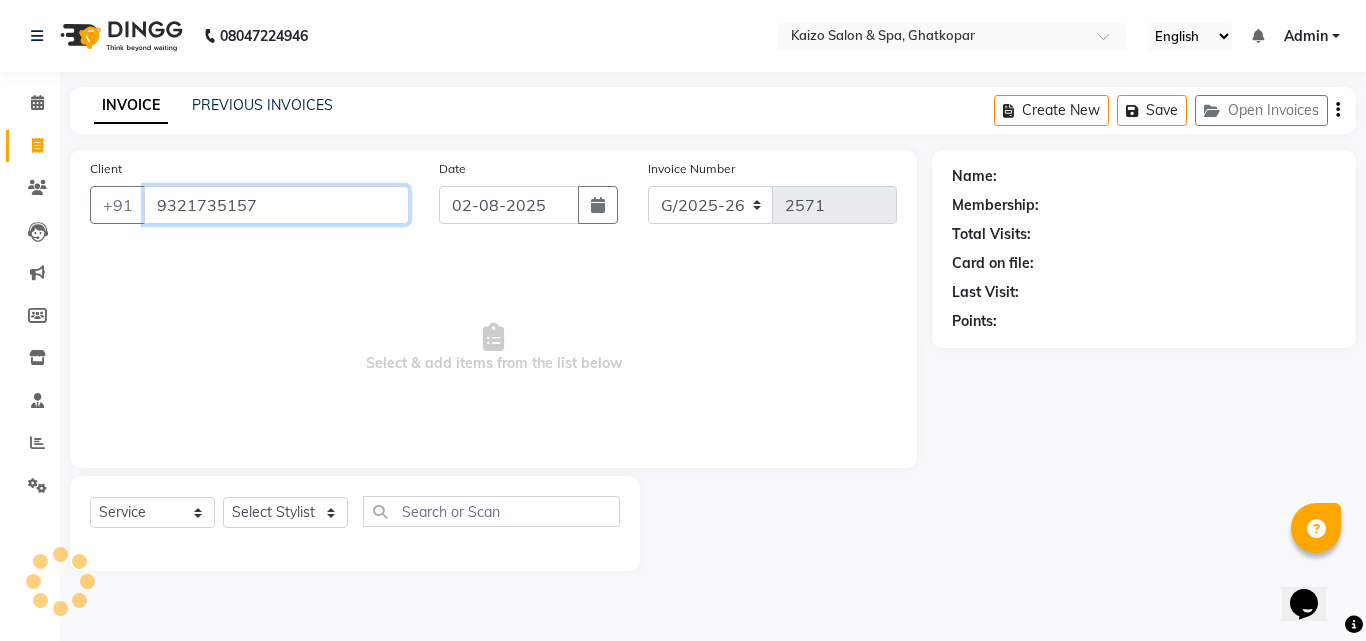 type on "9321735157" 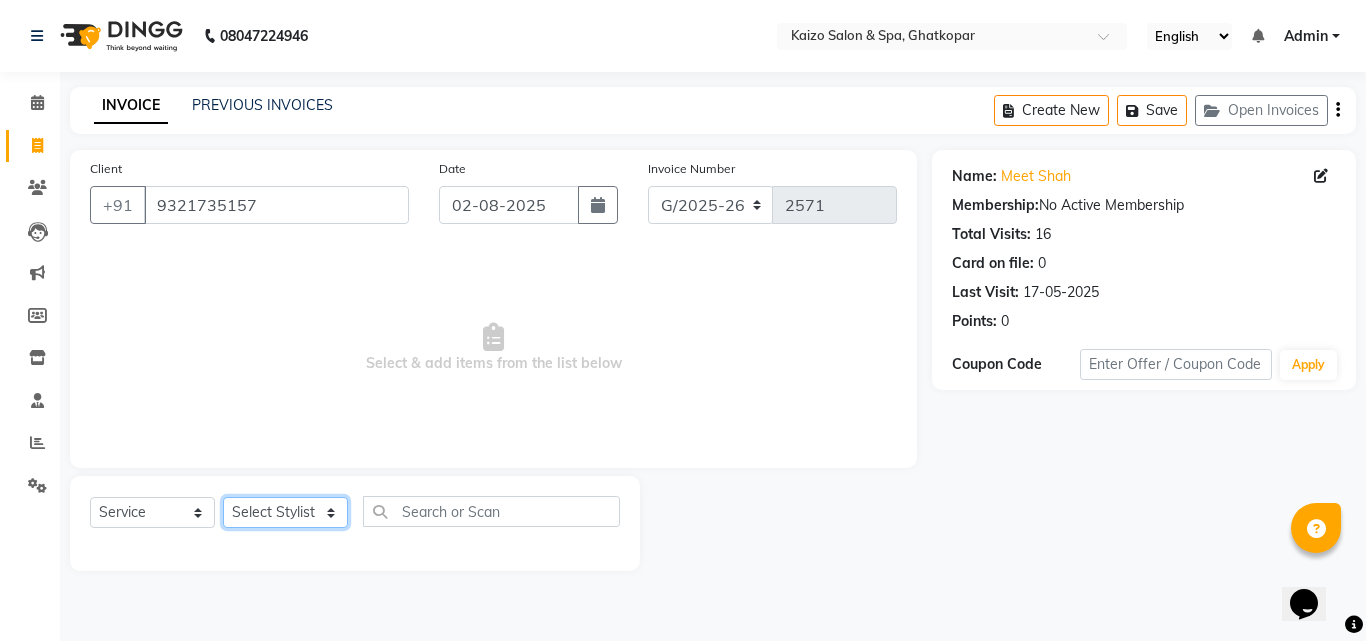click on "Select Stylist ABDUL AKSHADA ANJALI ARBAZ ARIF FAHEEM Front Desk GOVIND HEENA IFTESHA JACIN NIBHA NIKITA NIZAM PRANITA SALIM SAM SHADAB SHARIFA SMITA GALA SNEHAL SONI SONU WASEEM YASH" 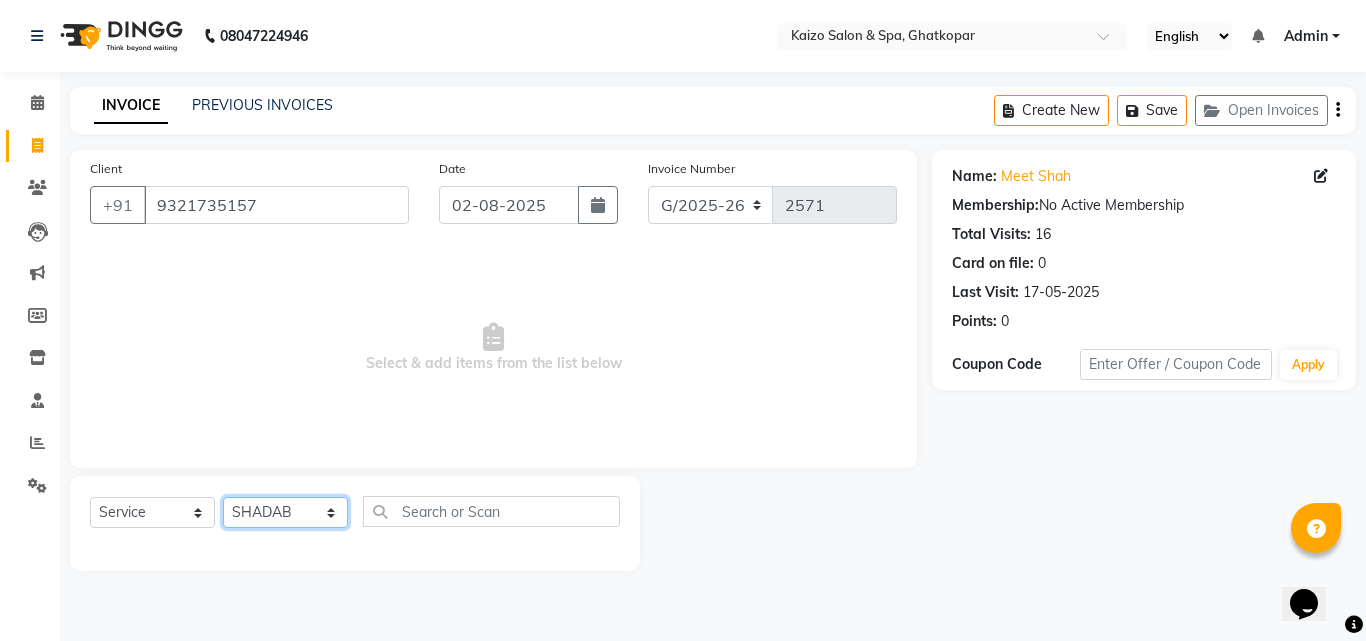 click on "Select Stylist ABDUL AKSHADA ANJALI ARBAZ ARIF FAHEEM Front Desk GOVIND HEENA IFTESHA JACIN NIBHA NIKITA NIZAM PRANITA SALIM SAM SHADAB SHARIFA SMITA GALA SNEHAL SONI SONU WASEEM YASH" 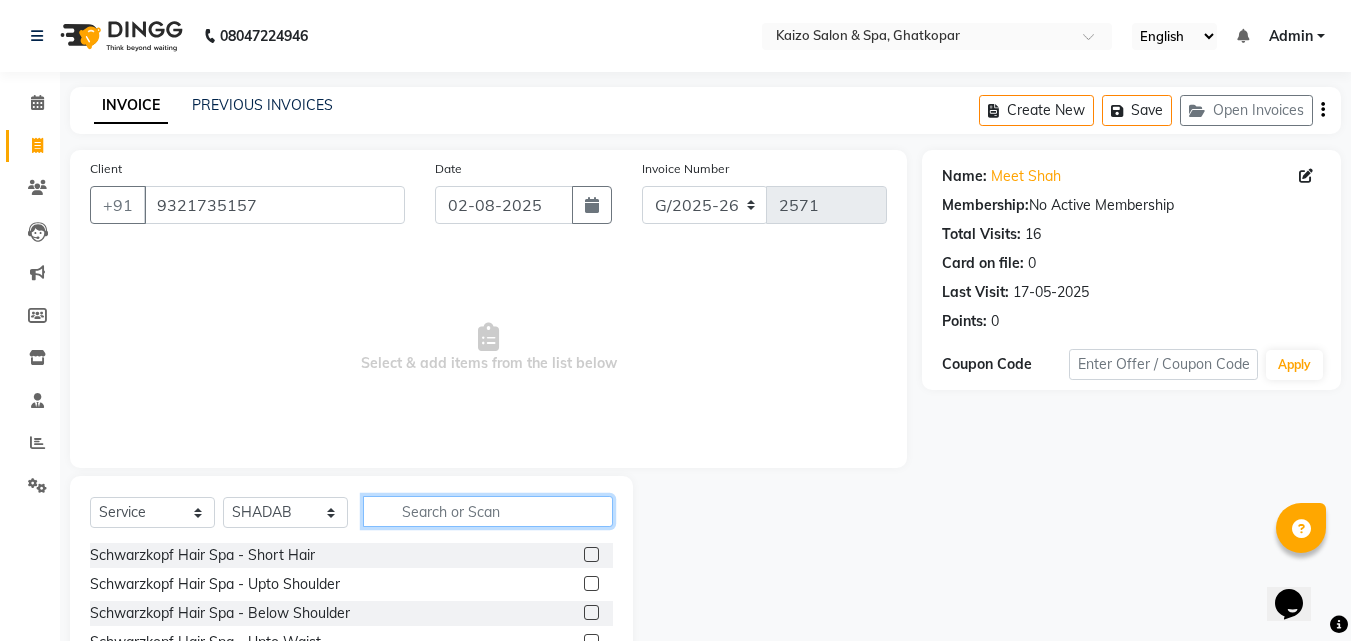 click 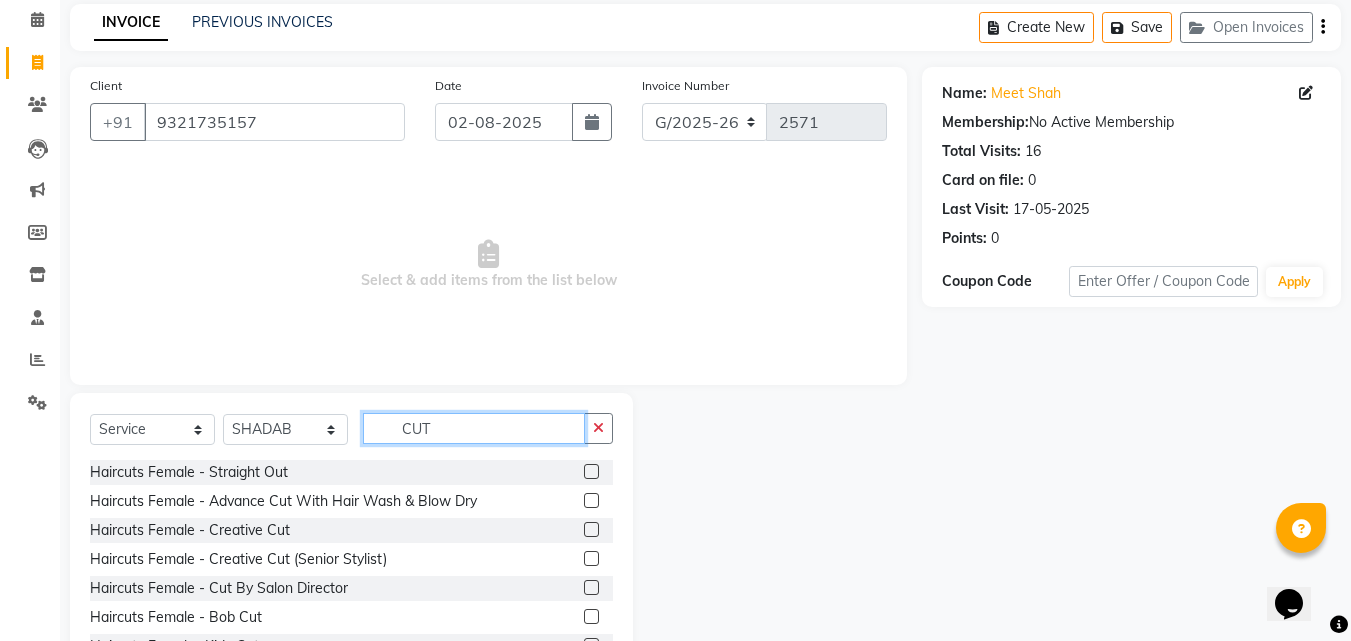 scroll, scrollTop: 160, scrollLeft: 0, axis: vertical 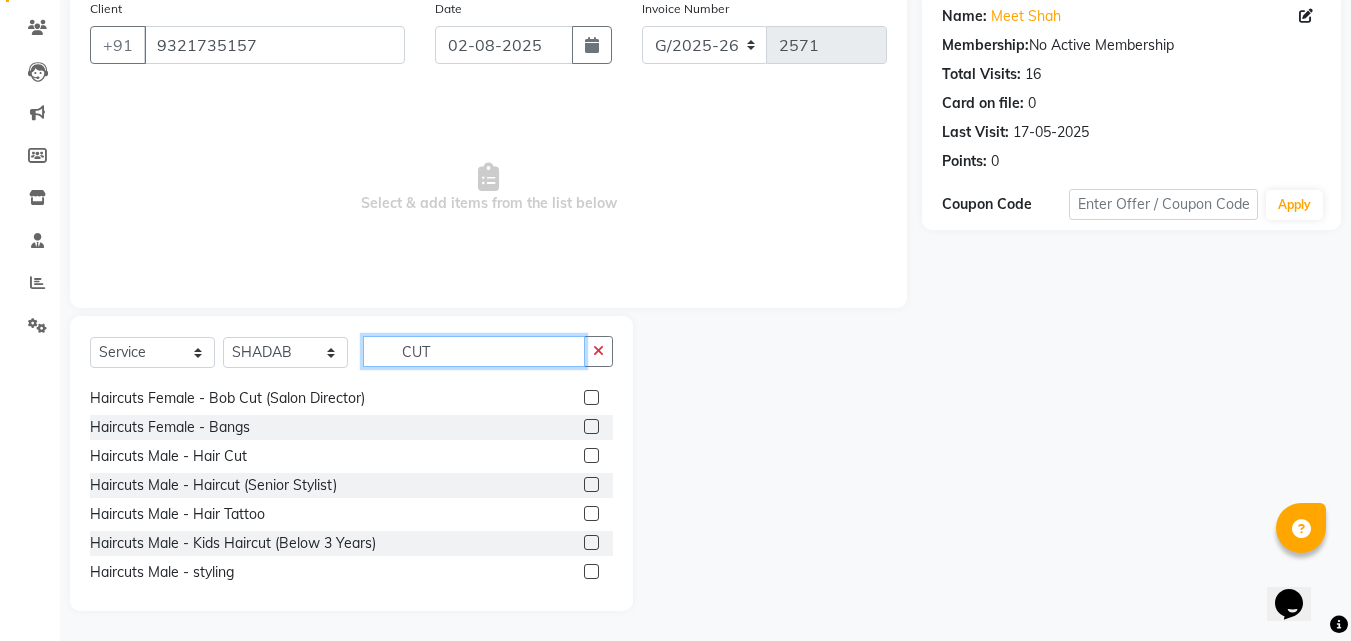 type on "CUT" 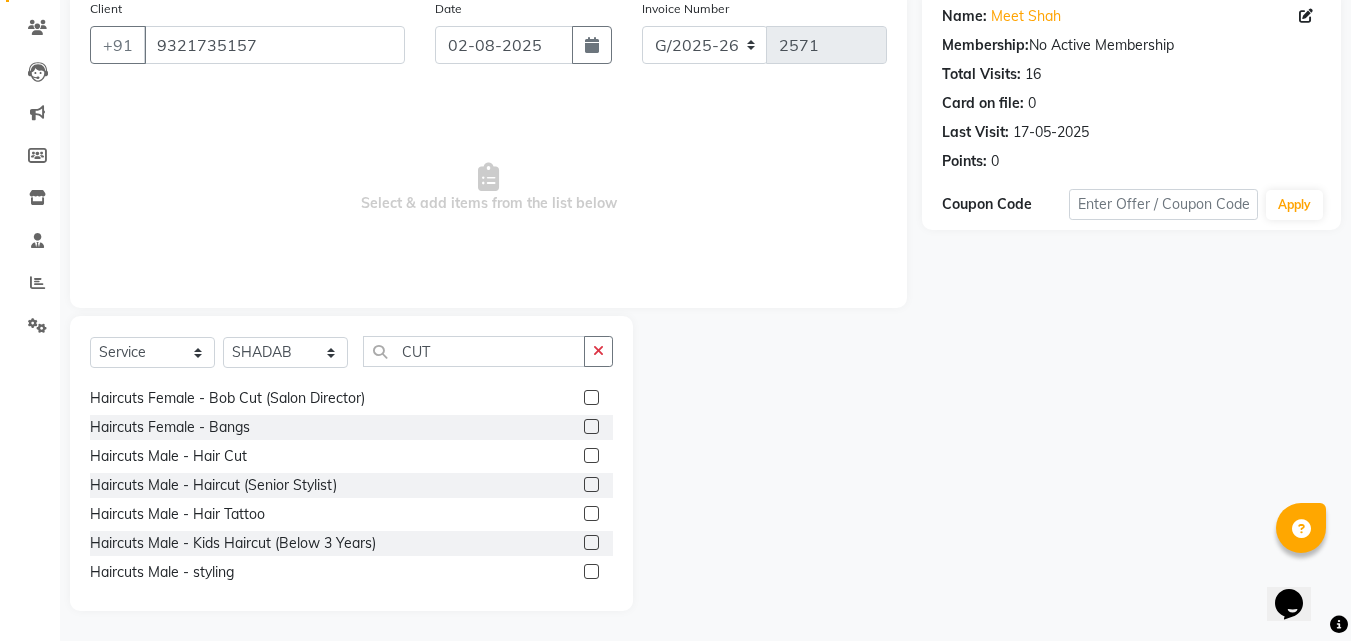 click 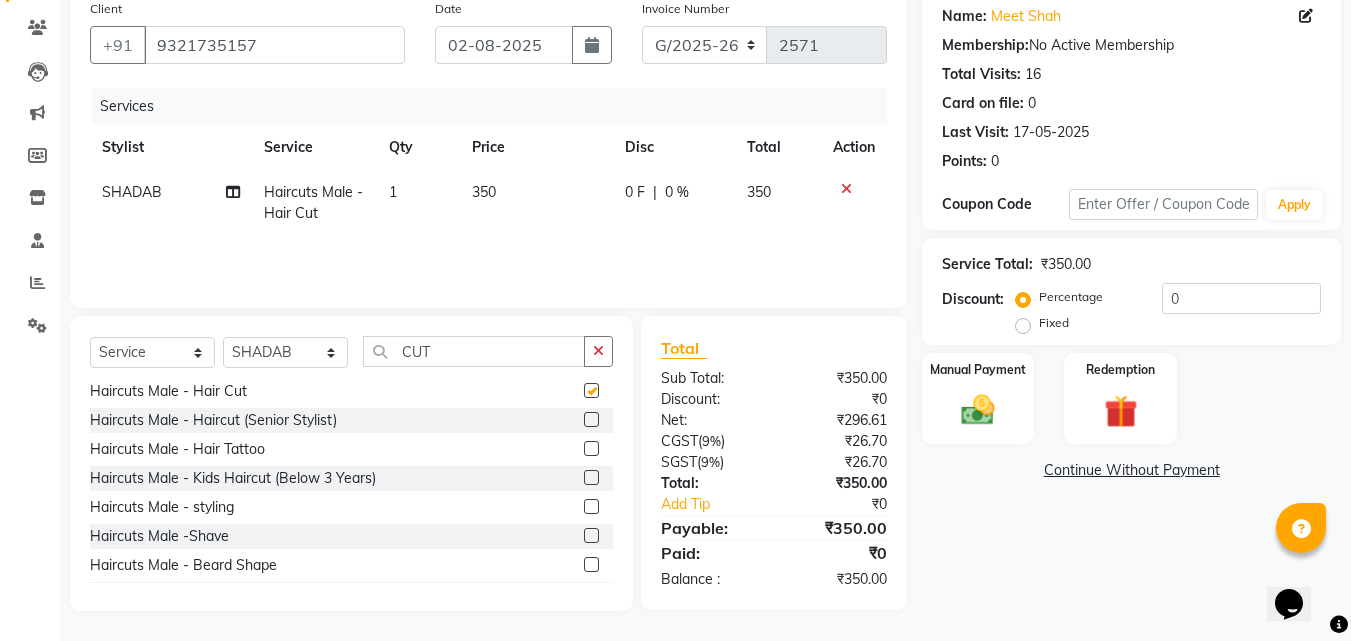 checkbox on "false" 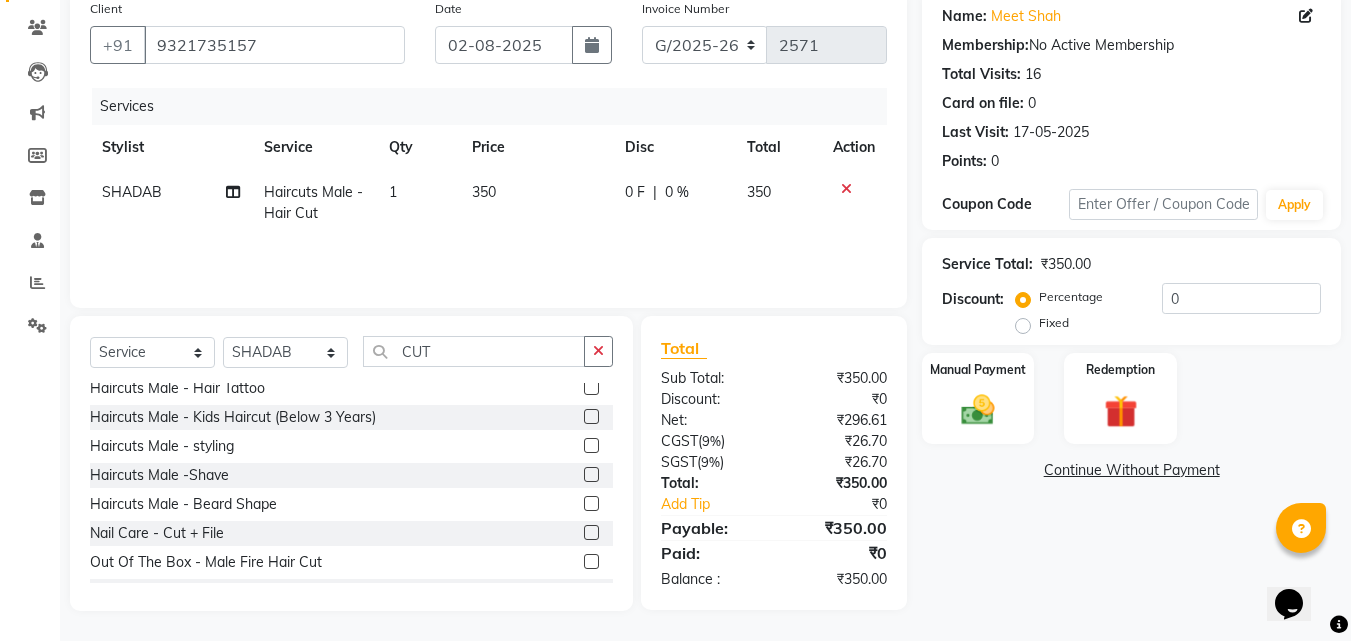 scroll, scrollTop: 351, scrollLeft: 0, axis: vertical 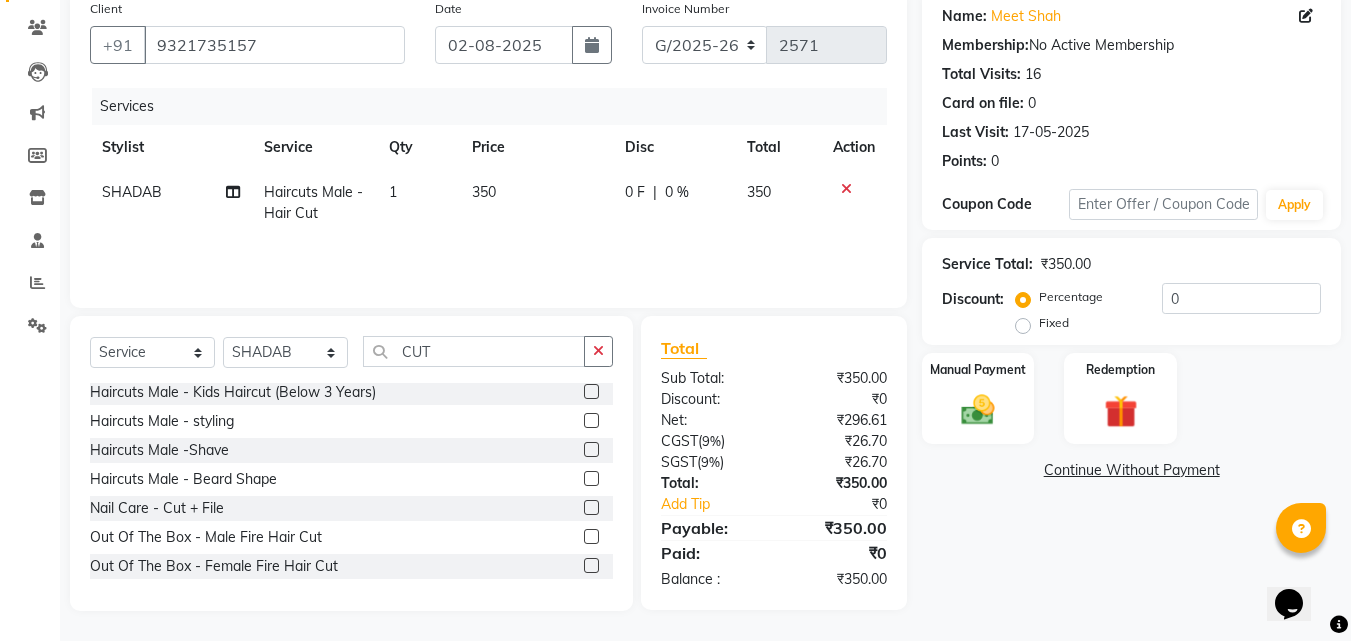 click 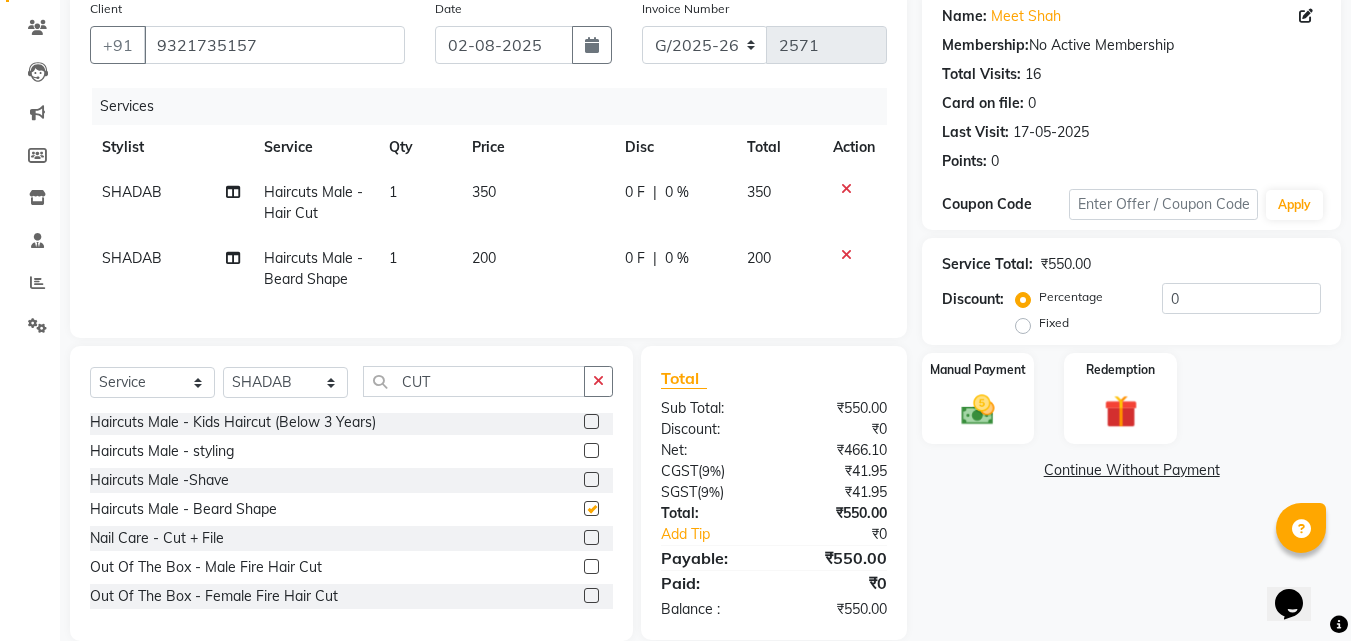 checkbox on "false" 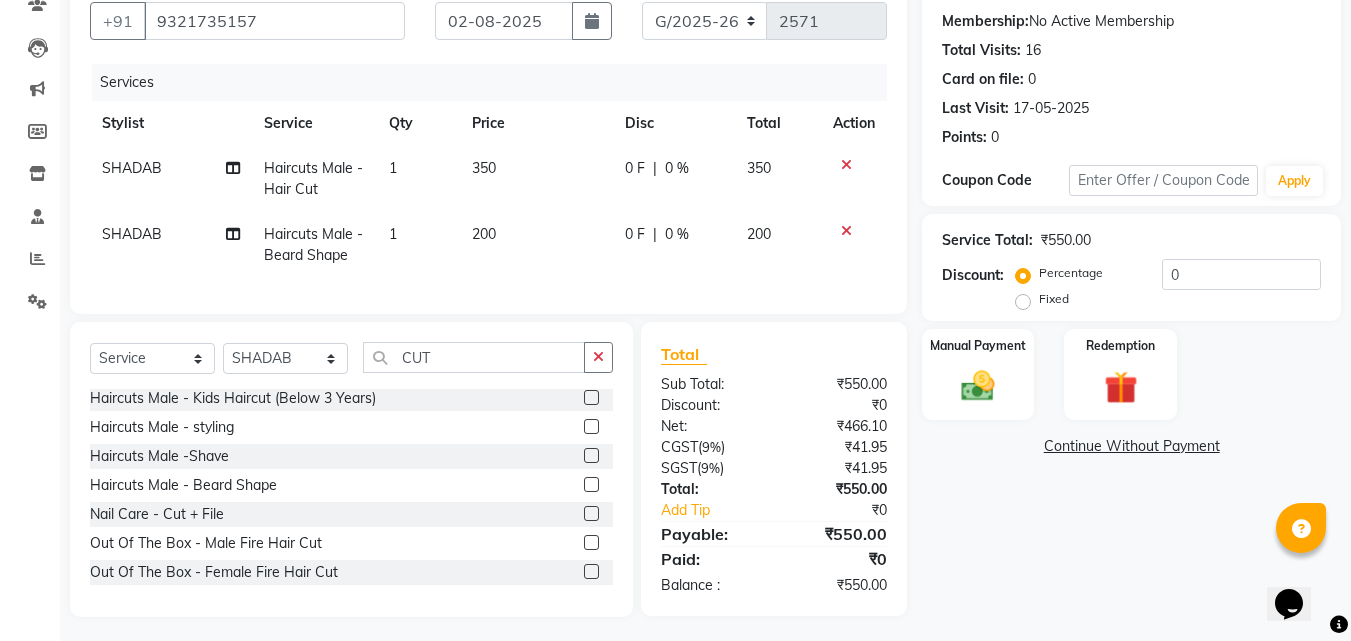 scroll, scrollTop: 205, scrollLeft: 0, axis: vertical 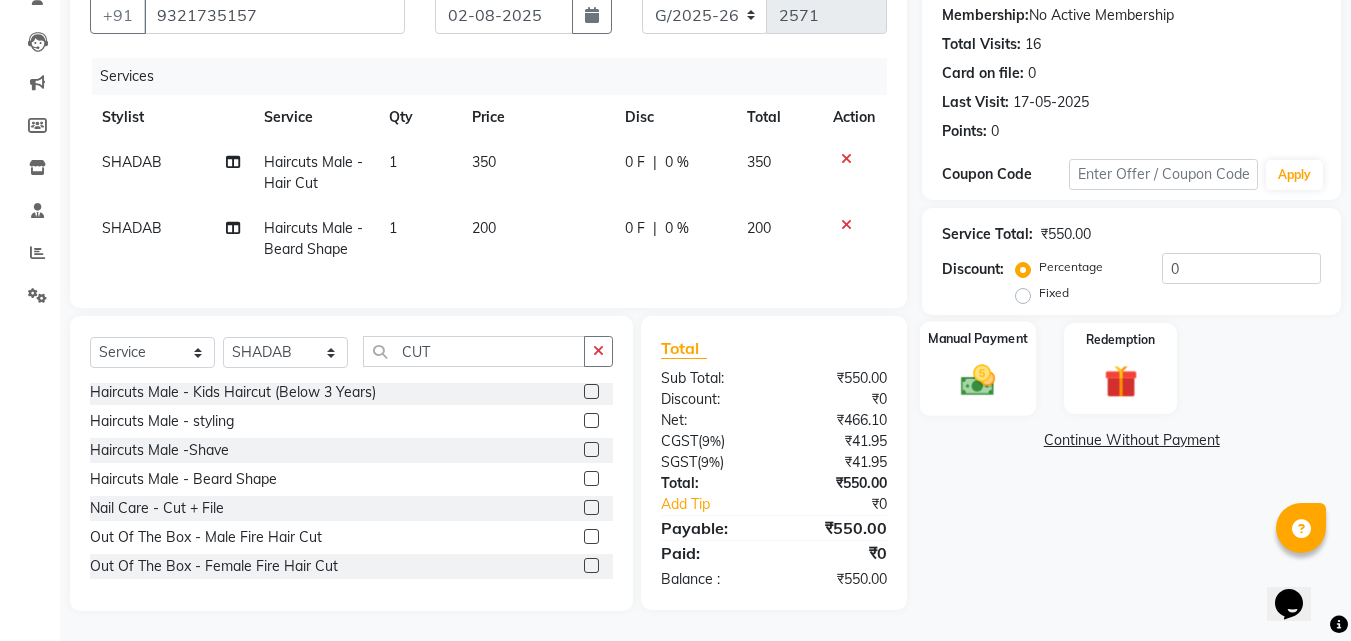 click 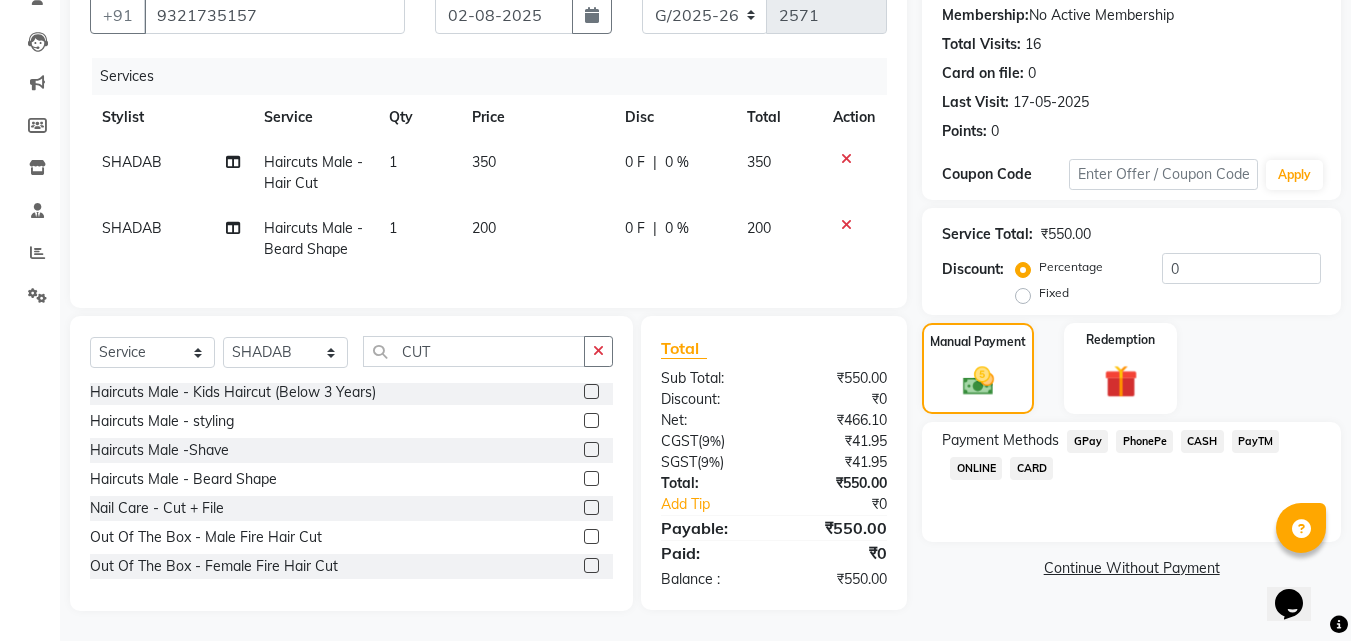 drag, startPoint x: 1126, startPoint y: 414, endPoint x: 1128, endPoint y: 424, distance: 10.198039 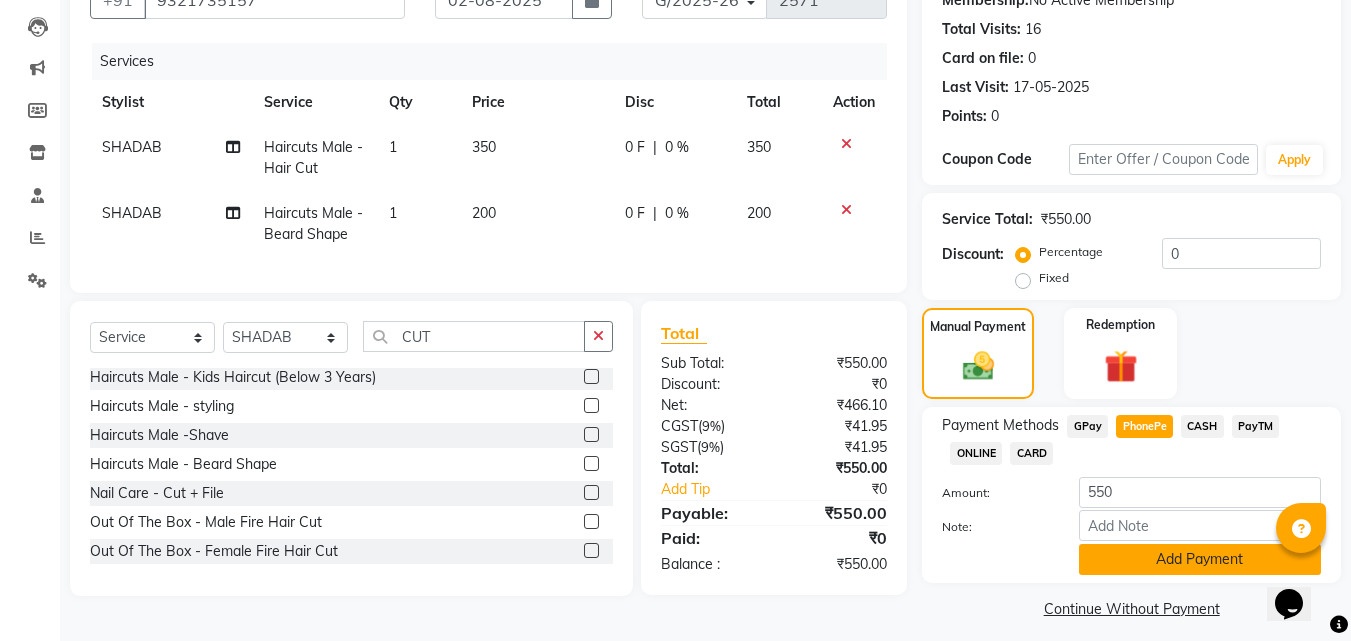 click on "Add Payment" 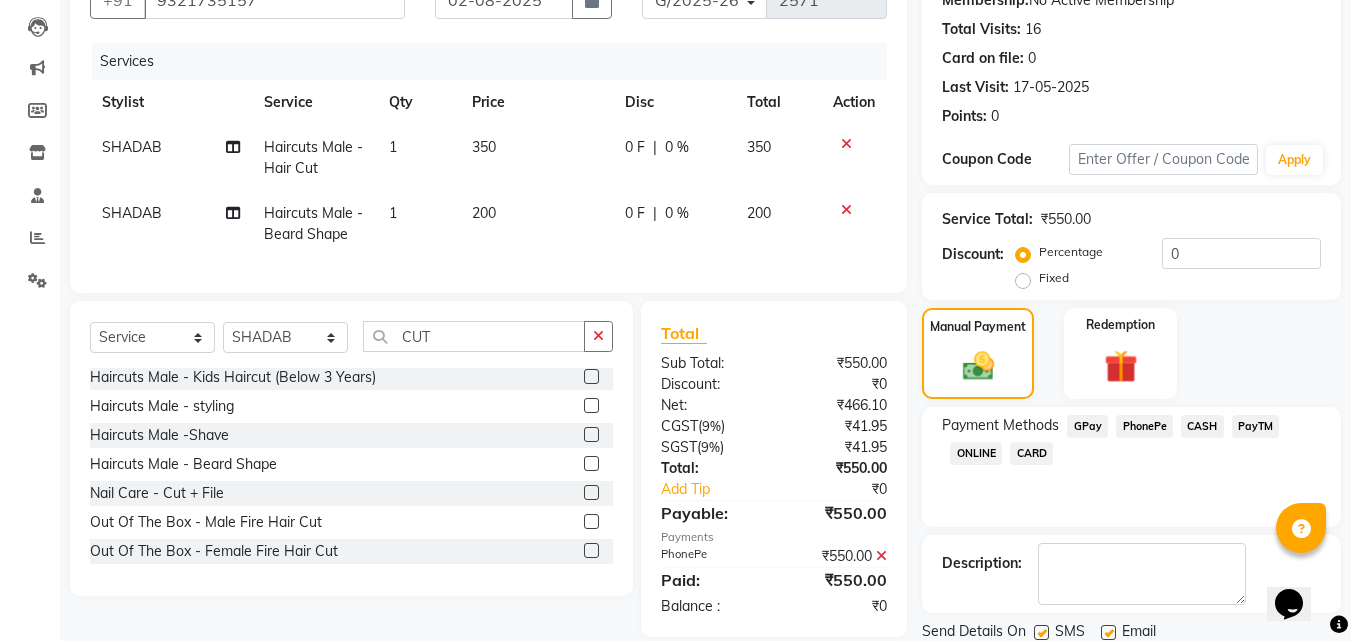 scroll, scrollTop: 275, scrollLeft: 0, axis: vertical 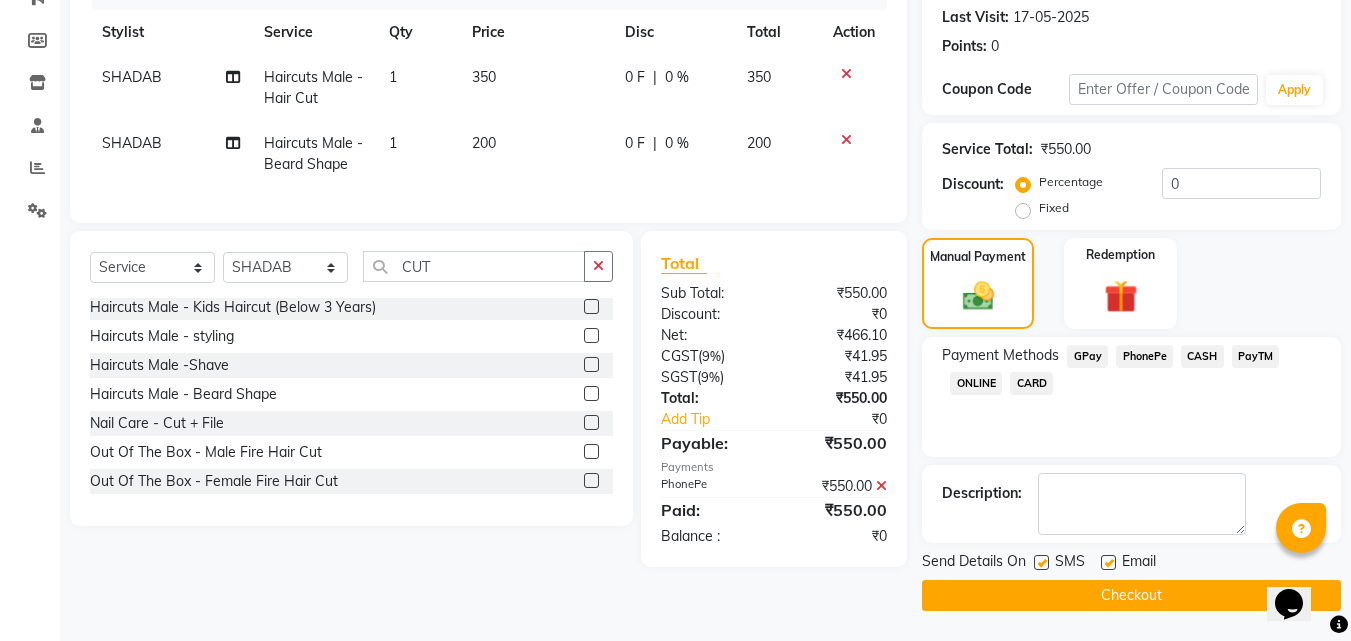 click on "Checkout" 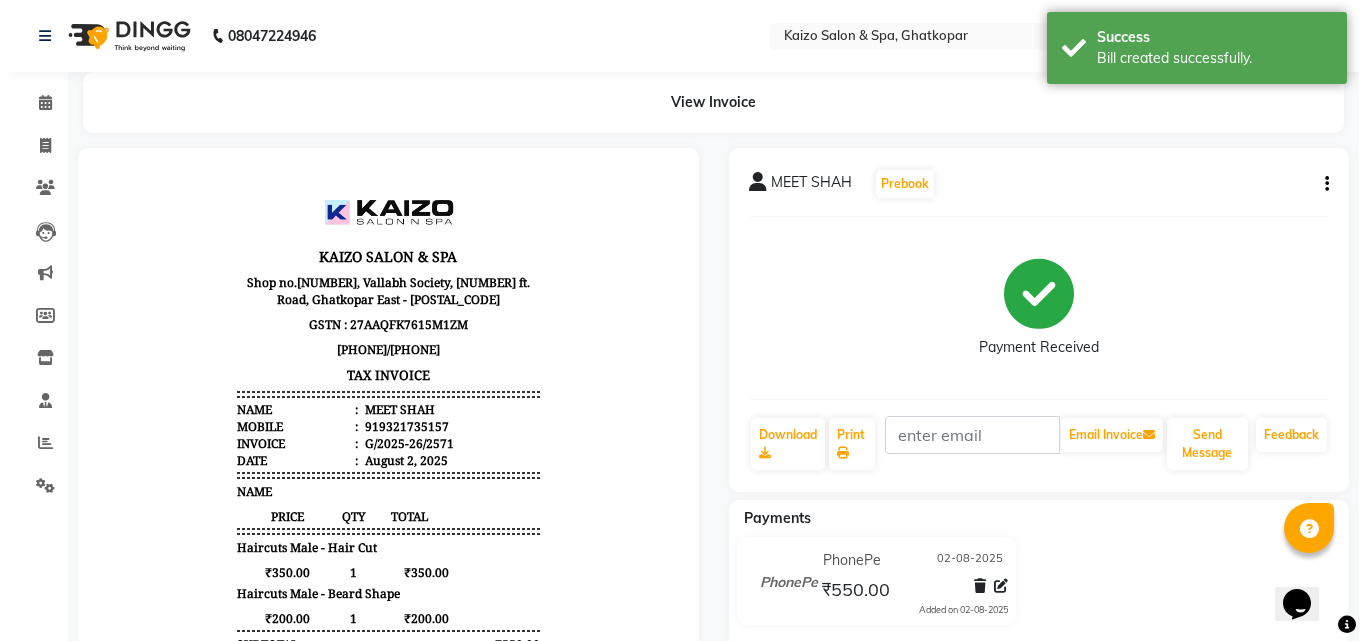 scroll, scrollTop: 0, scrollLeft: 0, axis: both 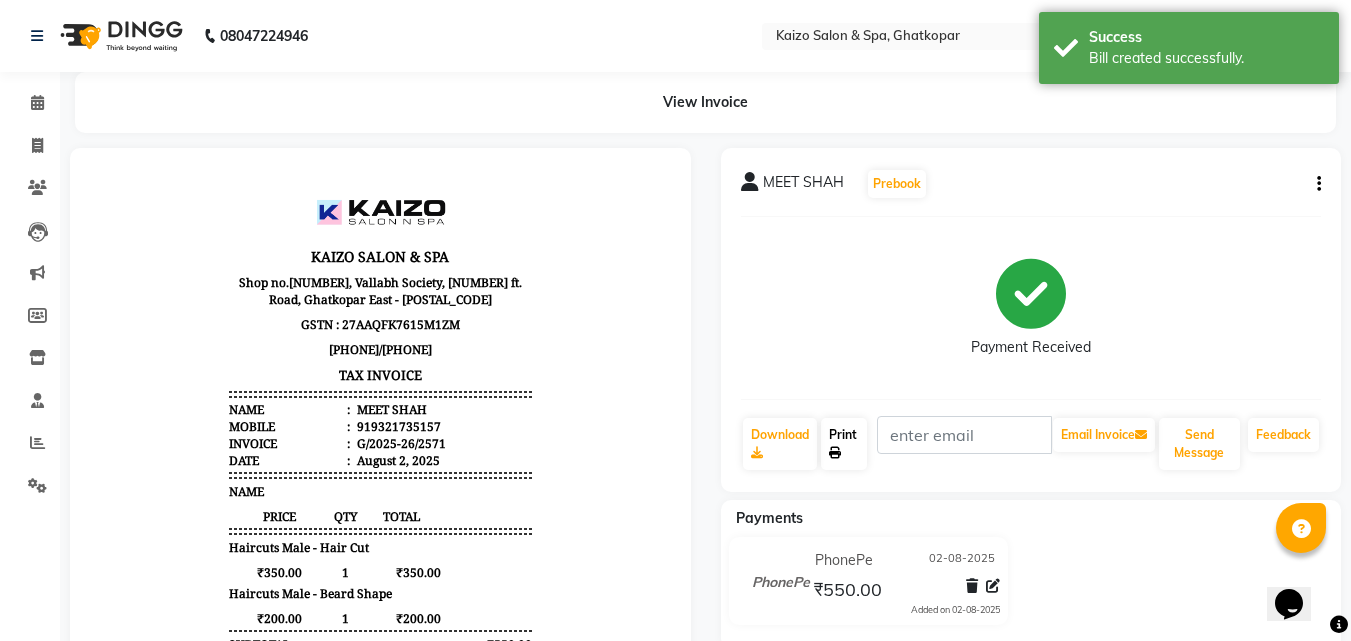 click on "Print" 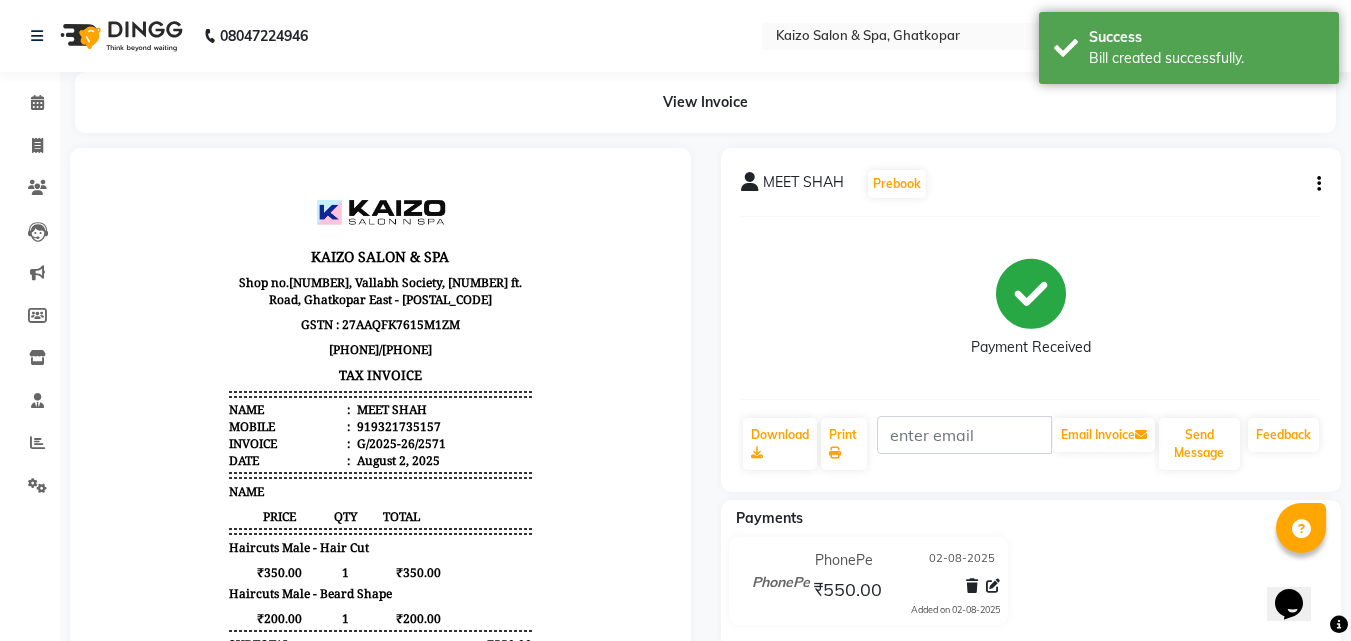 select on "service" 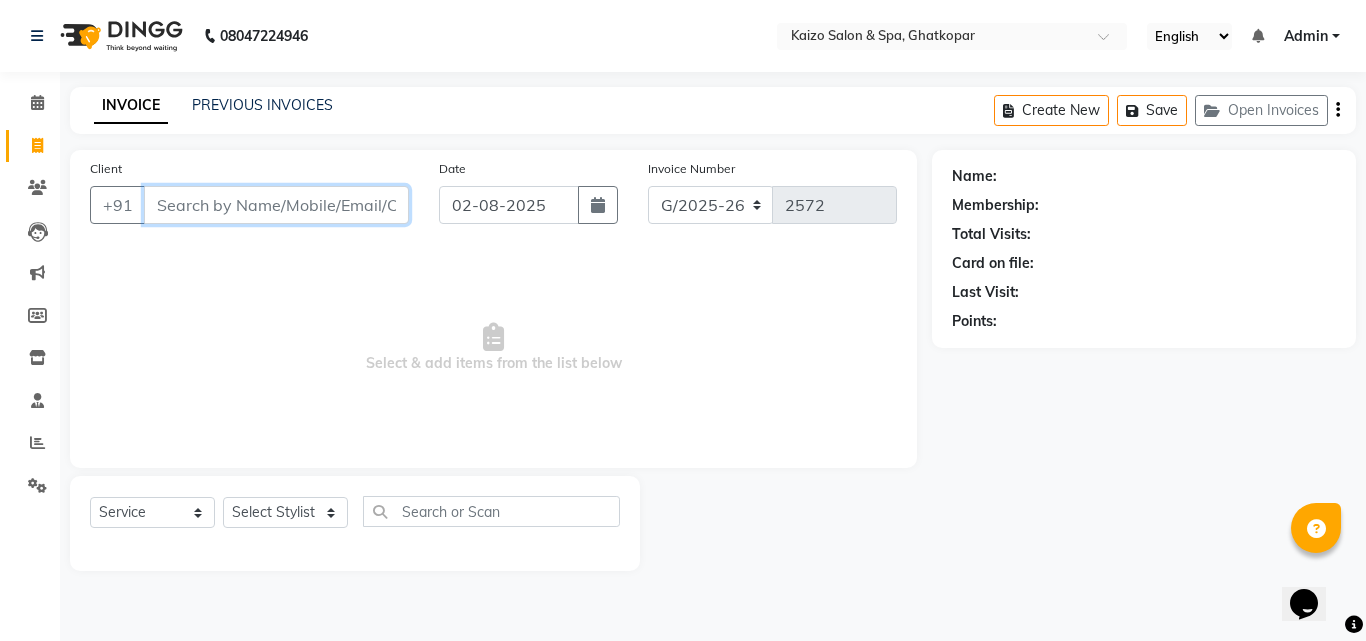 paste on "NEERAJ [PHONE]" 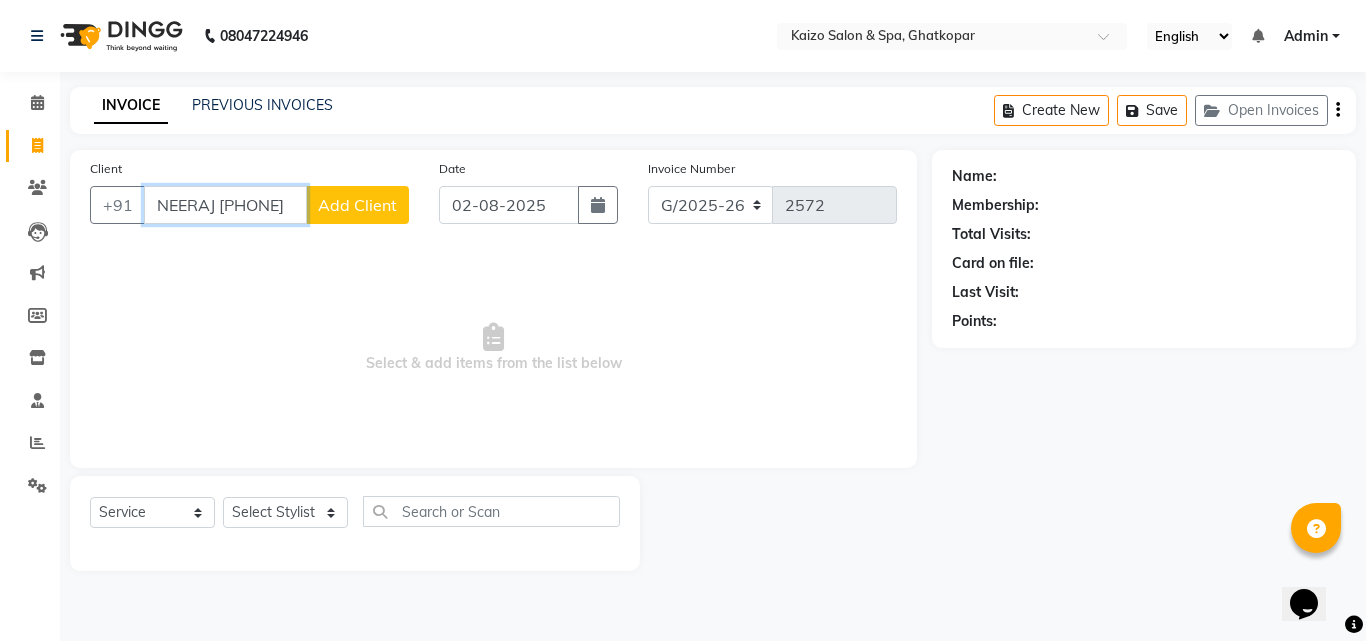 scroll, scrollTop: 0, scrollLeft: 19, axis: horizontal 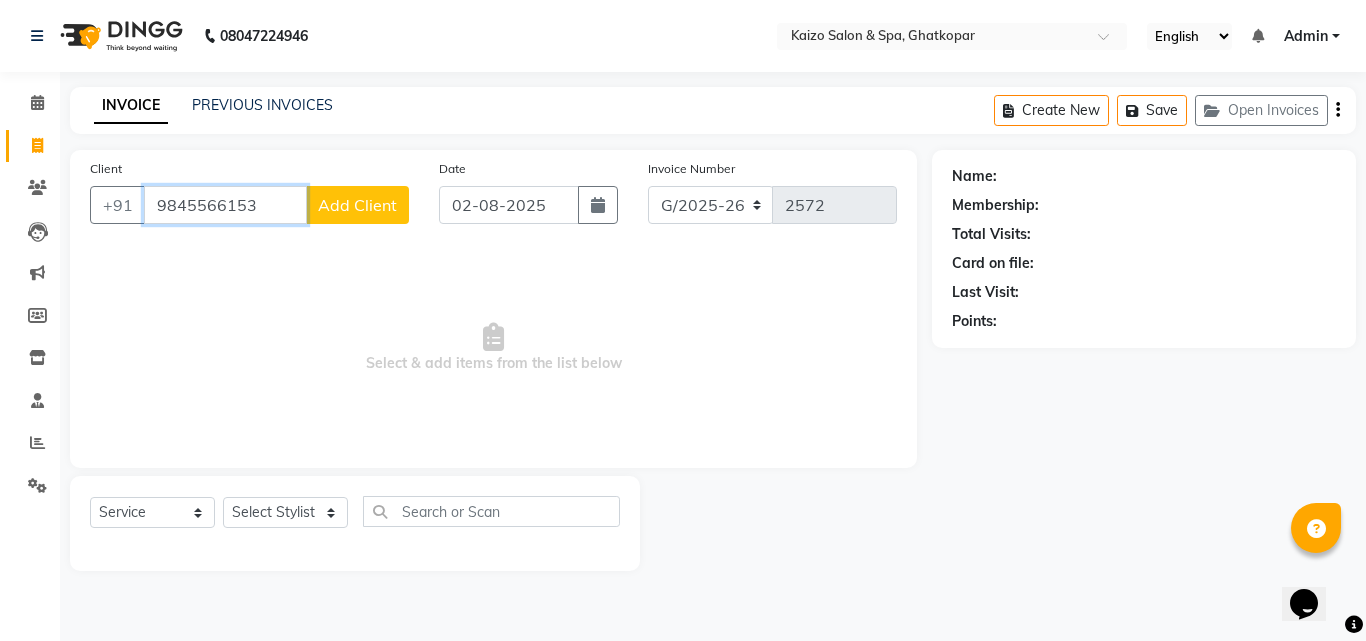 type on "9845566153" 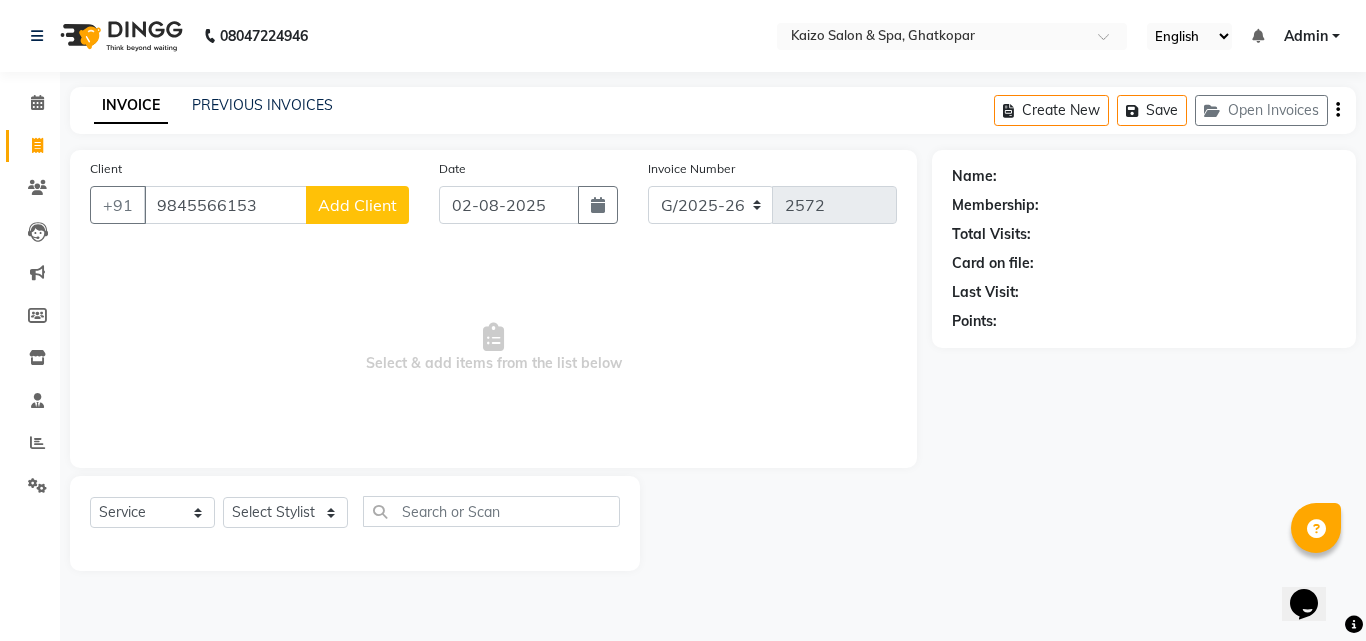 click on "Add Client" 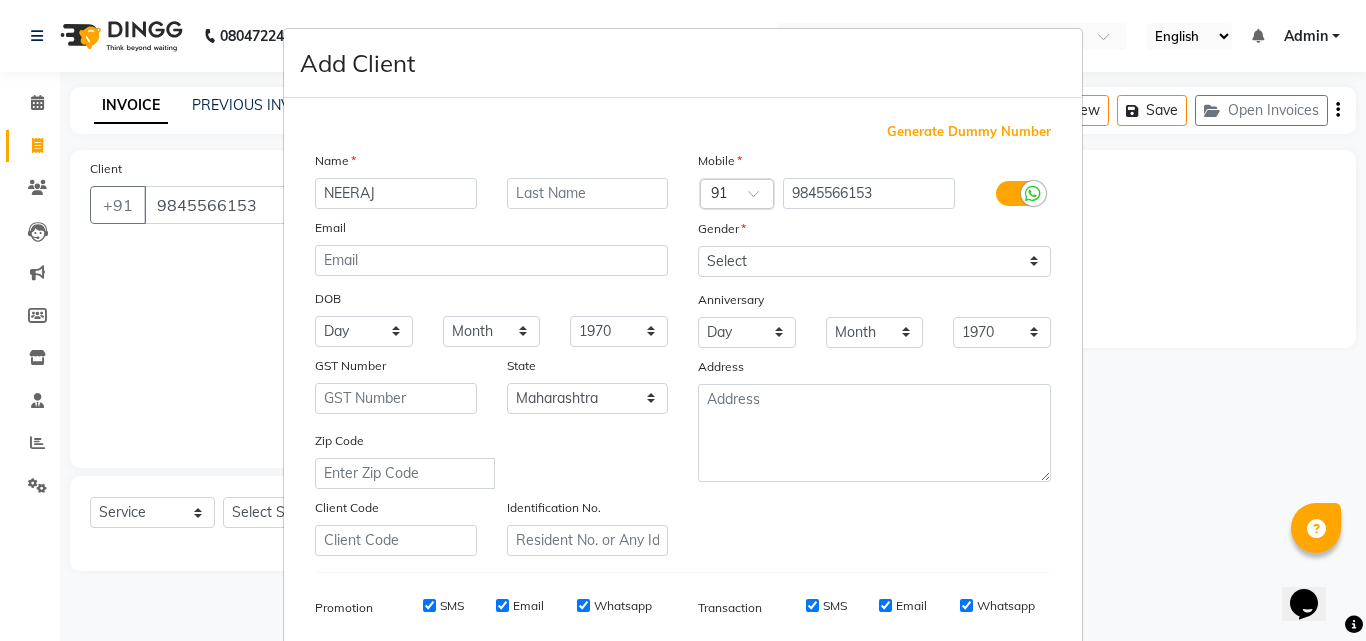 type on "NEERAJ" 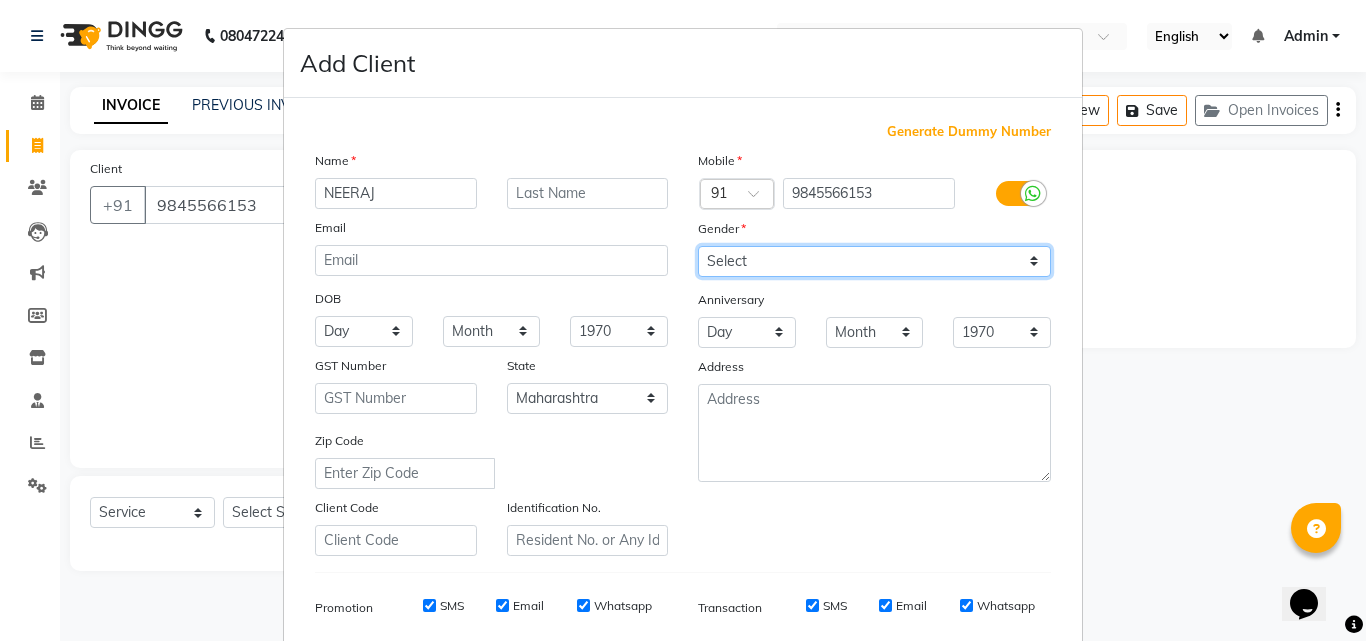 click on "Select Male Female Other Prefer Not To Say" at bounding box center (874, 261) 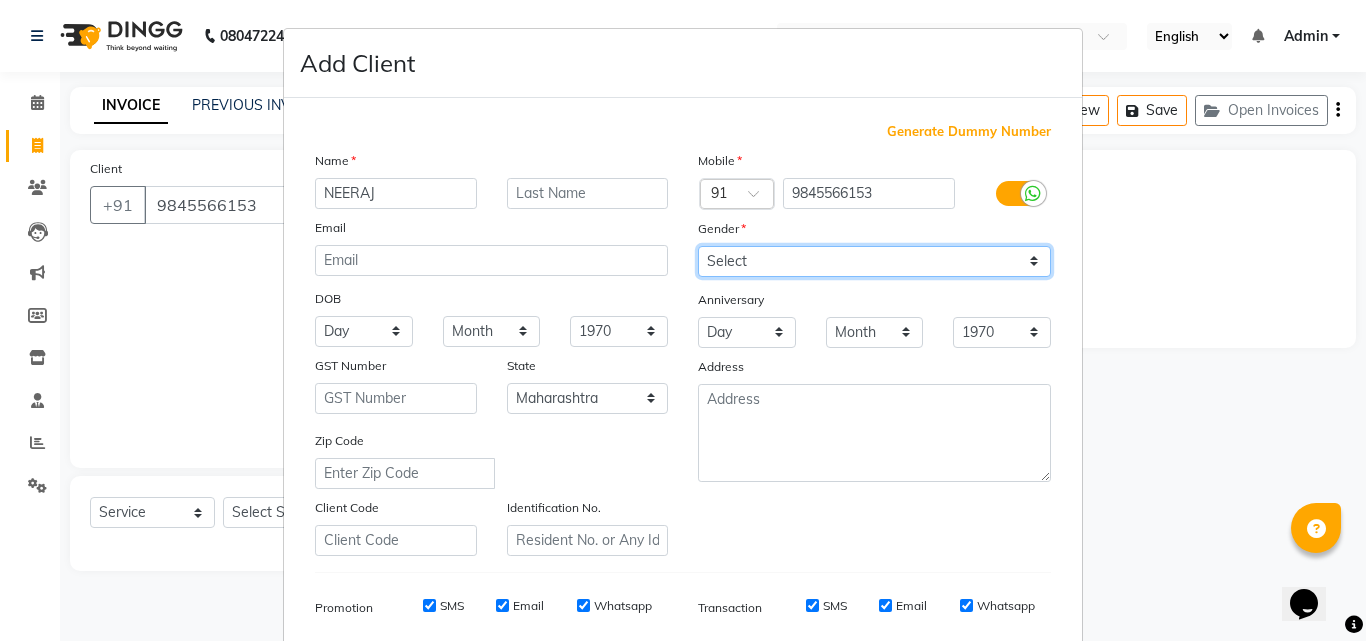 select on "male" 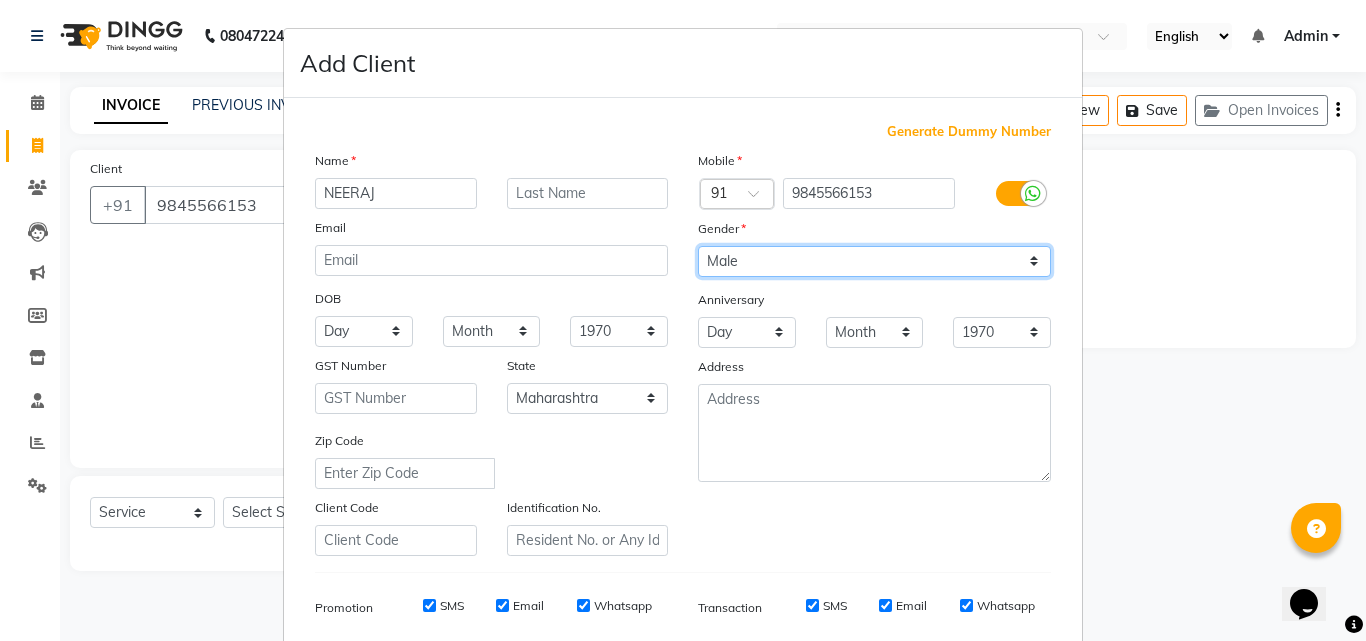 click on "Select Male Female Other Prefer Not To Say" at bounding box center [874, 261] 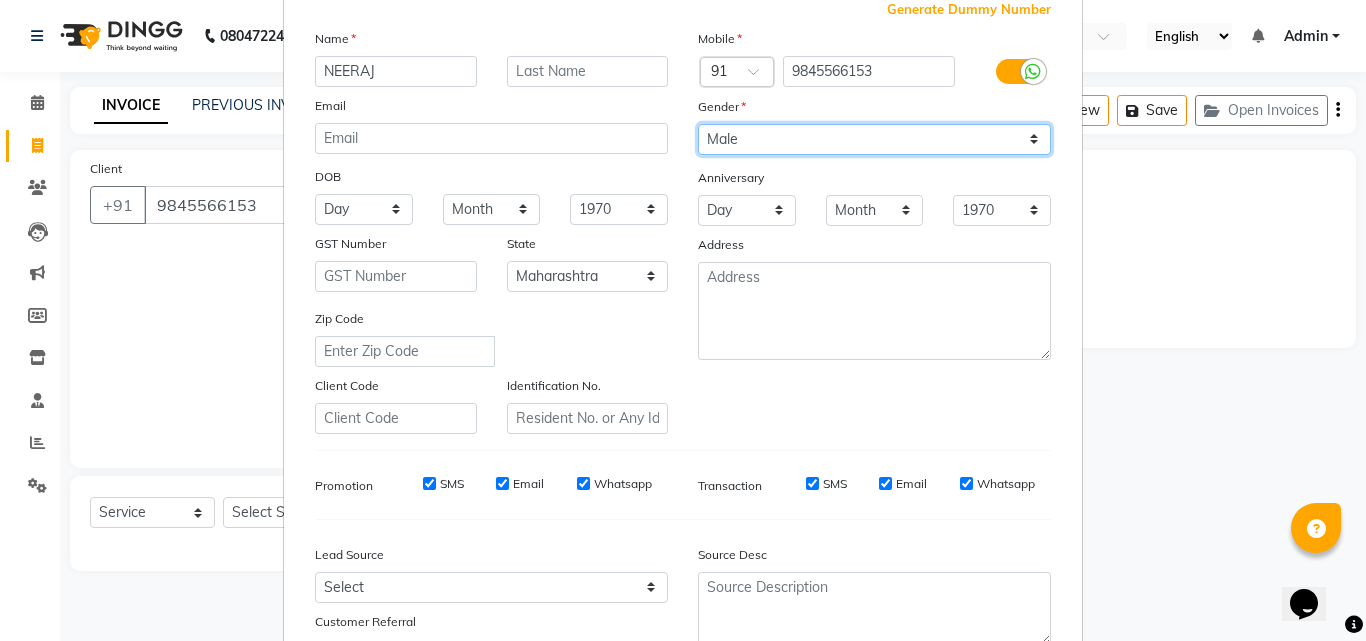 scroll, scrollTop: 282, scrollLeft: 0, axis: vertical 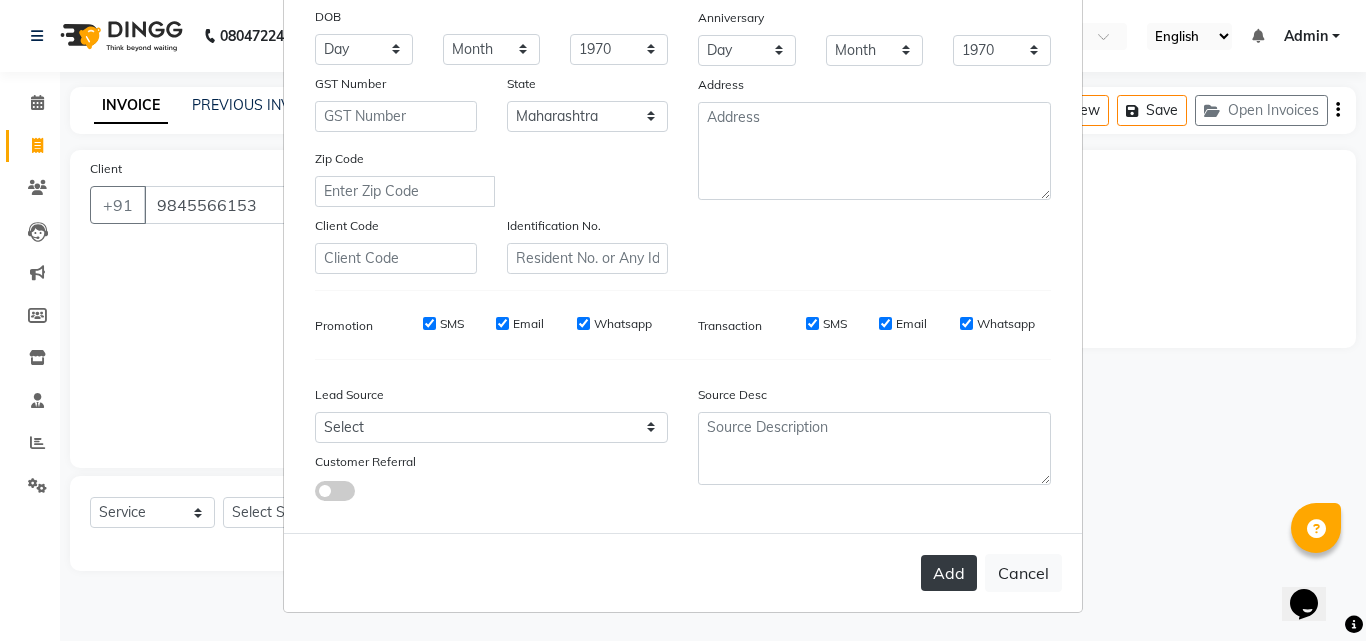 click on "Add" at bounding box center (949, 573) 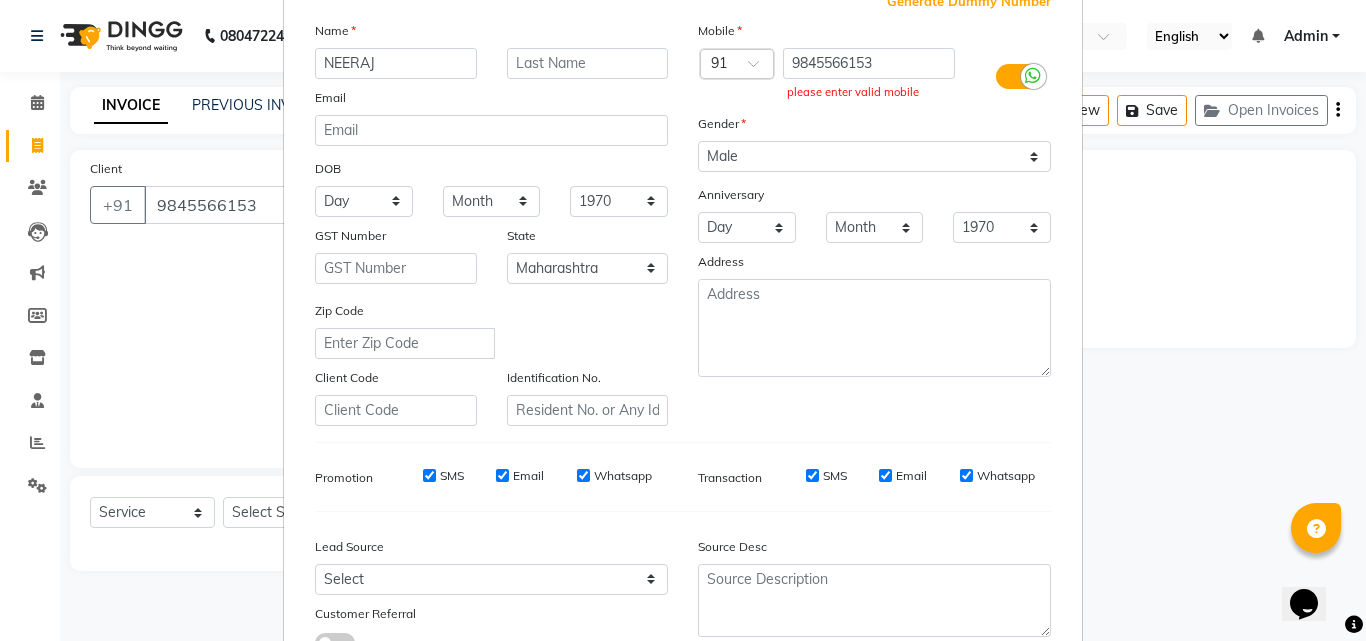 scroll, scrollTop: 0, scrollLeft: 0, axis: both 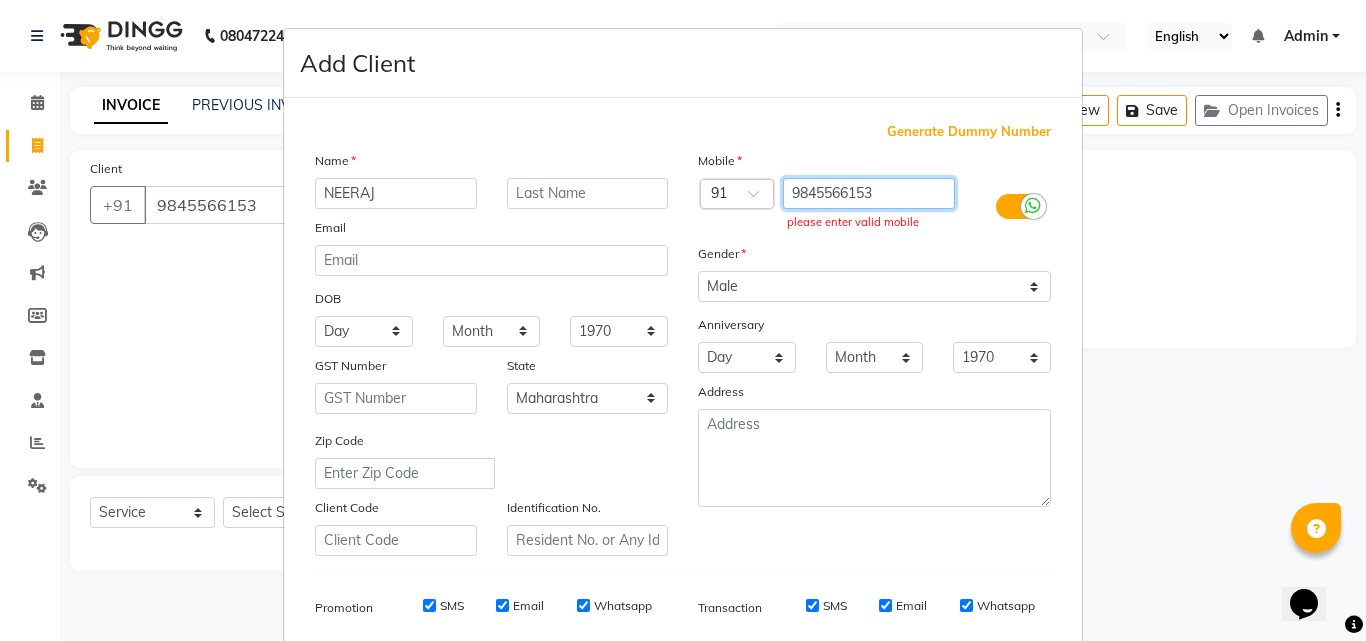 click on "9845566153" at bounding box center (869, 193) 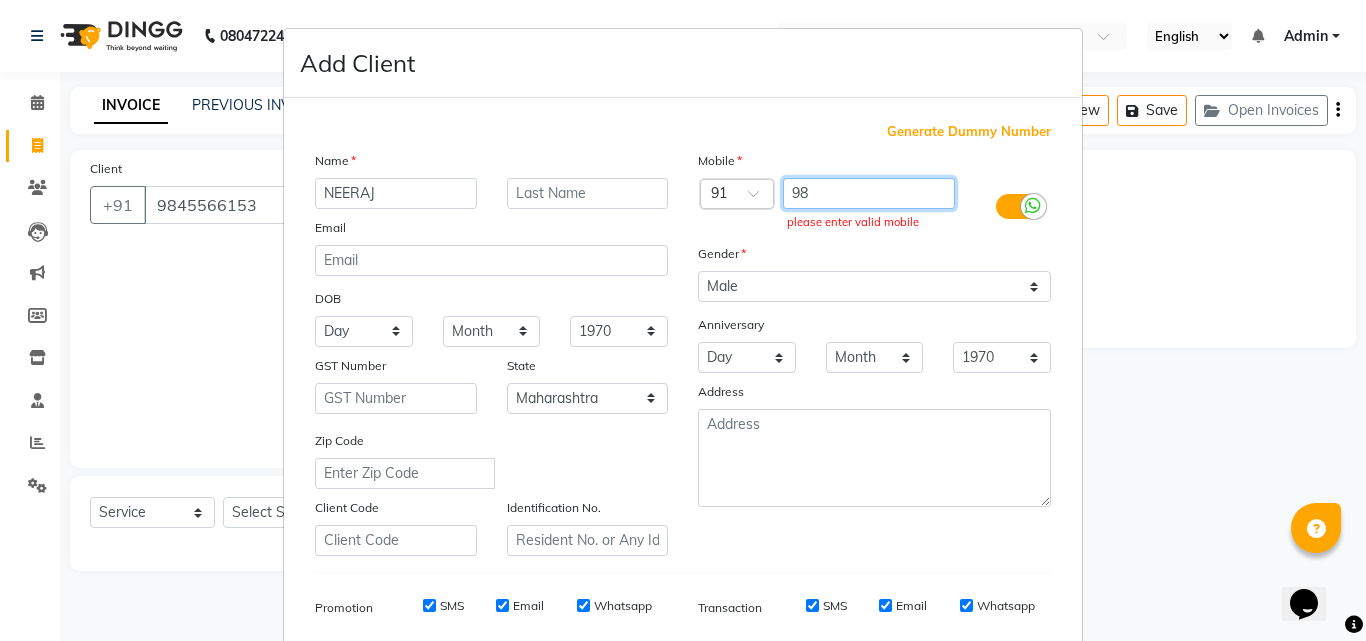 type on "9" 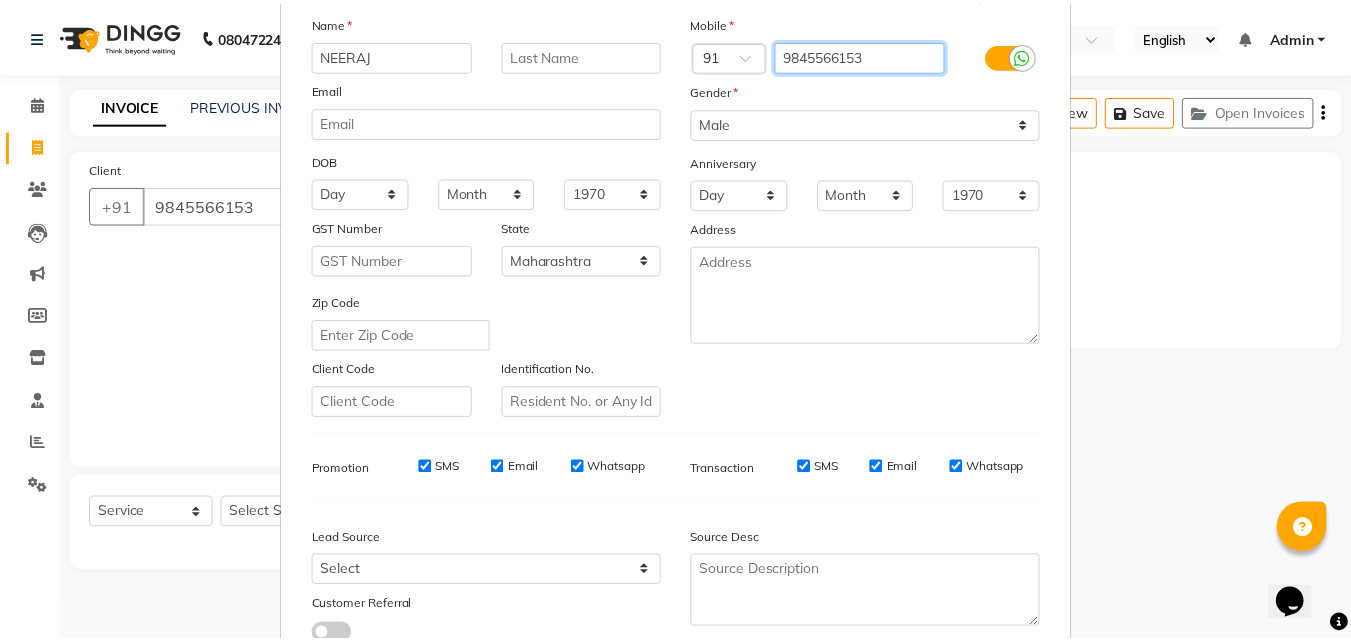scroll, scrollTop: 282, scrollLeft: 0, axis: vertical 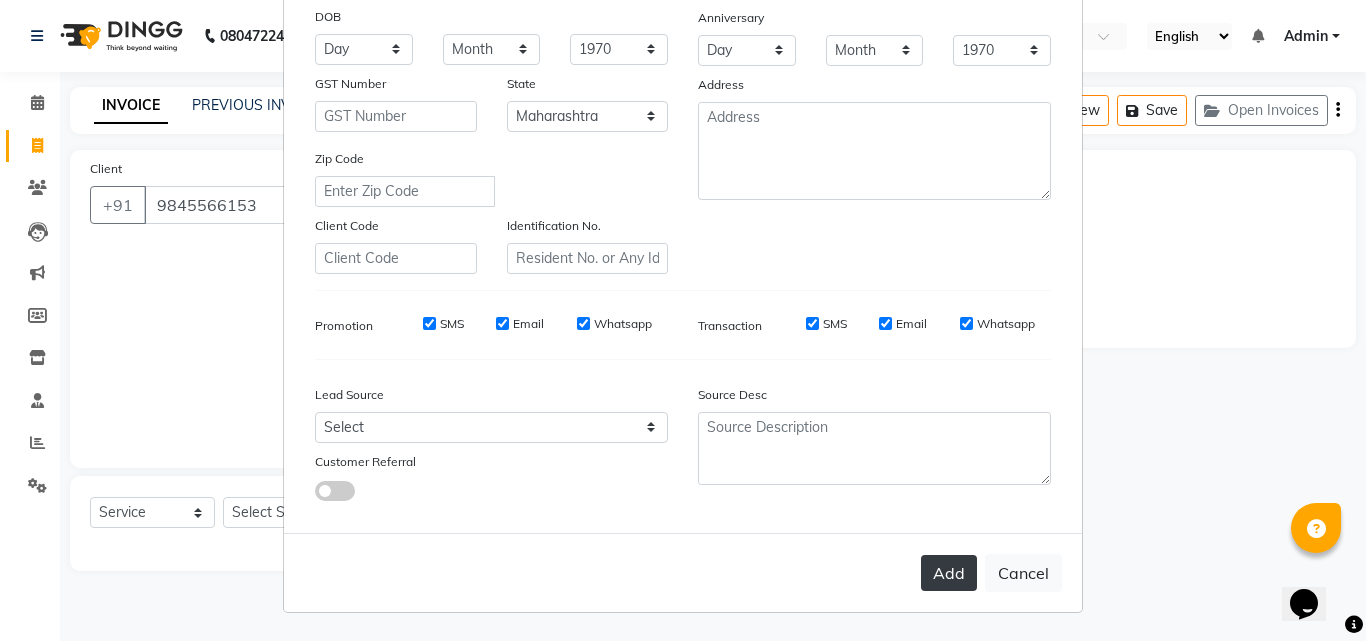 type on "9845566153" 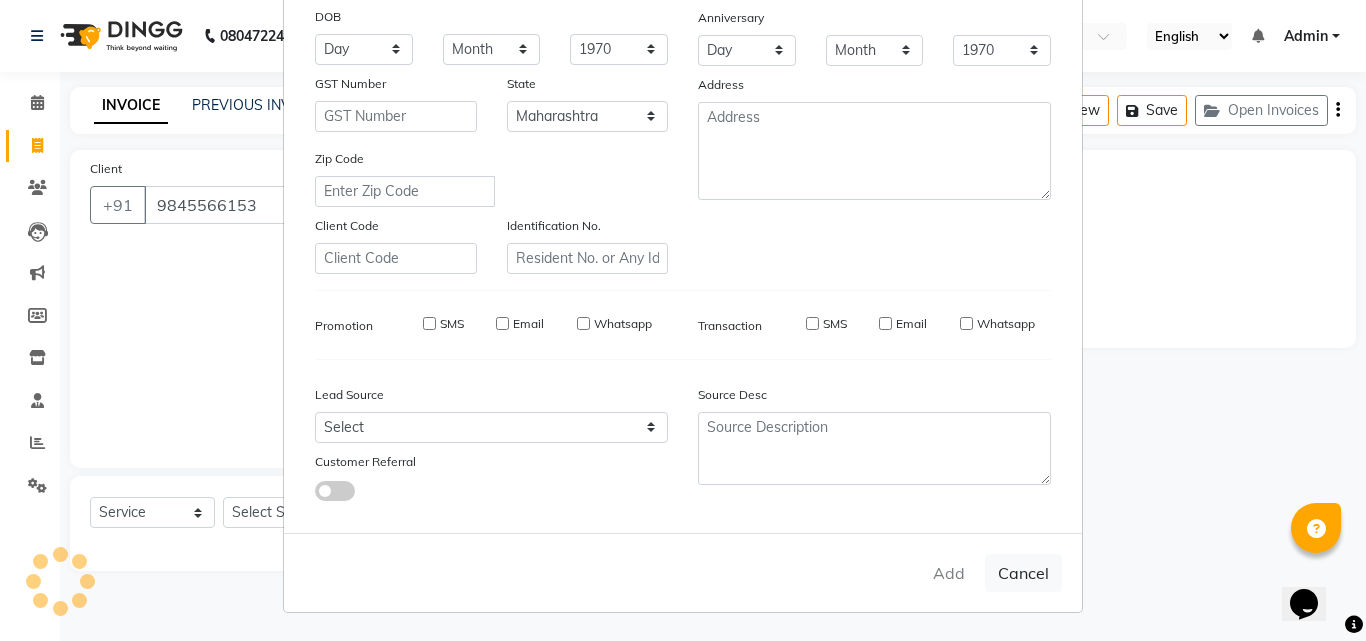 type on "9845566153" 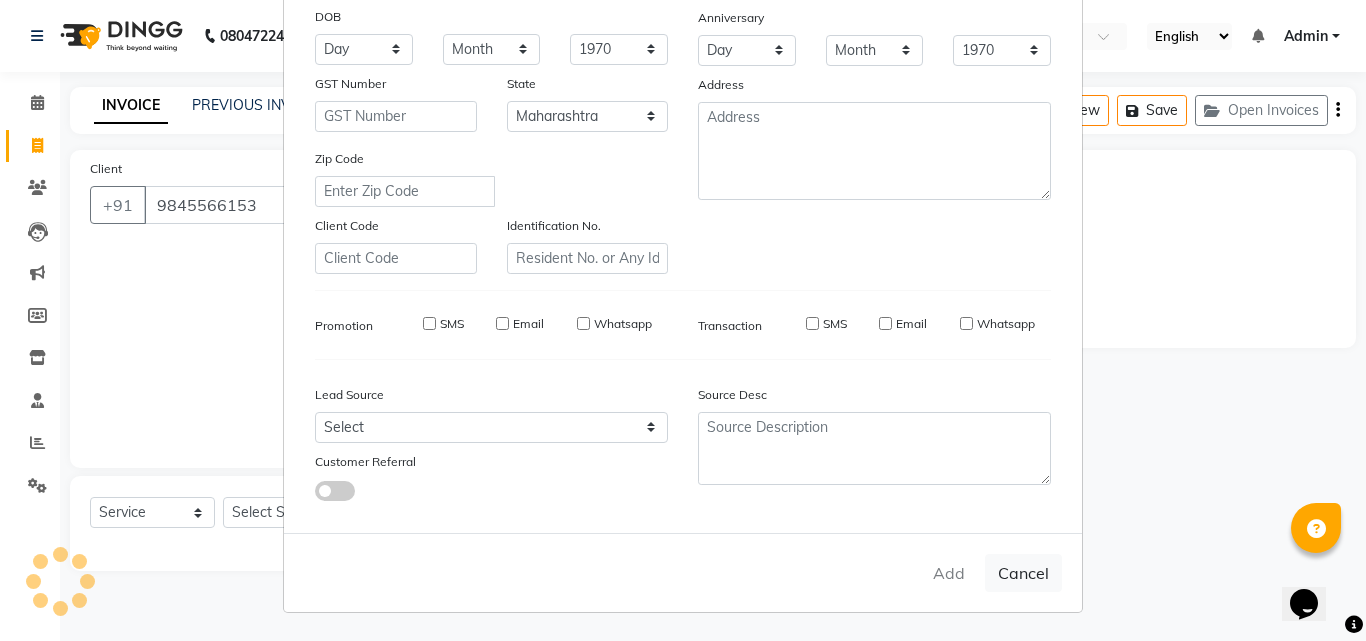 type 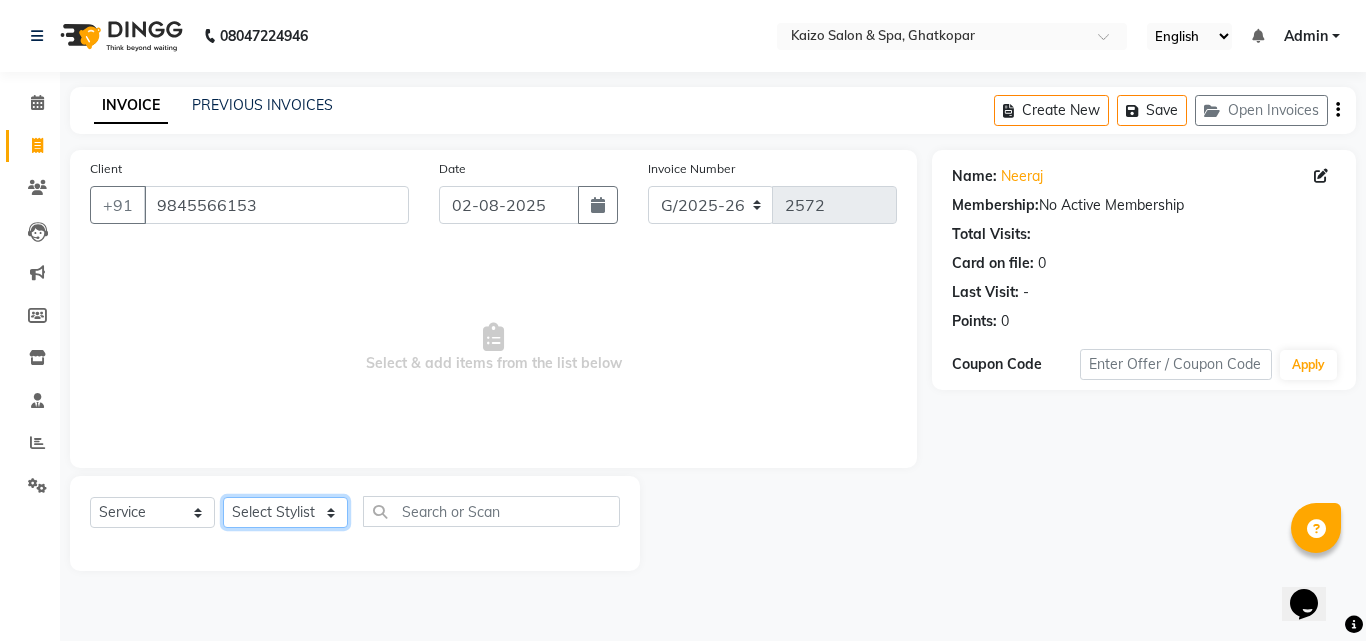 click on "Select Stylist ABDUL AKSHADA ANJALI ARBAZ ARIF FAHEEM Front Desk GOVIND HEENA IFTESHA JACIN NIBHA NIKITA NIZAM PRANITA SALIM SAM SHADAB SHARIFA SMITA GALA SNEHAL SONI SONU WASEEM YASH" 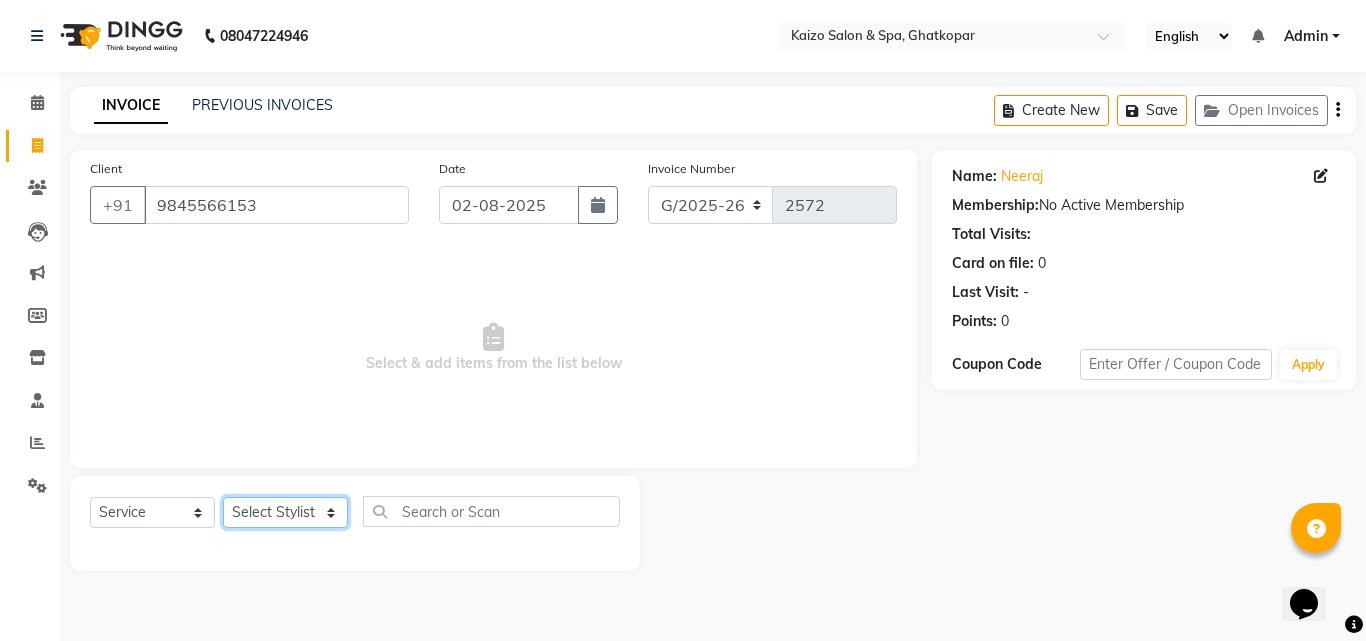 select on "44712" 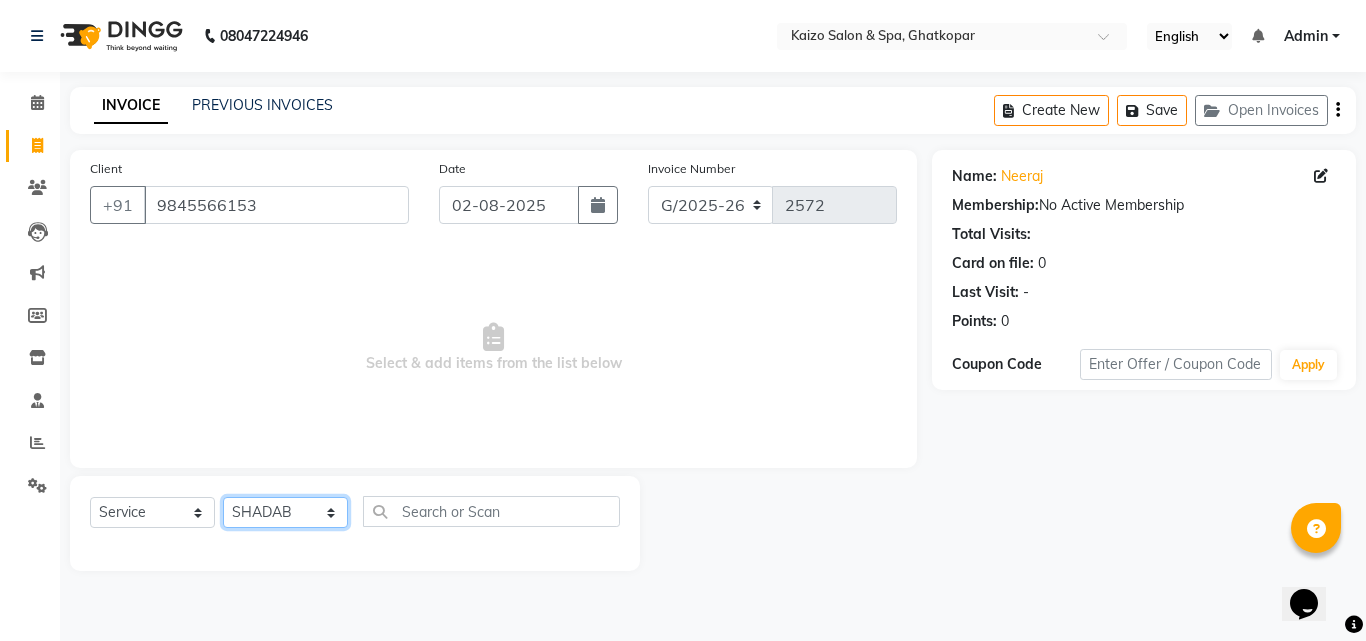 click on "Select Stylist ABDUL AKSHADA ANJALI ARBAZ ARIF FAHEEM Front Desk GOVIND HEENA IFTESHA JACIN NIBHA NIKITA NIZAM PRANITA SALIM SAM SHADAB SHARIFA SMITA GALA SNEHAL SONI SONU WASEEM YASH" 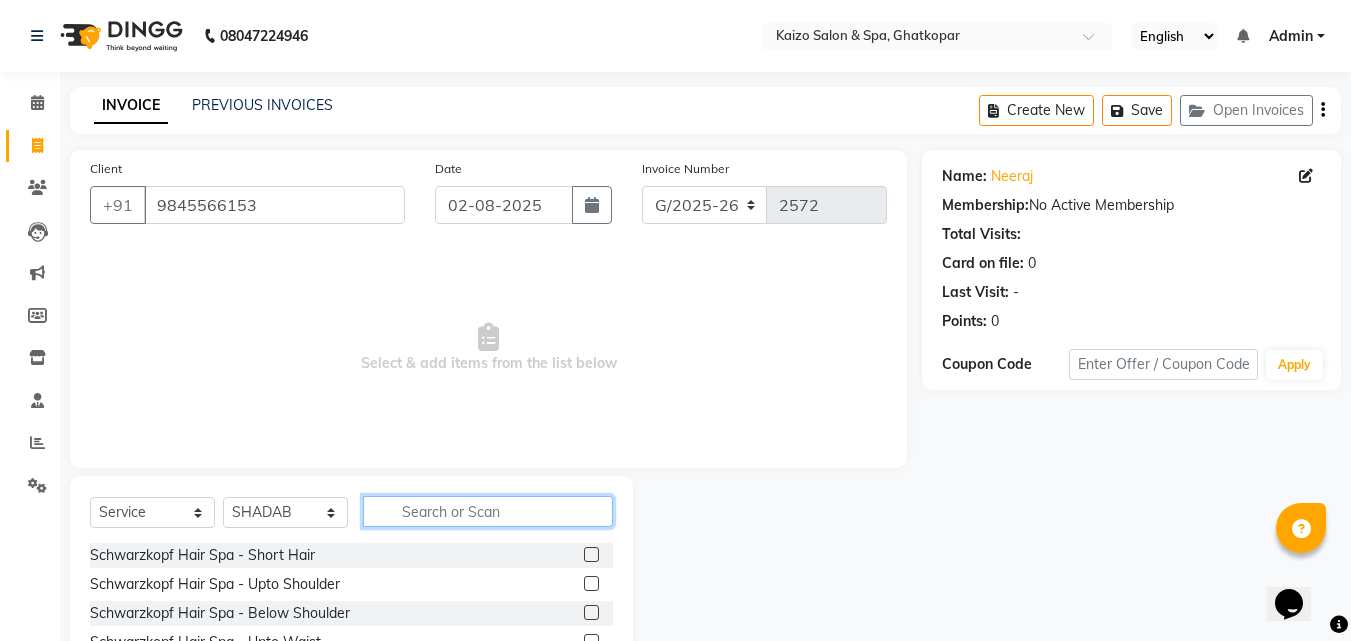 click 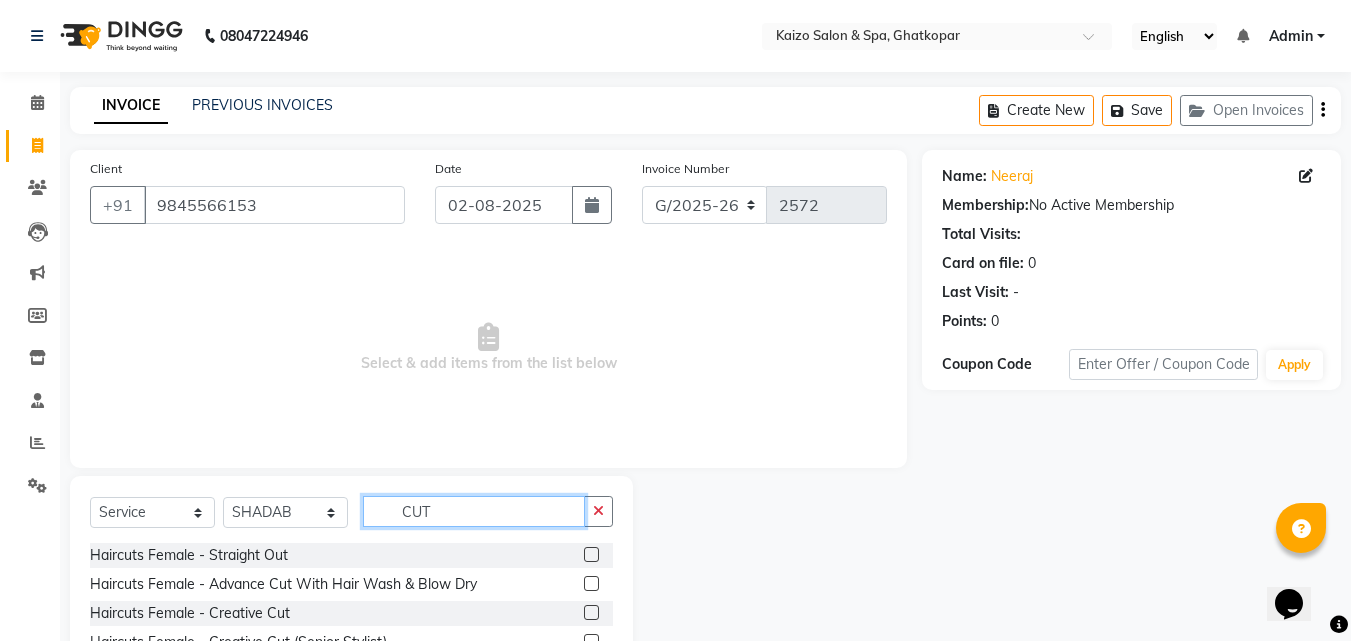 scroll, scrollTop: 160, scrollLeft: 0, axis: vertical 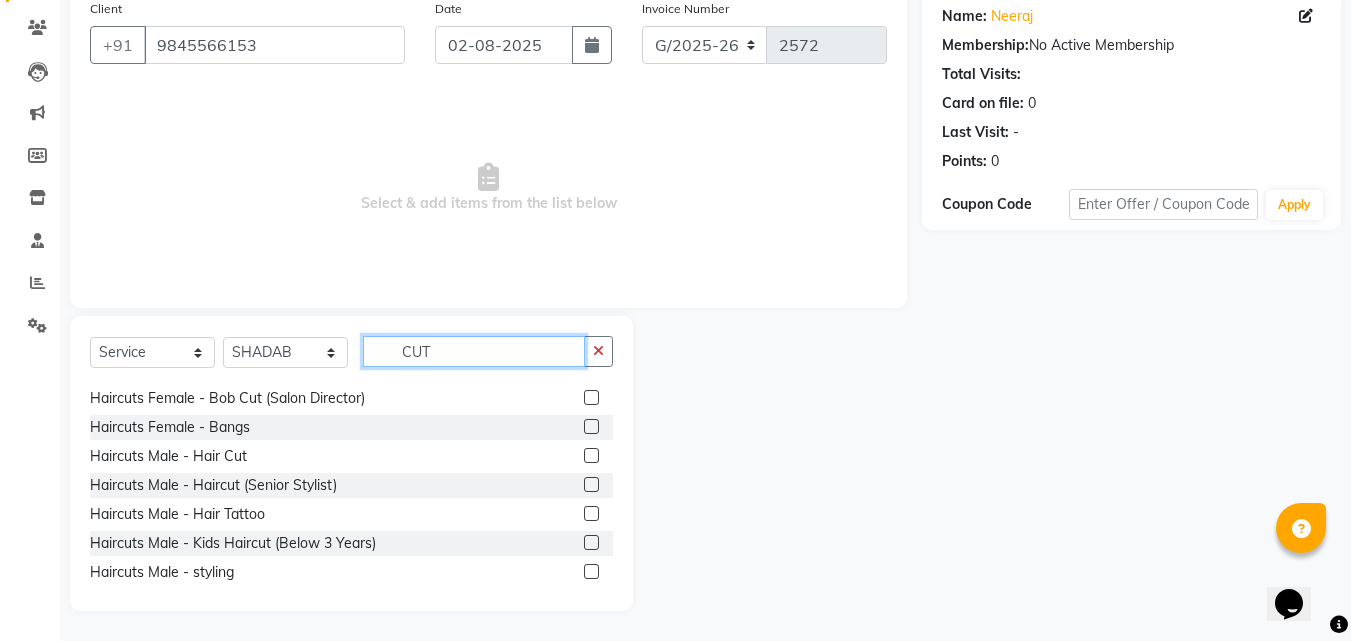 type on "CUT" 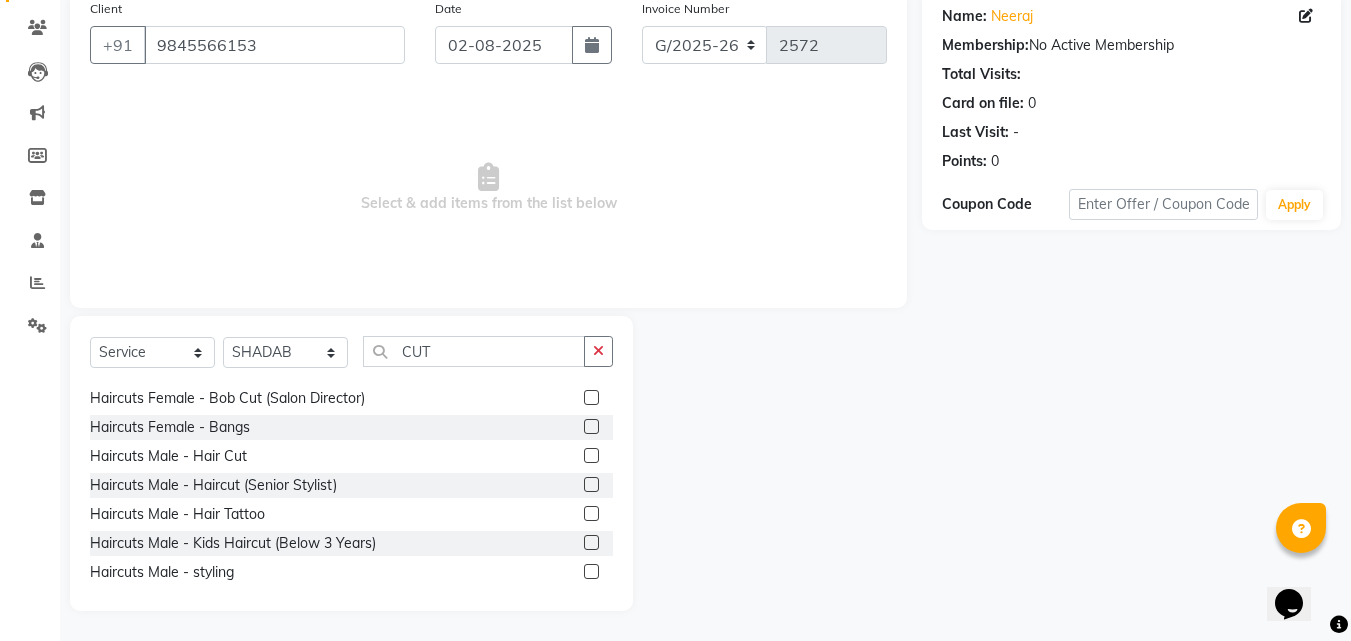 click 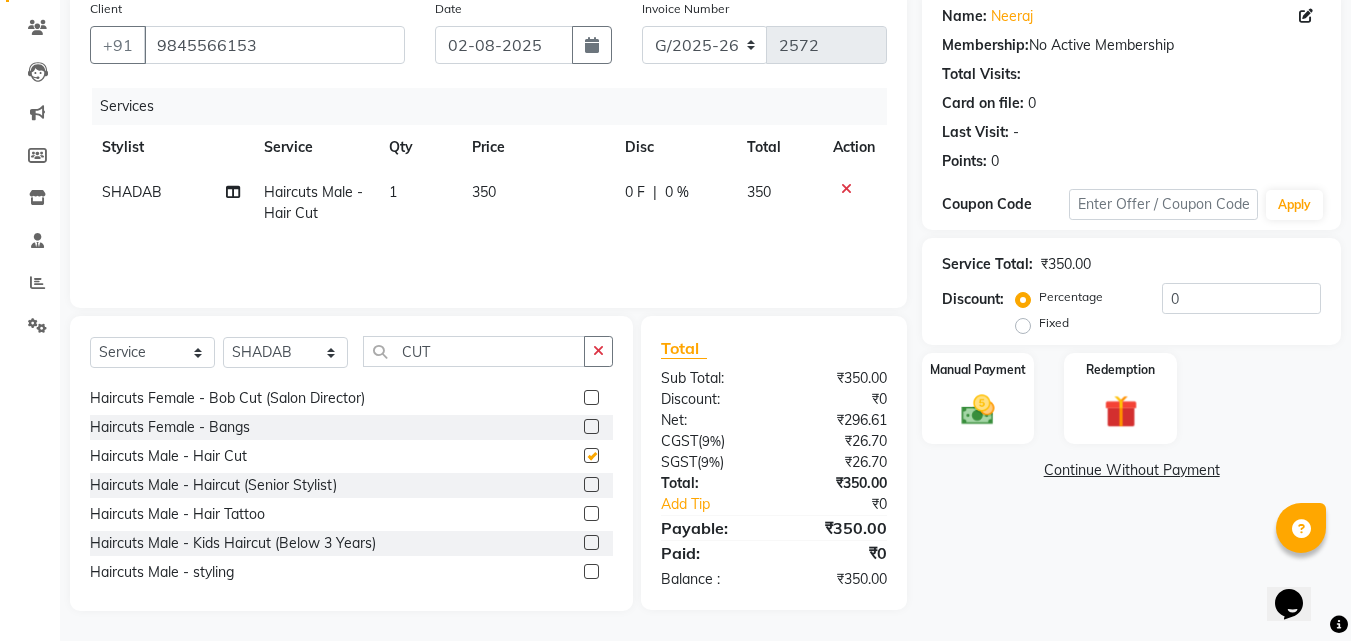 checkbox on "false" 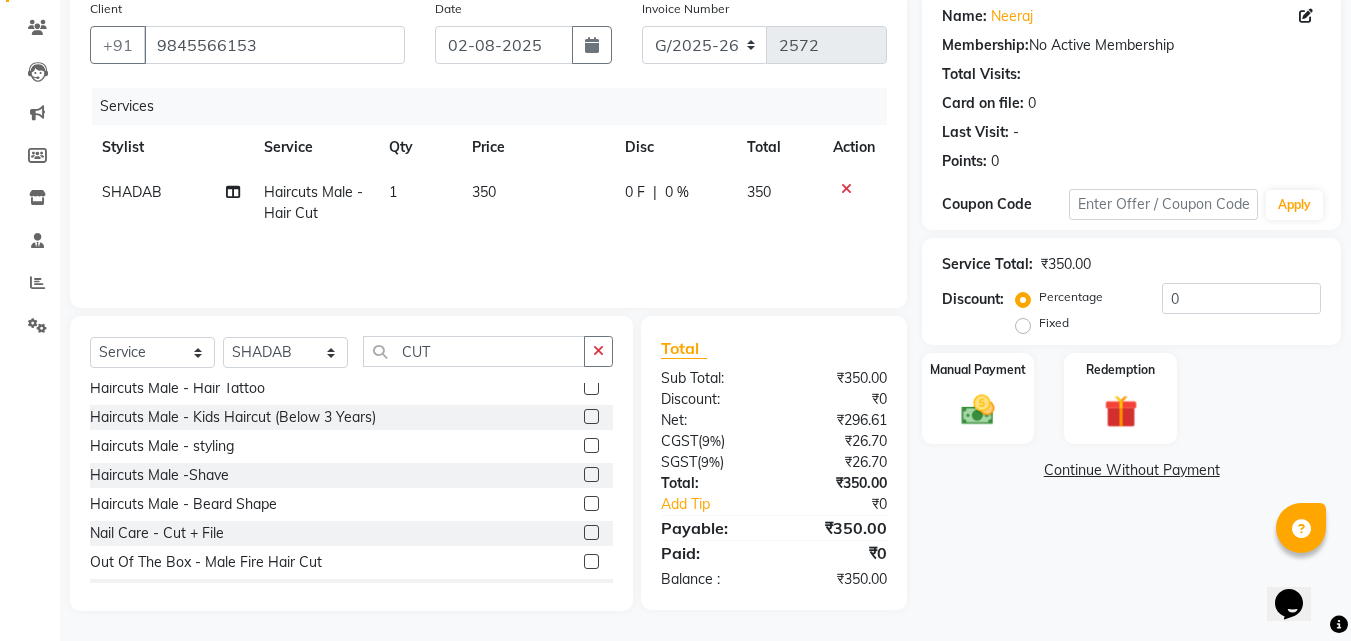 scroll, scrollTop: 351, scrollLeft: 0, axis: vertical 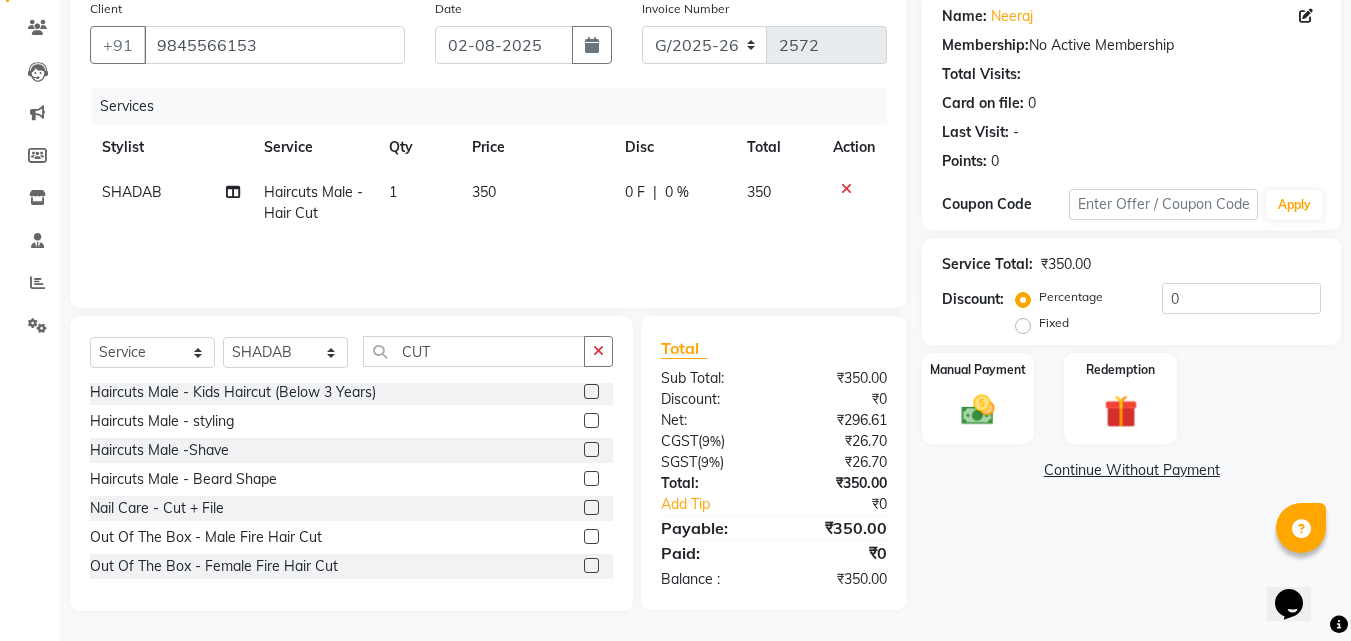 click 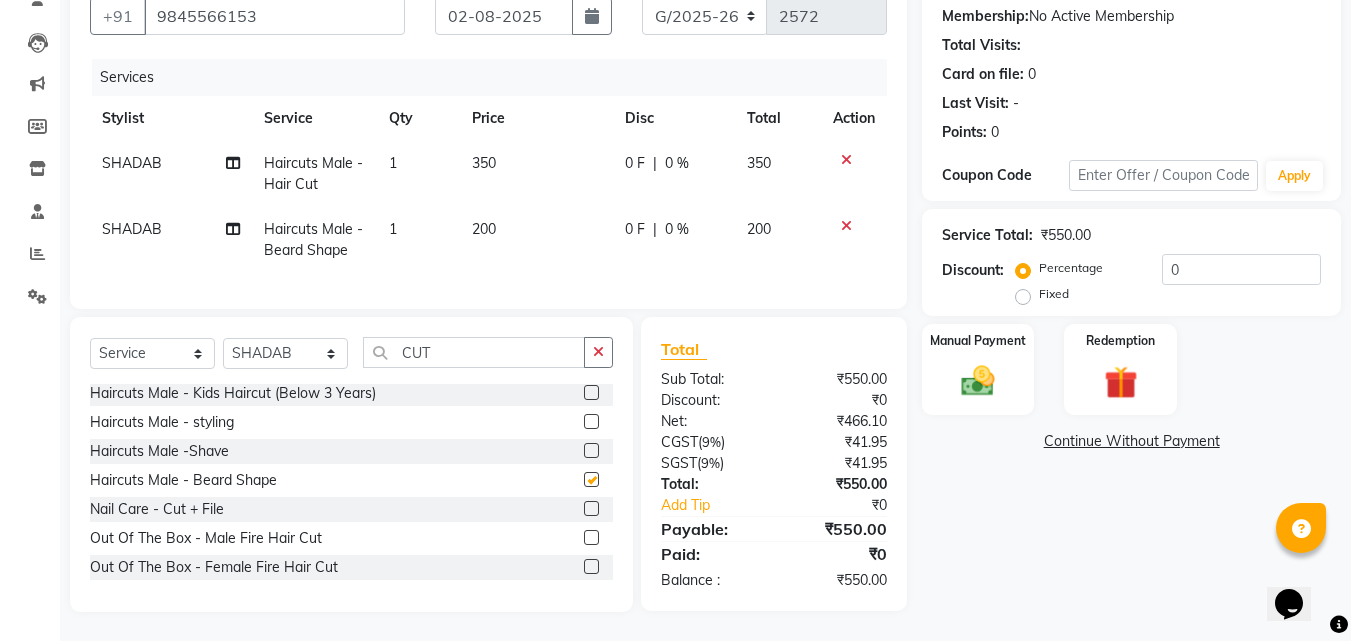 scroll, scrollTop: 205, scrollLeft: 0, axis: vertical 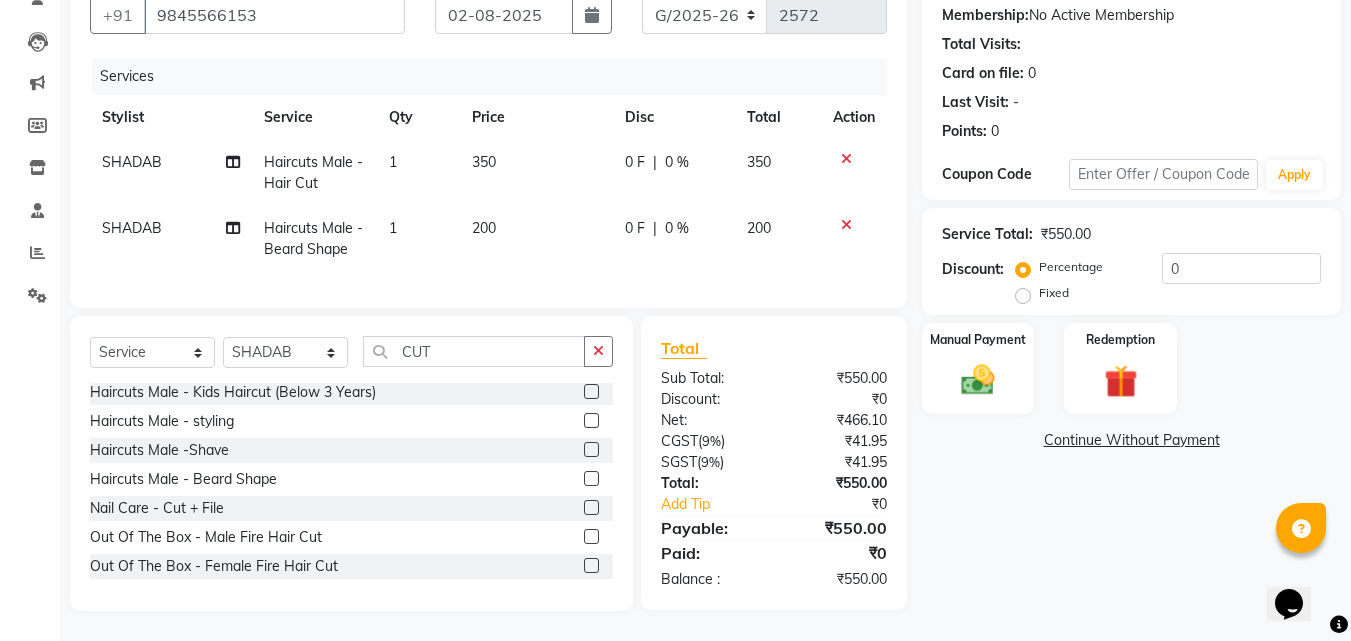 checkbox on "false" 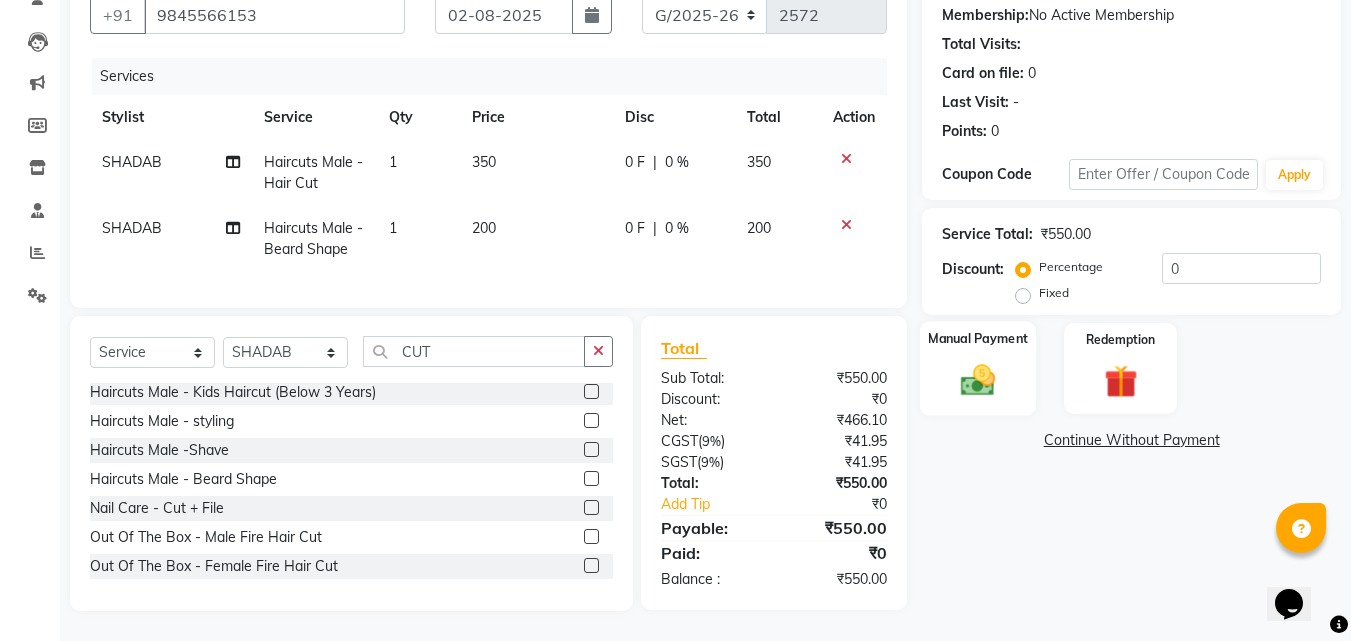 click 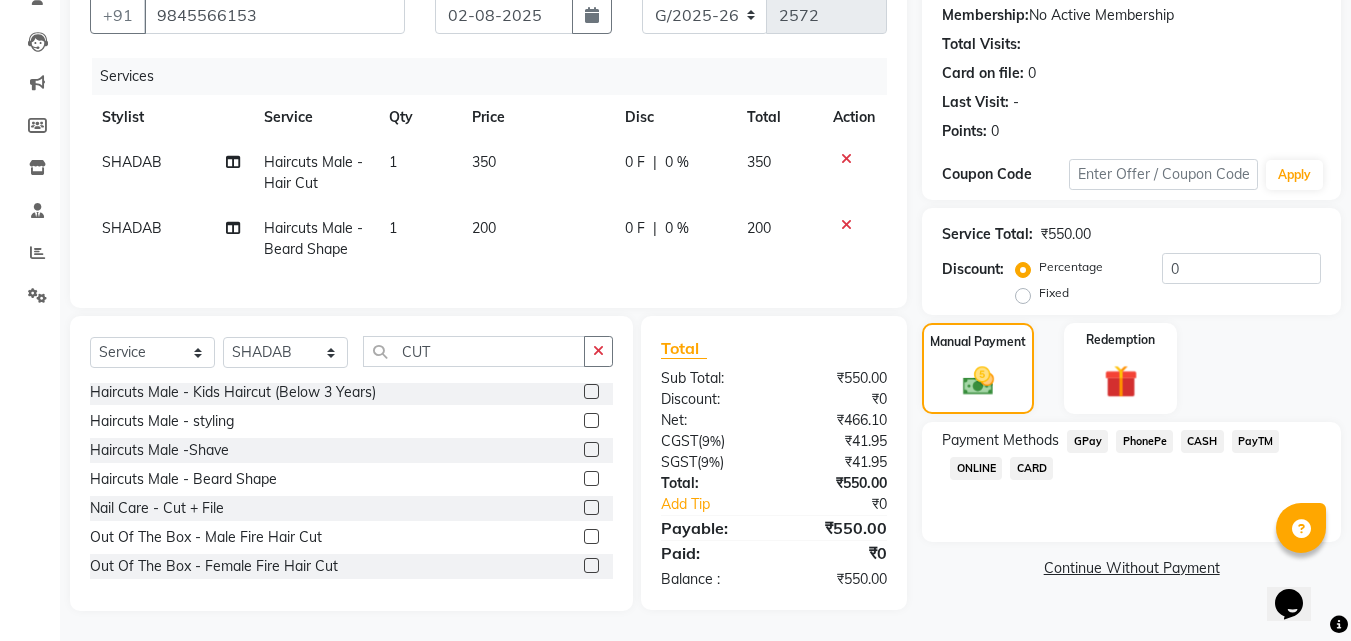 click on "PhonePe" 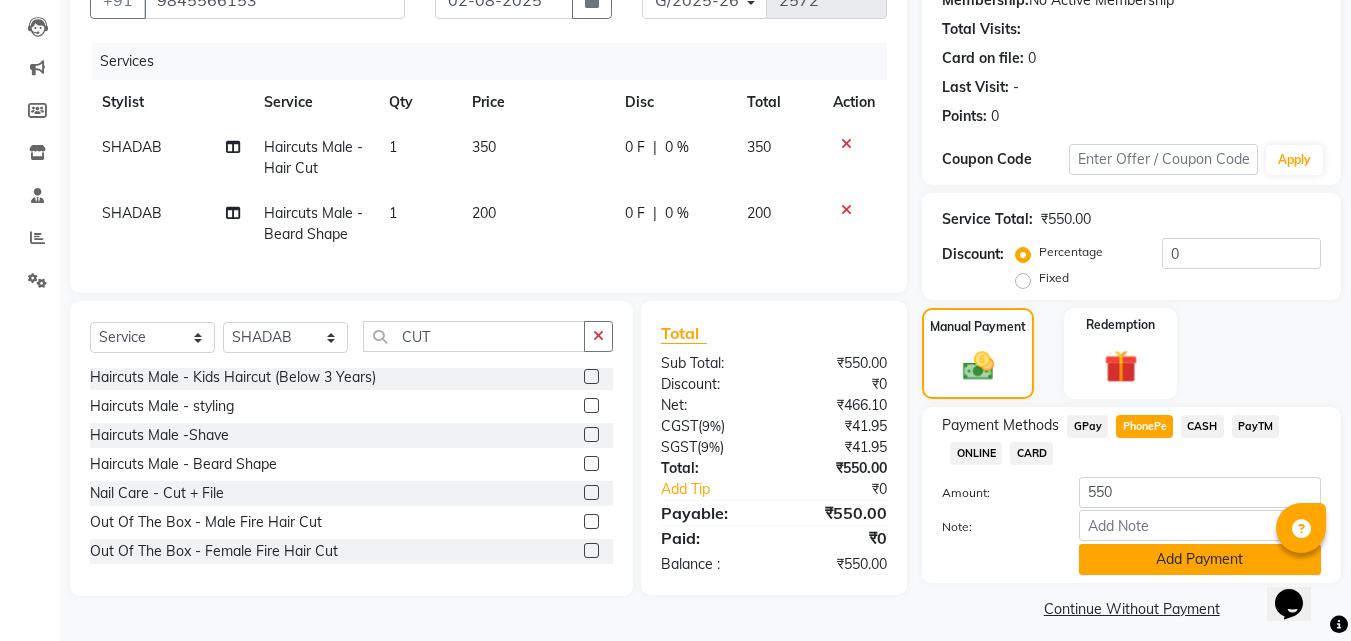 click on "Add Payment" 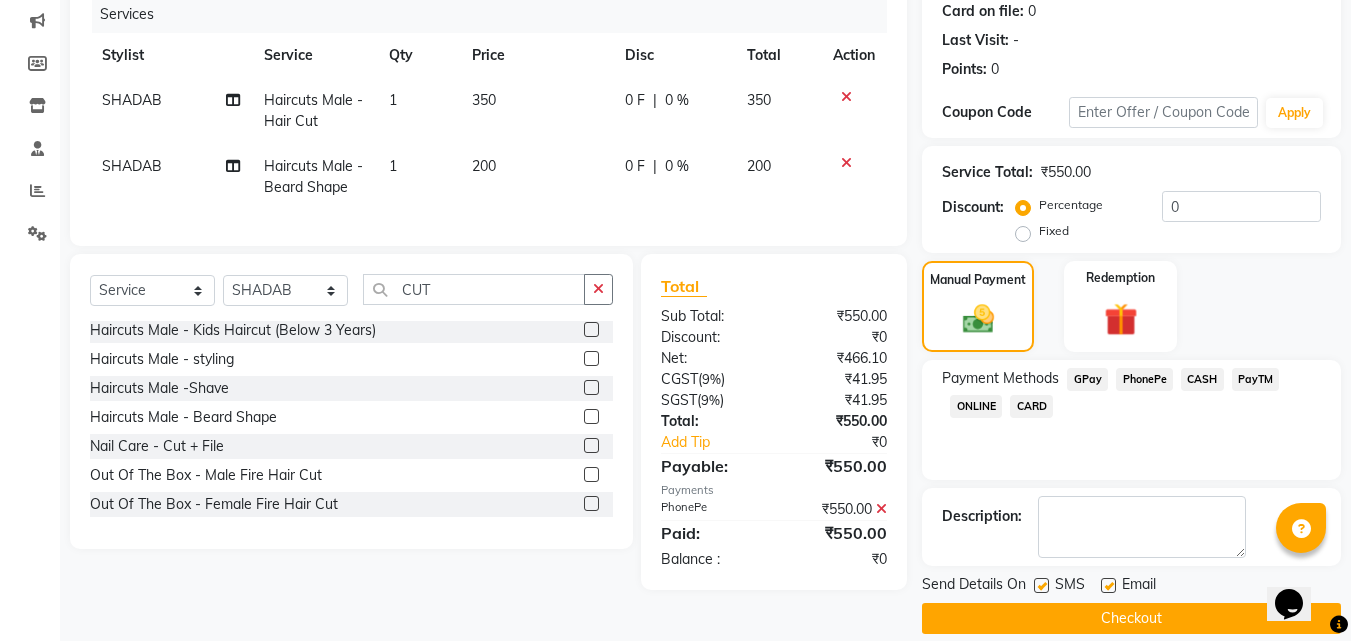 scroll, scrollTop: 275, scrollLeft: 0, axis: vertical 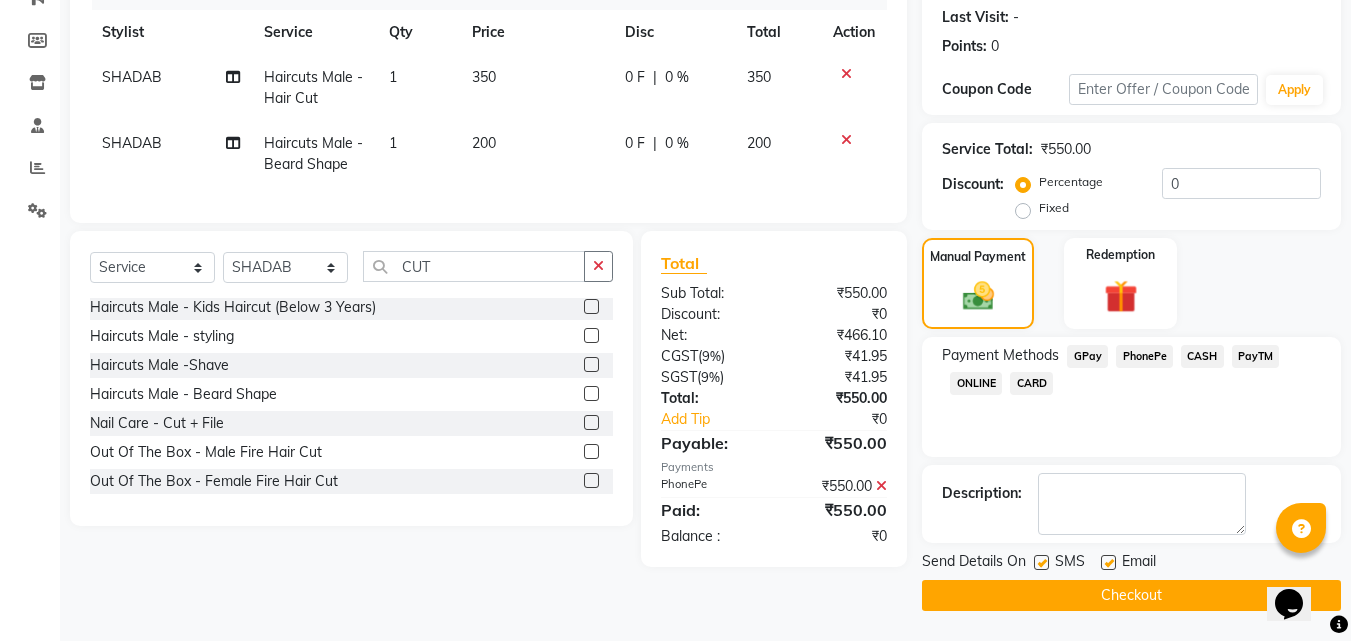 click 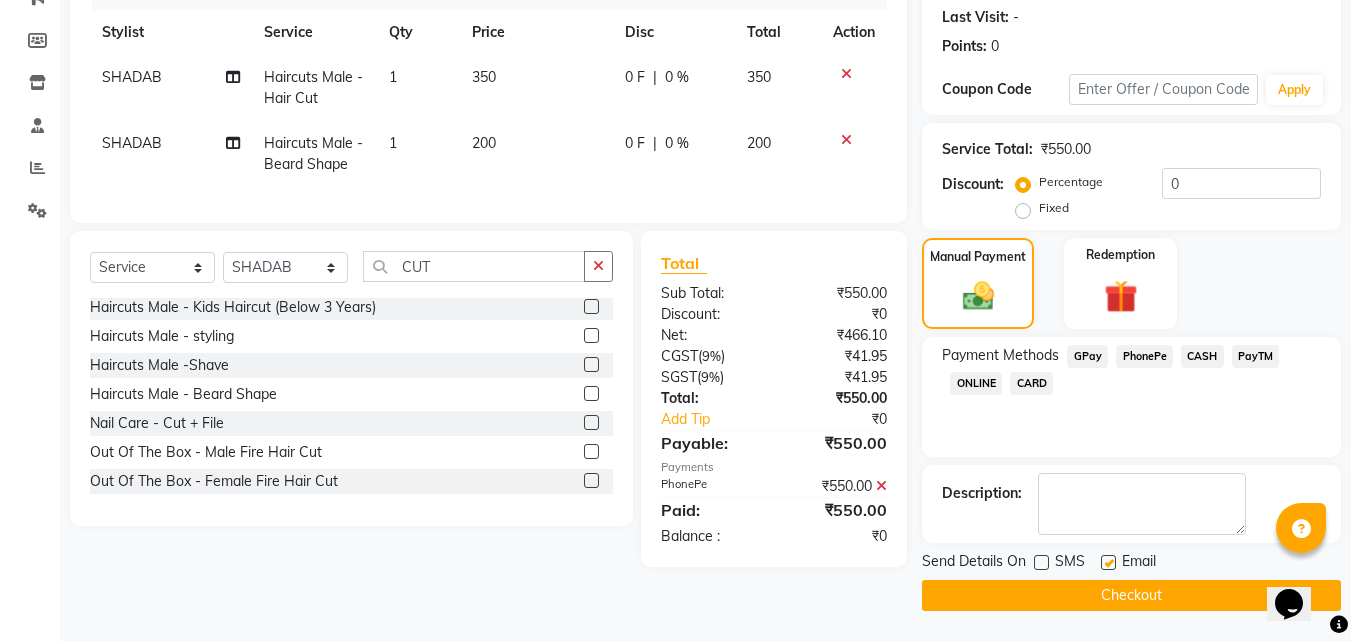 click 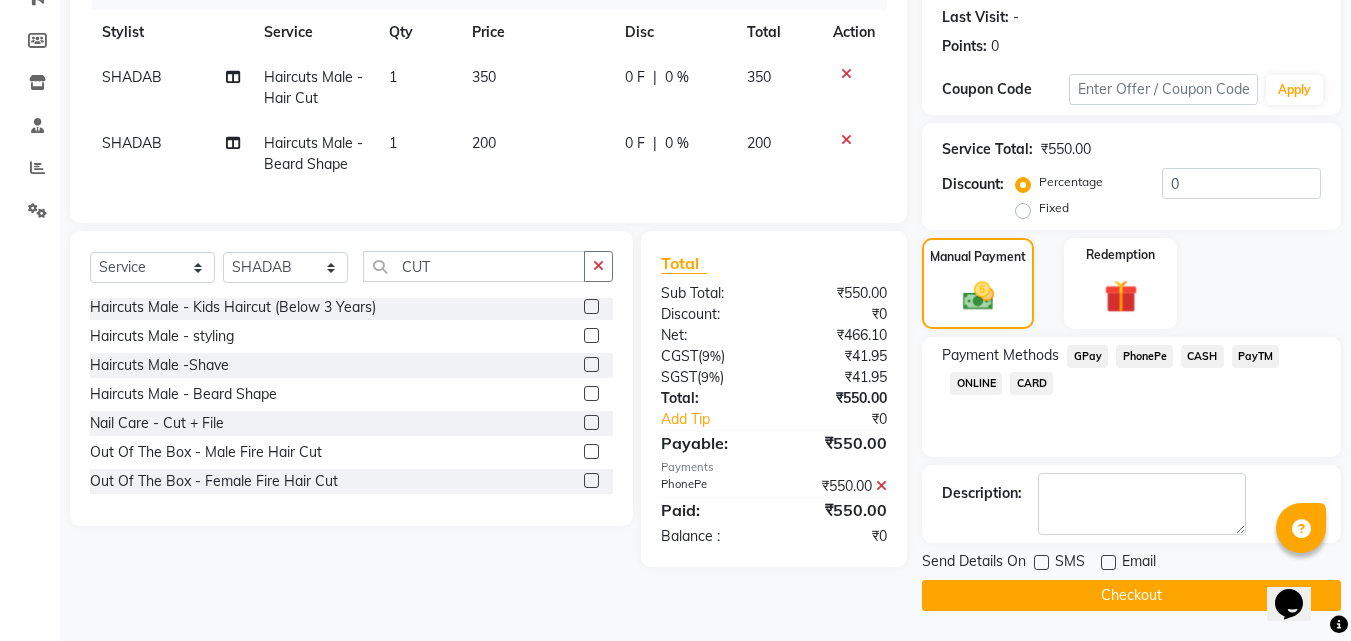 click on "Checkout" 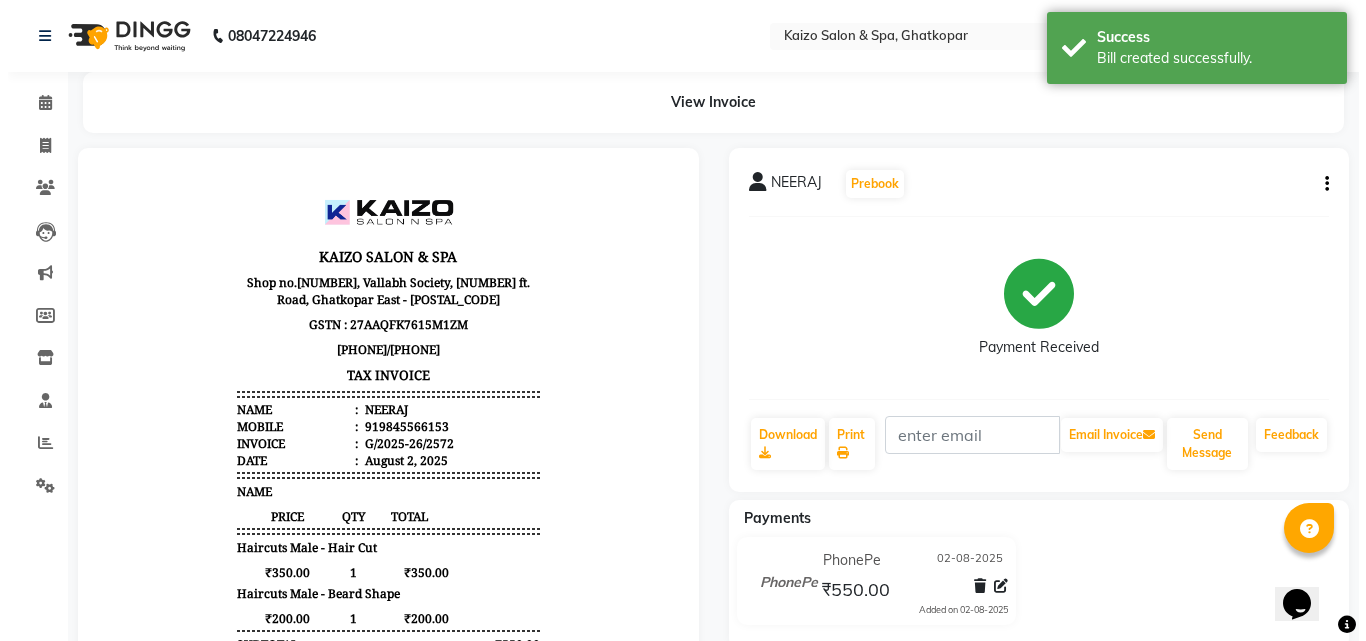scroll, scrollTop: 0, scrollLeft: 0, axis: both 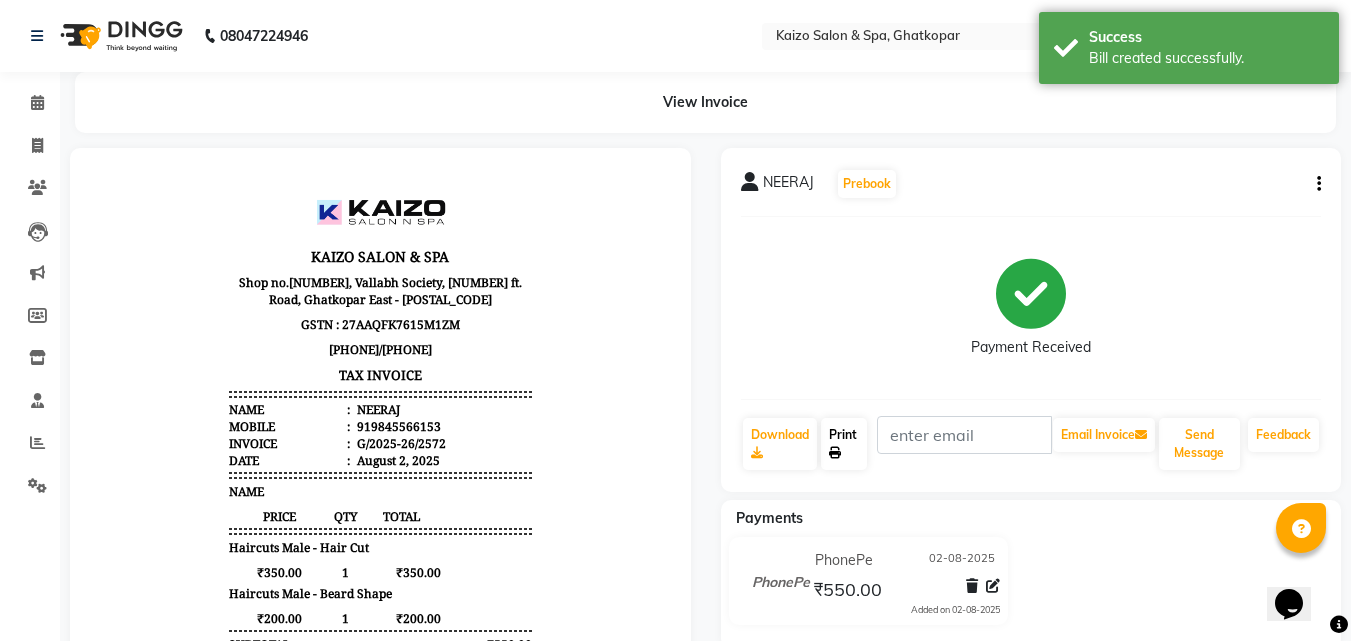 click 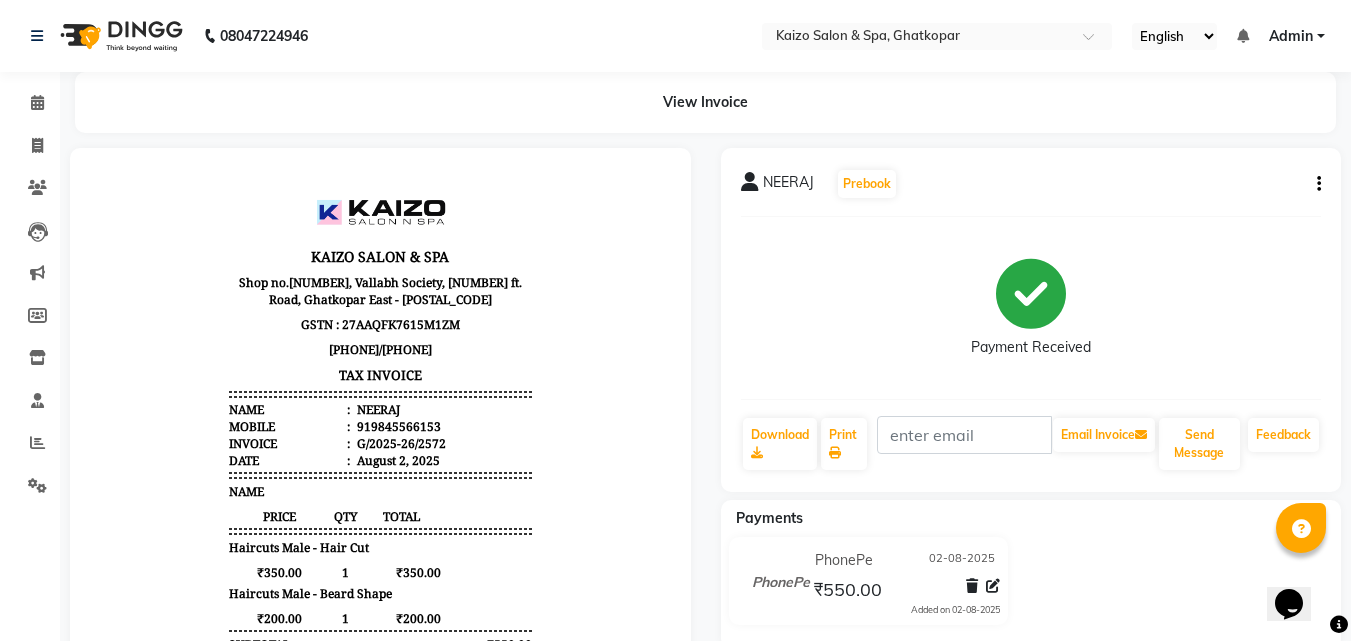 select on "service" 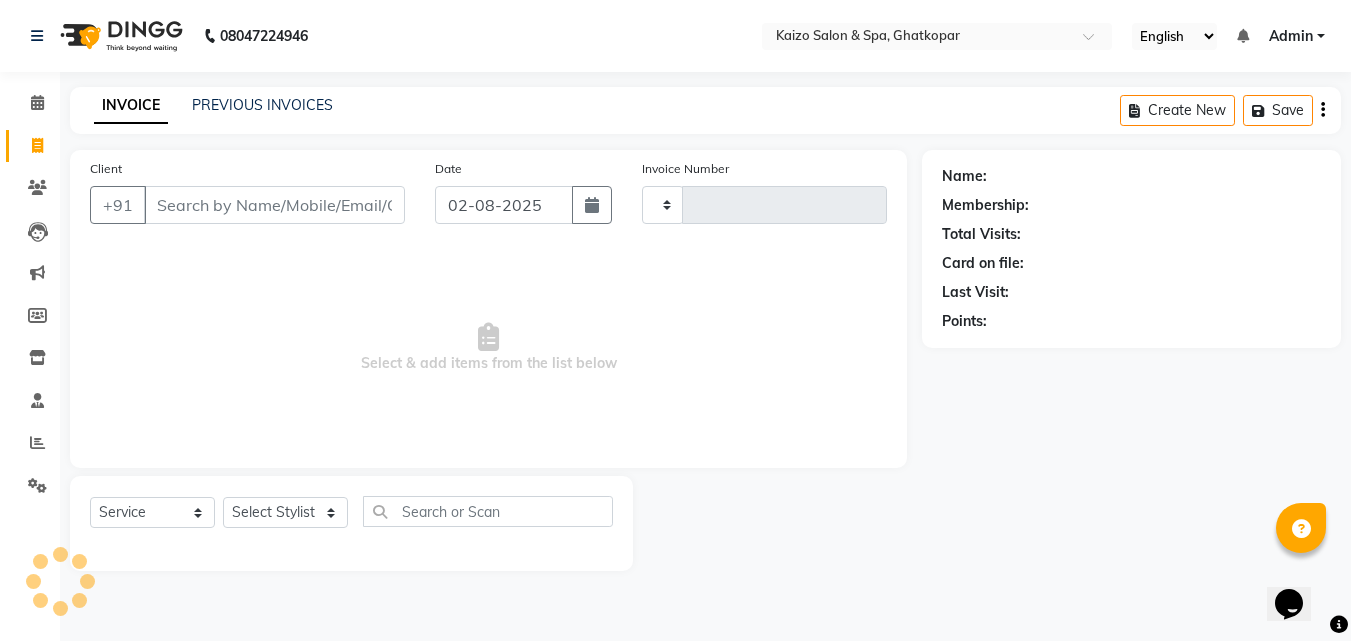 type on "2573" 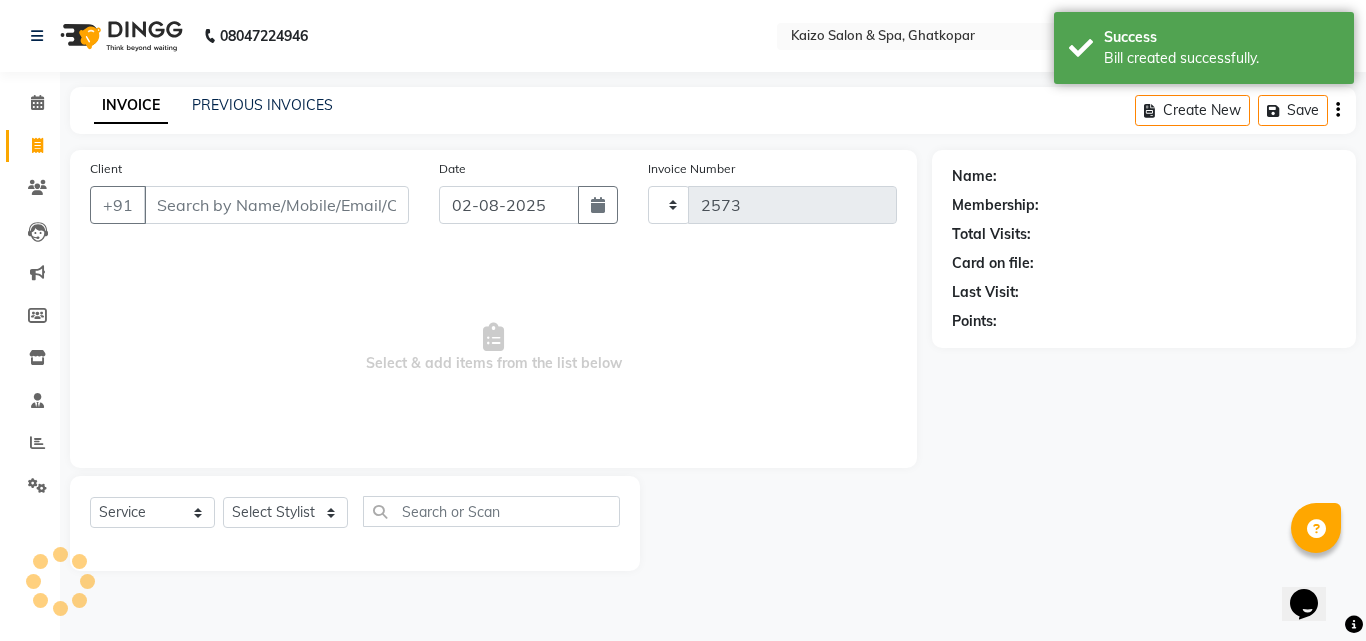 select on "3500" 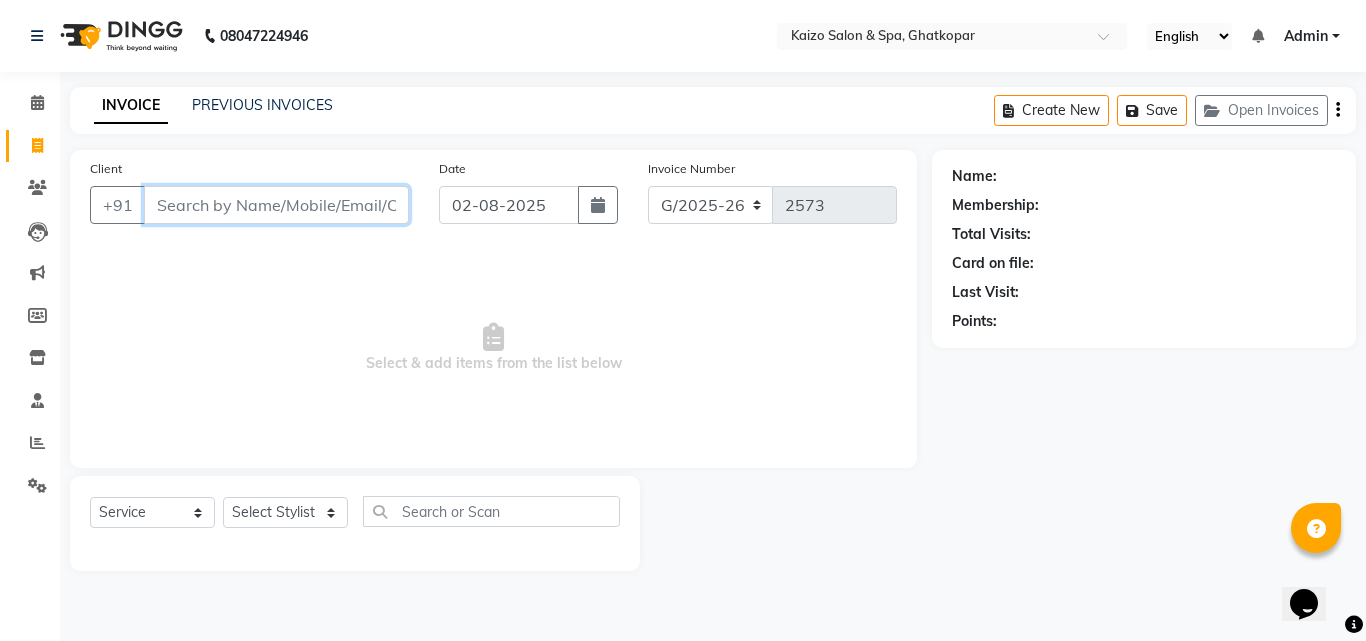 paste on "PRANALI [PHONE]" 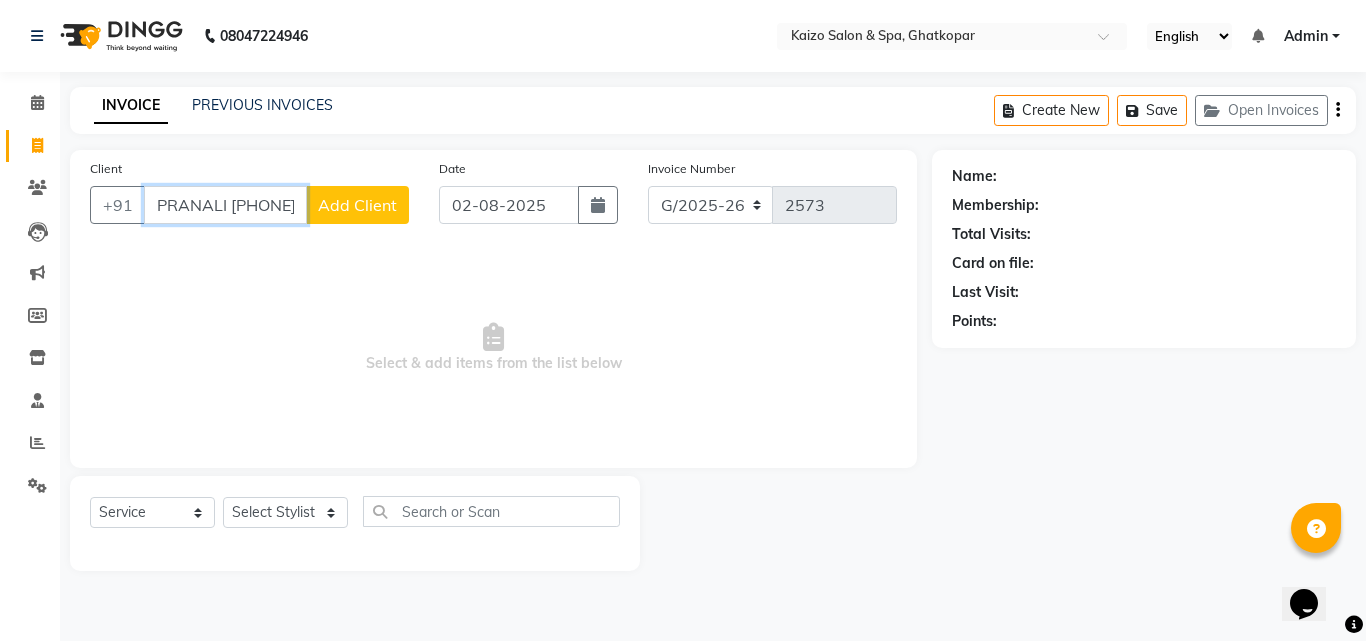 scroll, scrollTop: 0, scrollLeft: 29, axis: horizontal 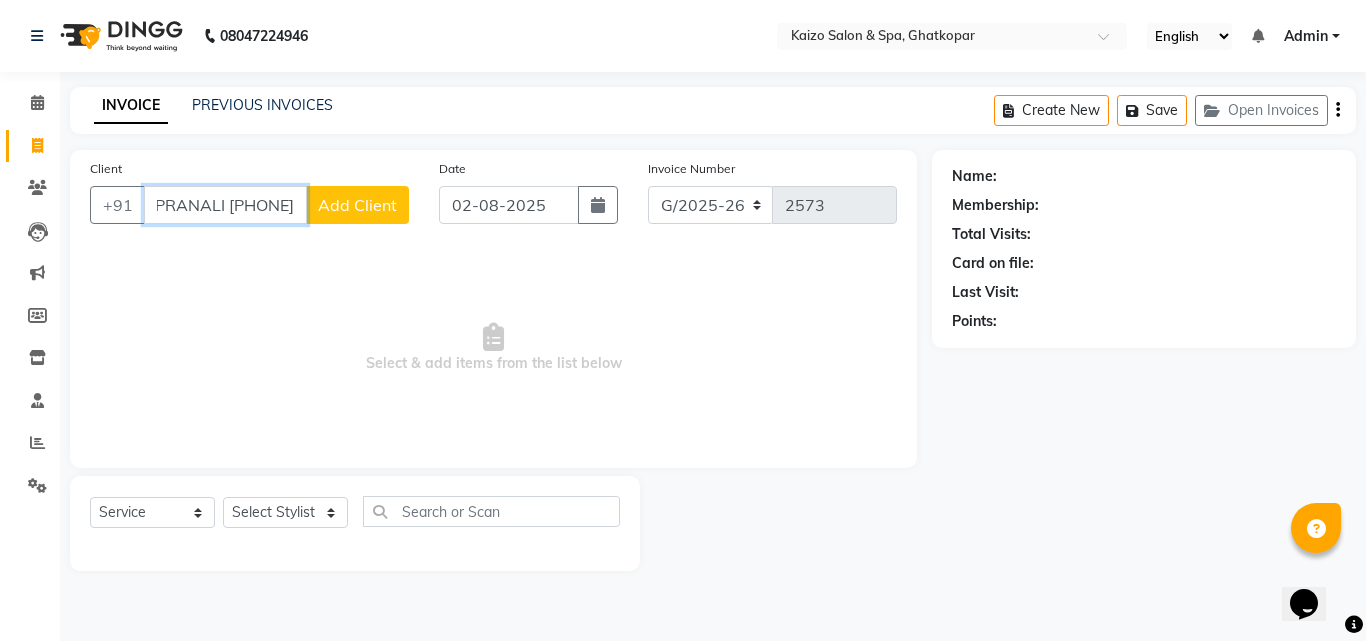 drag, startPoint x: 199, startPoint y: 211, endPoint x: 283, endPoint y: 278, distance: 107.44766 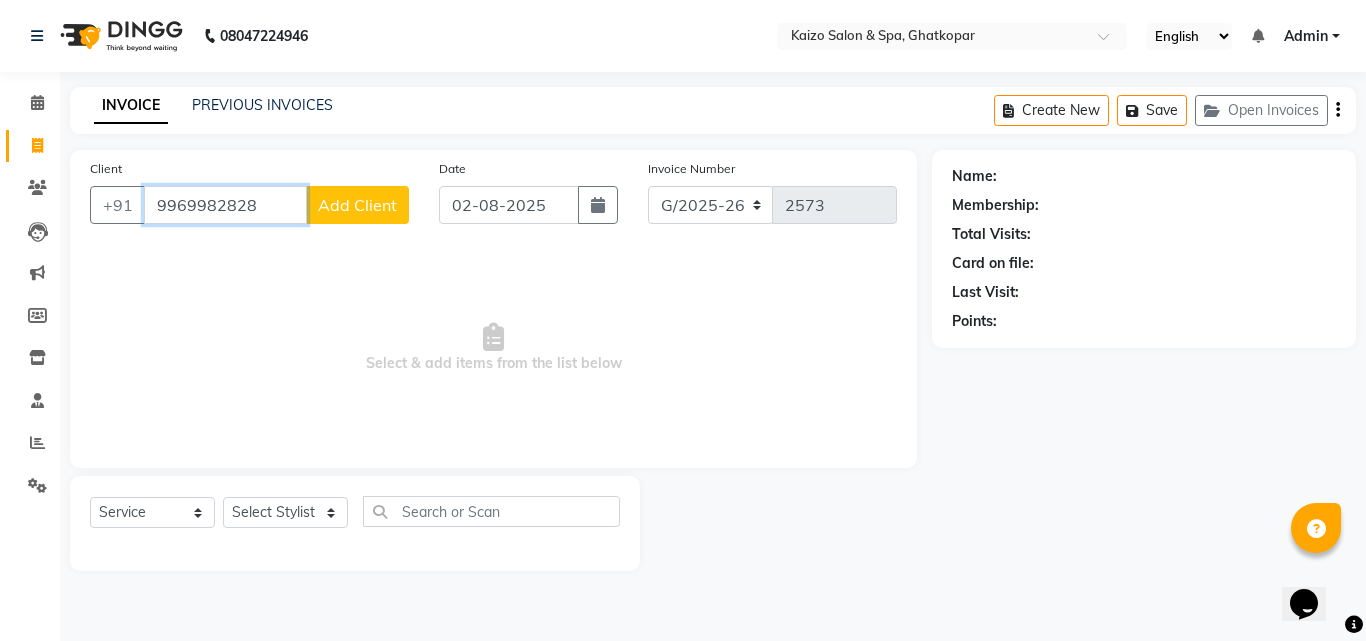 scroll, scrollTop: 0, scrollLeft: 0, axis: both 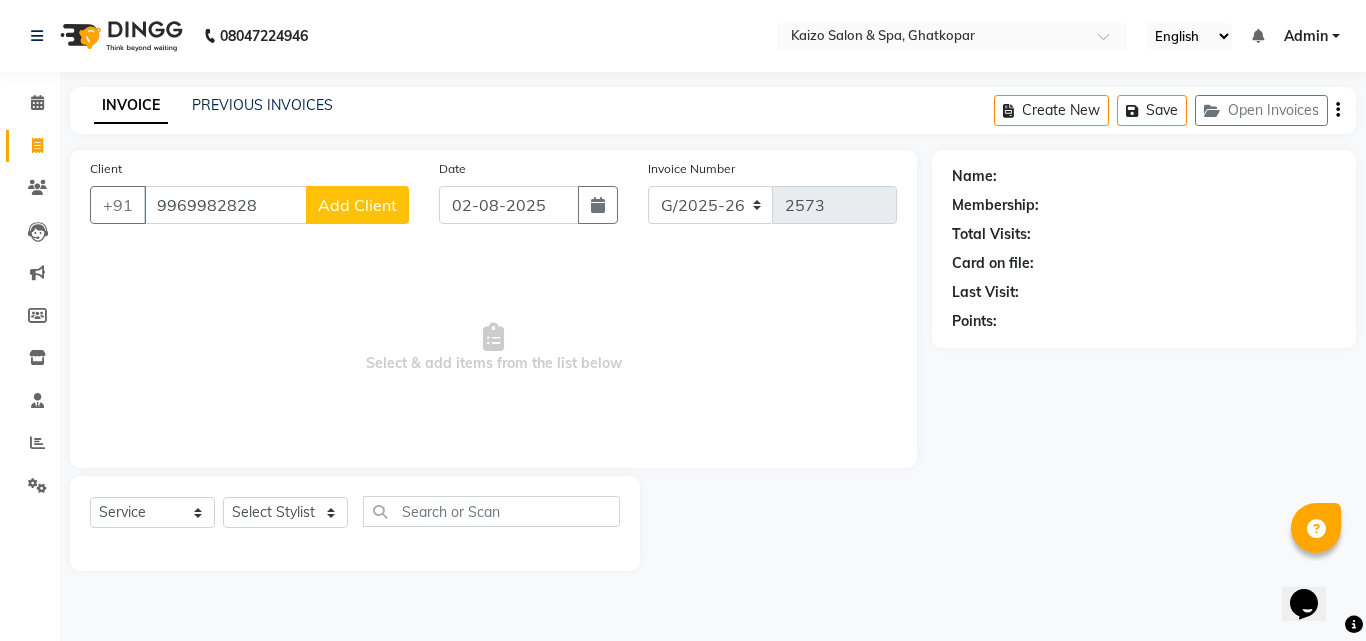 click on "Add Client" 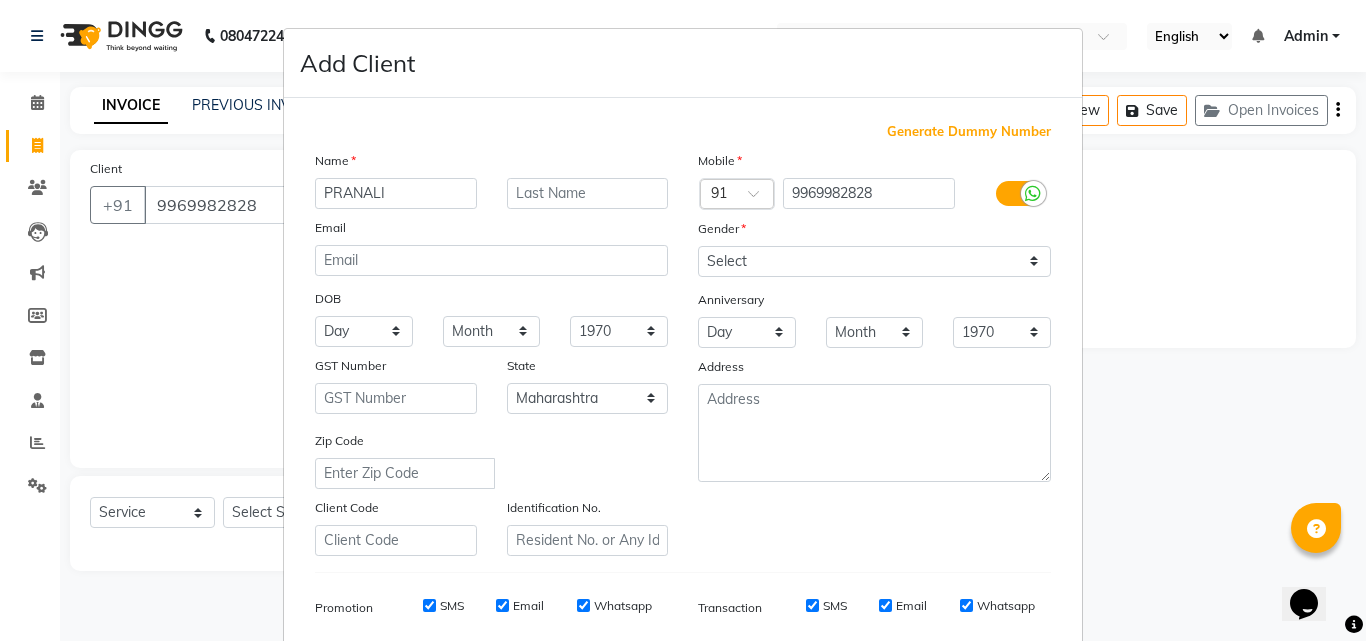 type on "PRANALI" 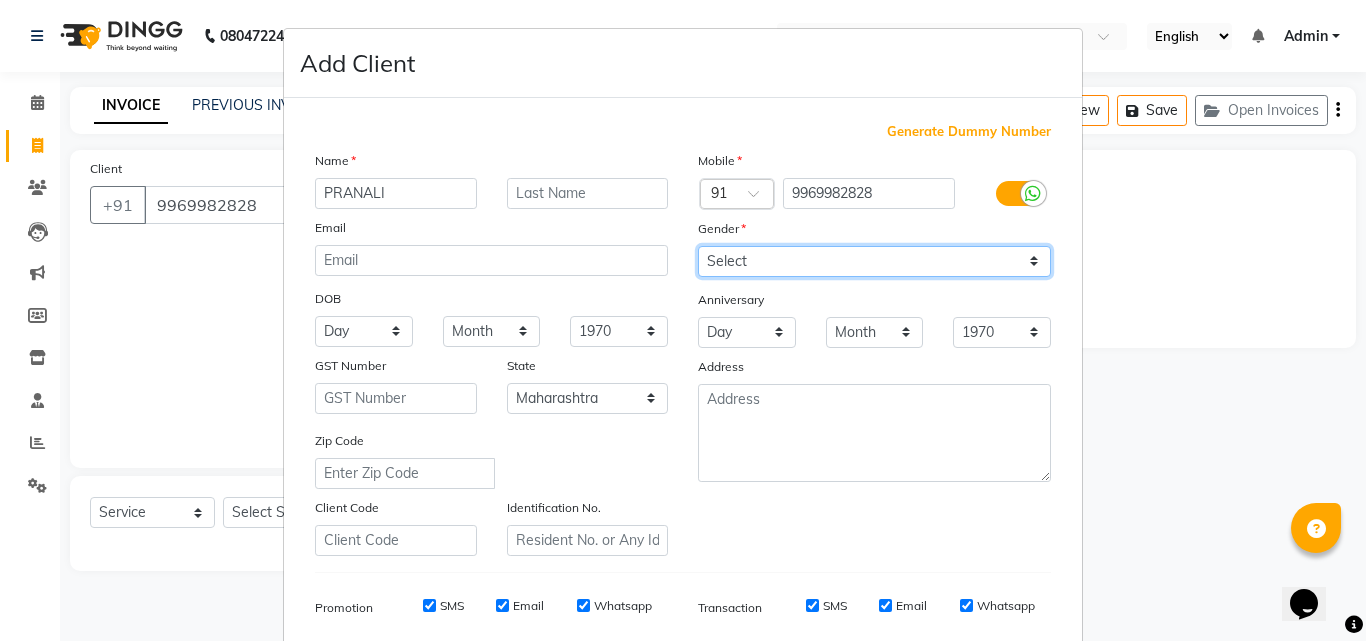 click on "Select Male Female Other Prefer Not To Say" at bounding box center [874, 261] 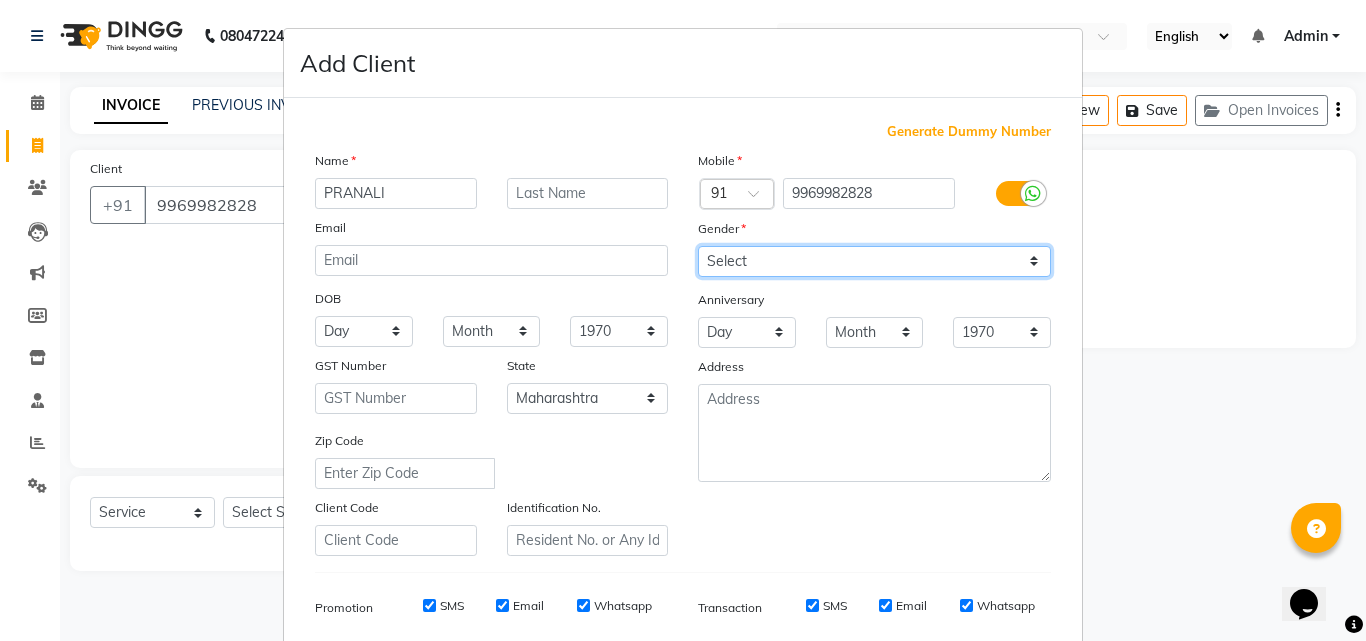 select on "female" 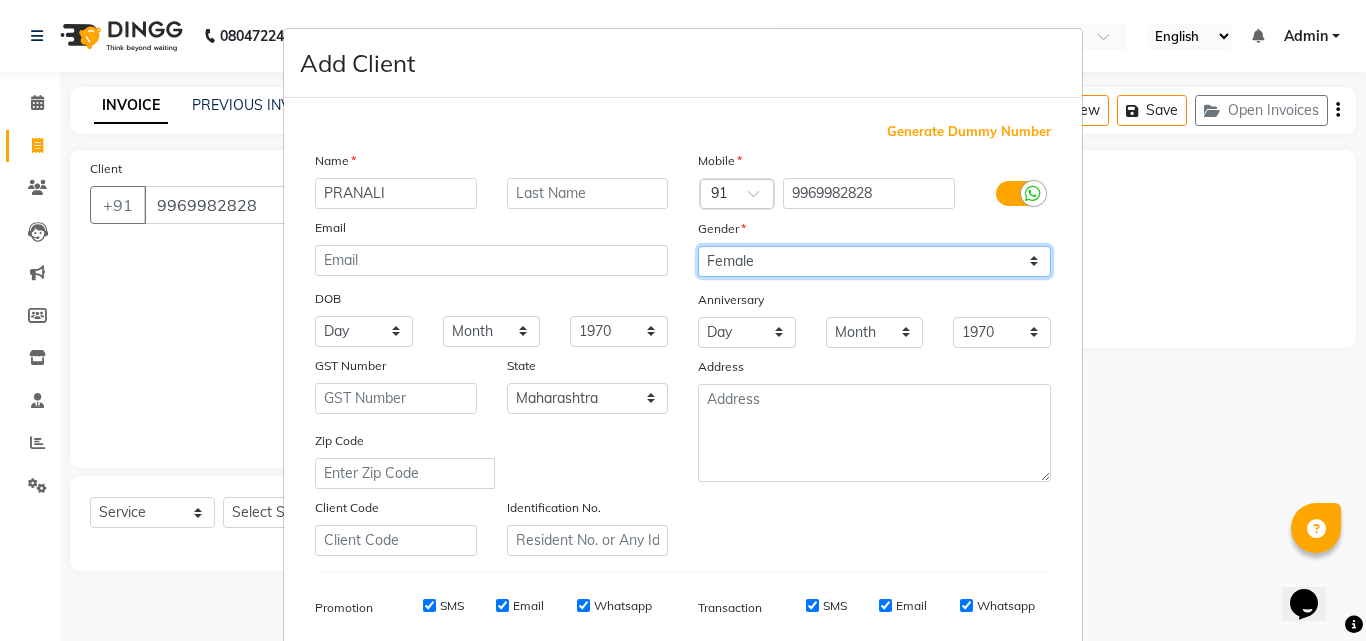 click on "Select Male Female Other Prefer Not To Say" at bounding box center [874, 261] 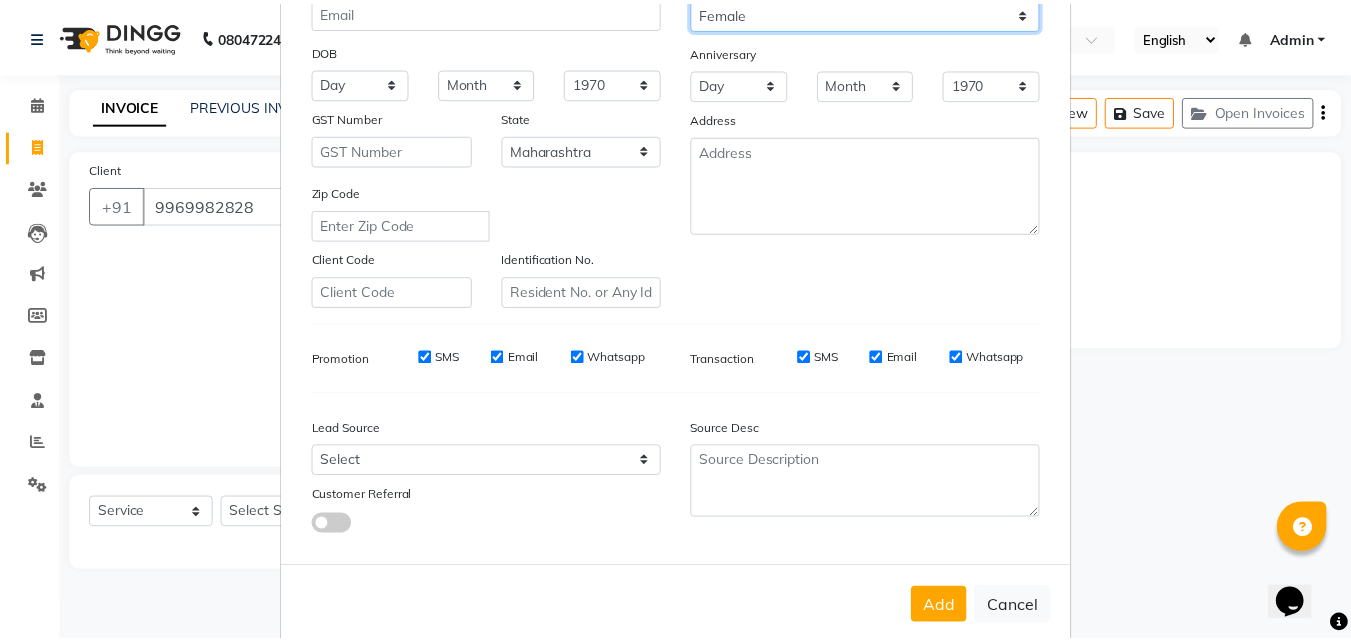 scroll, scrollTop: 282, scrollLeft: 0, axis: vertical 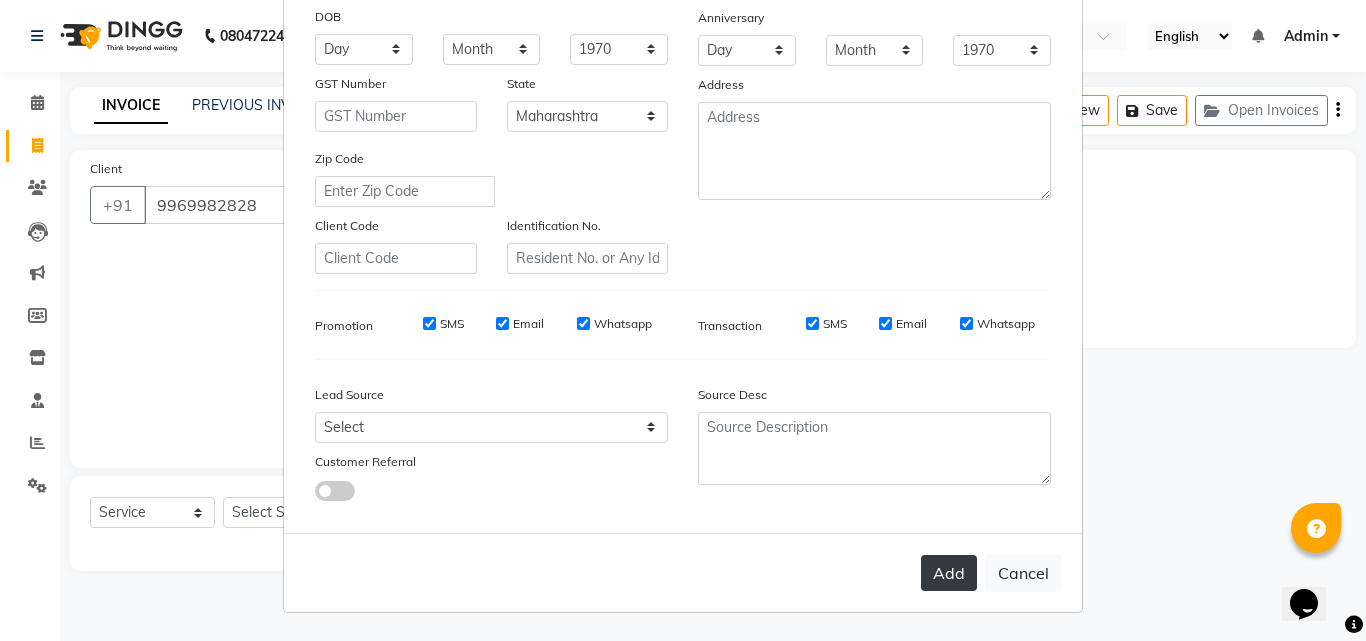 click on "Add" at bounding box center [949, 573] 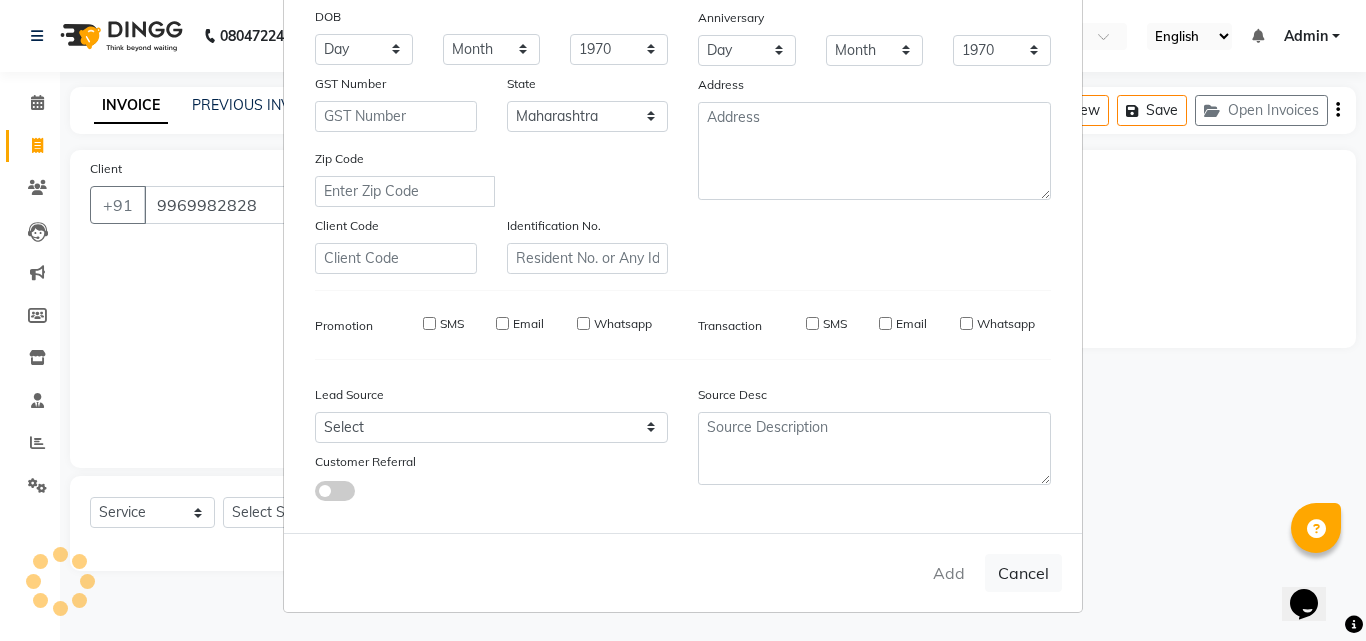 type 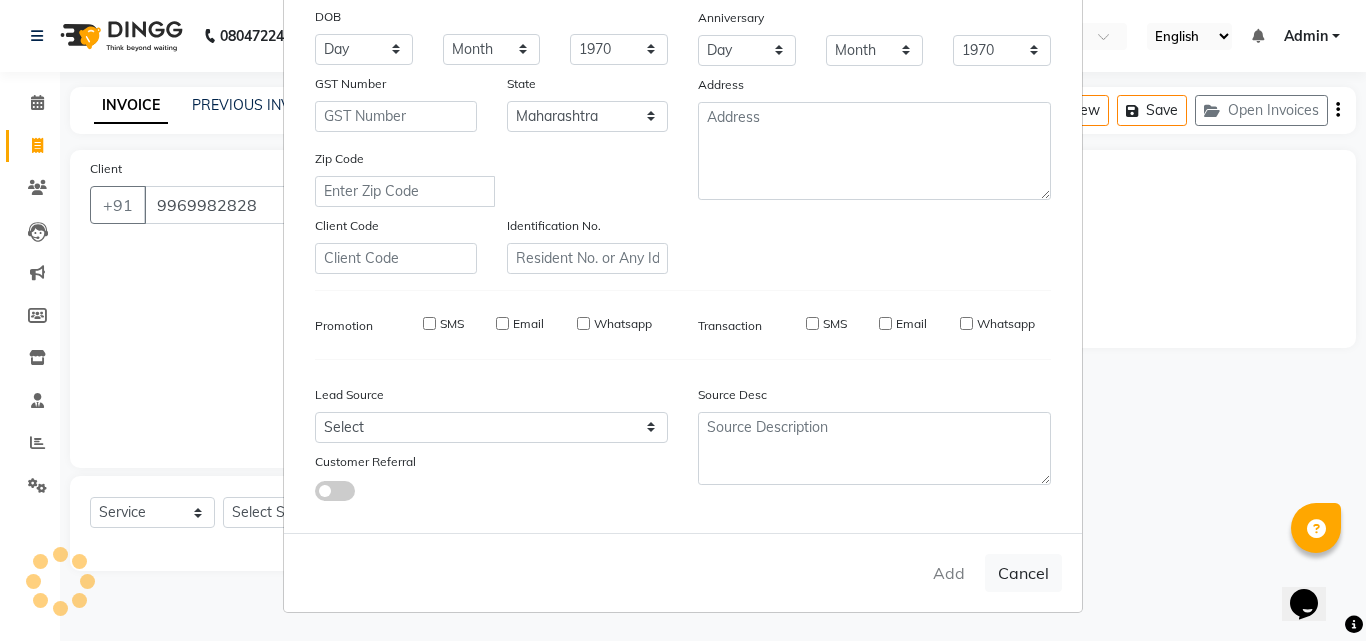 select 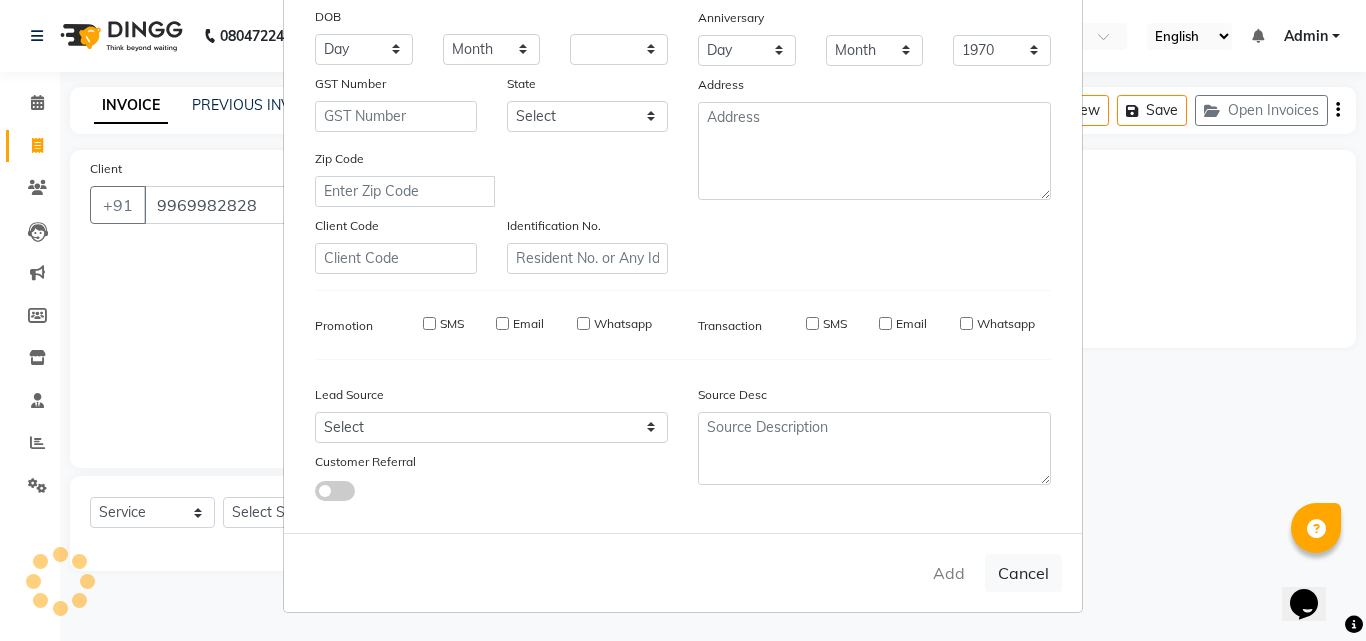 select 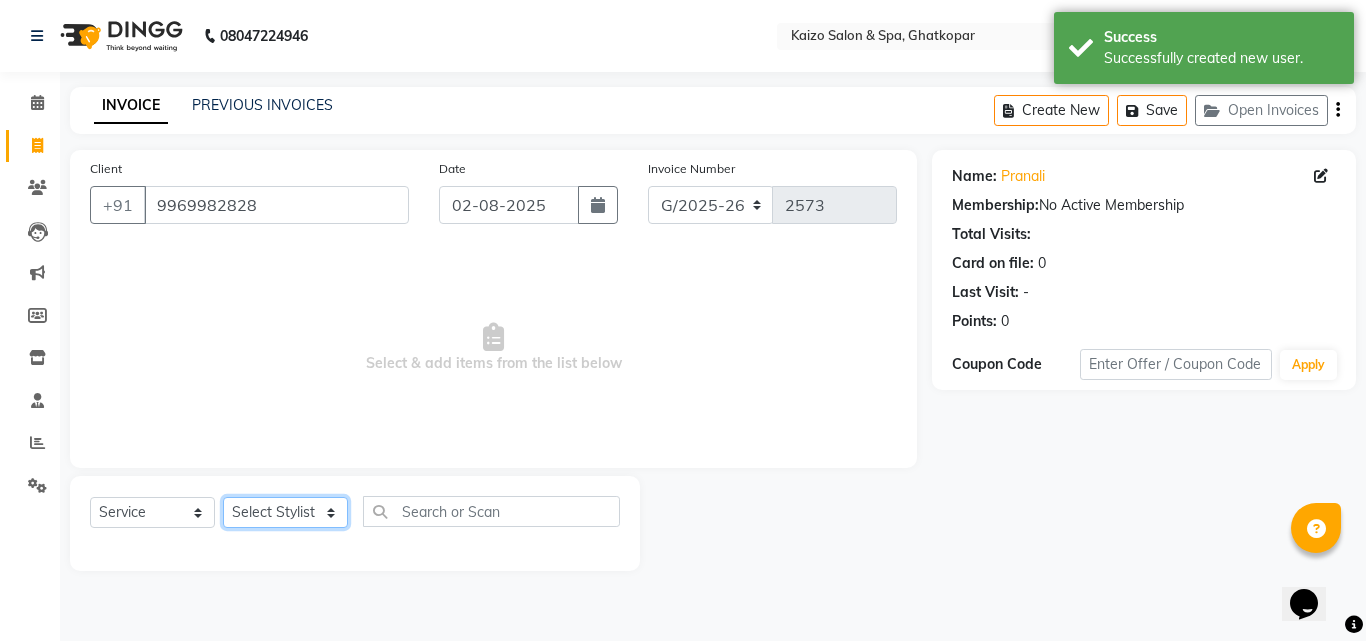 click on "Select Stylist ABDUL AKSHADA ANJALI ARBAZ ARIF FAHEEM Front Desk GOVIND HEENA IFTESHA JACIN NIBHA NIKITA NIZAM PRANITA SALIM SAM SHADAB SHARIFA SMITA GALA SNEHAL SONI SONU WASEEM YASH" 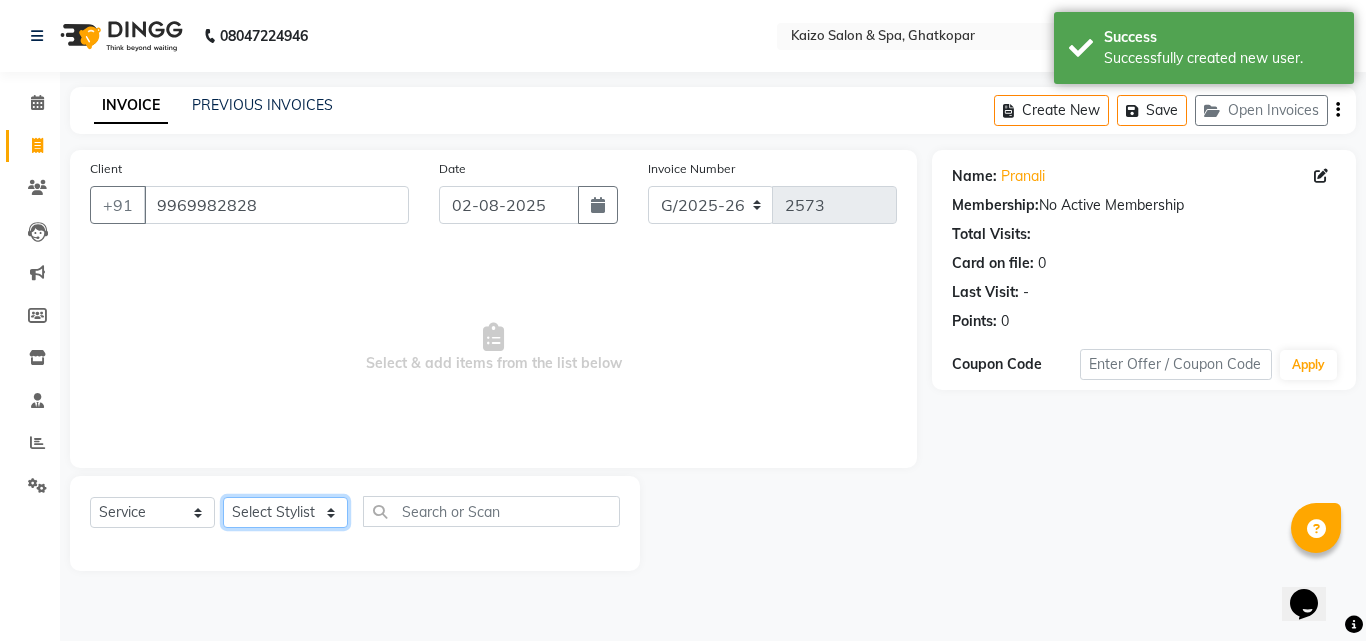 select on "8836" 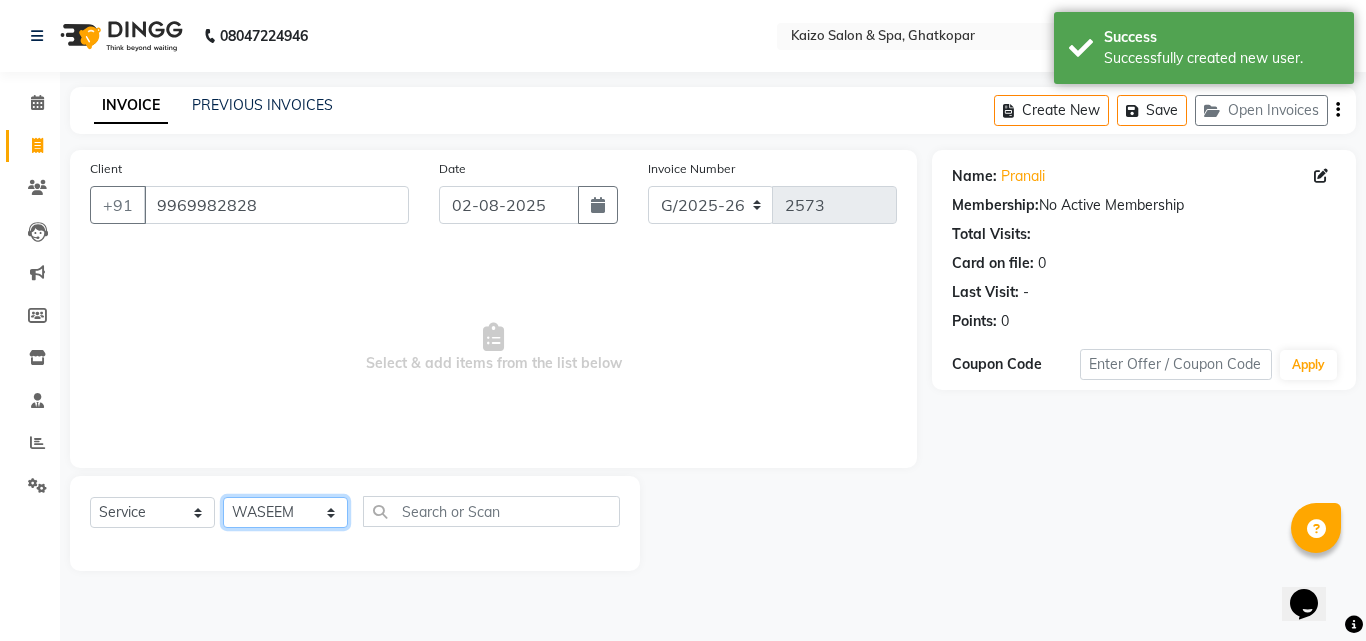 click on "Select Stylist ABDUL AKSHADA ANJALI ARBAZ ARIF FAHEEM Front Desk GOVIND HEENA IFTESHA JACIN NIBHA NIKITA NIZAM PRANITA SALIM SAM SHADAB SHARIFA SMITA GALA SNEHAL SONI SONU WASEEM YASH" 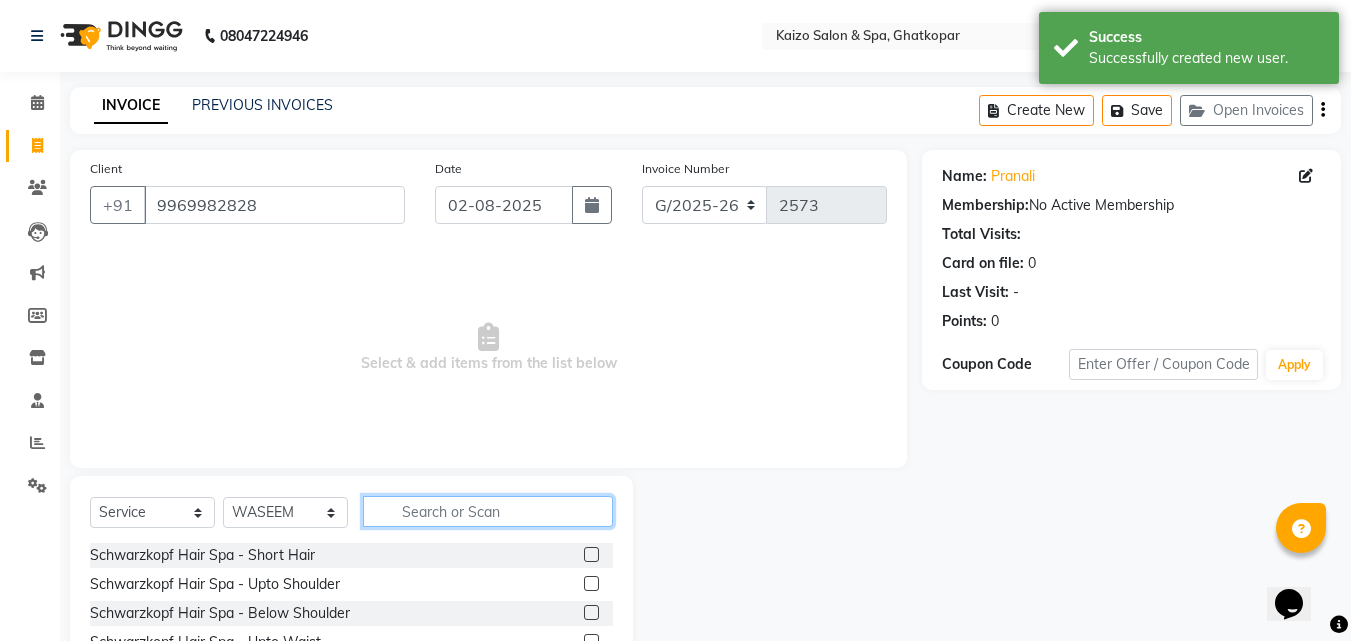click 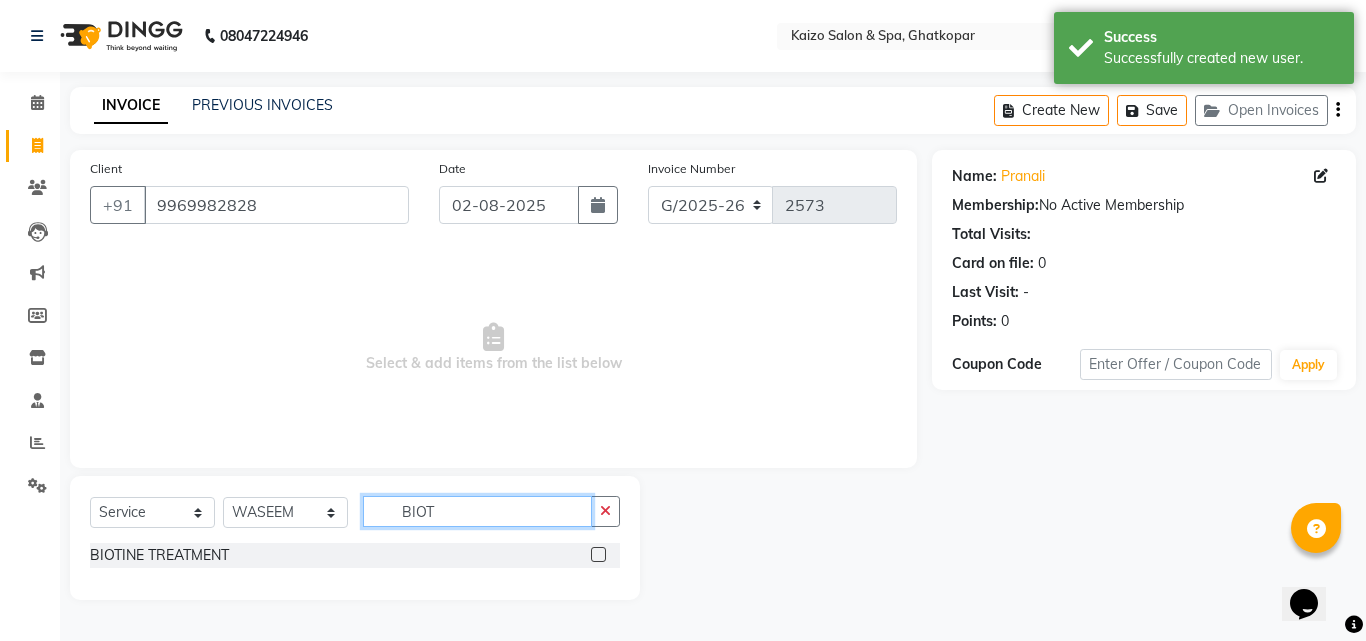 type on "BIOT" 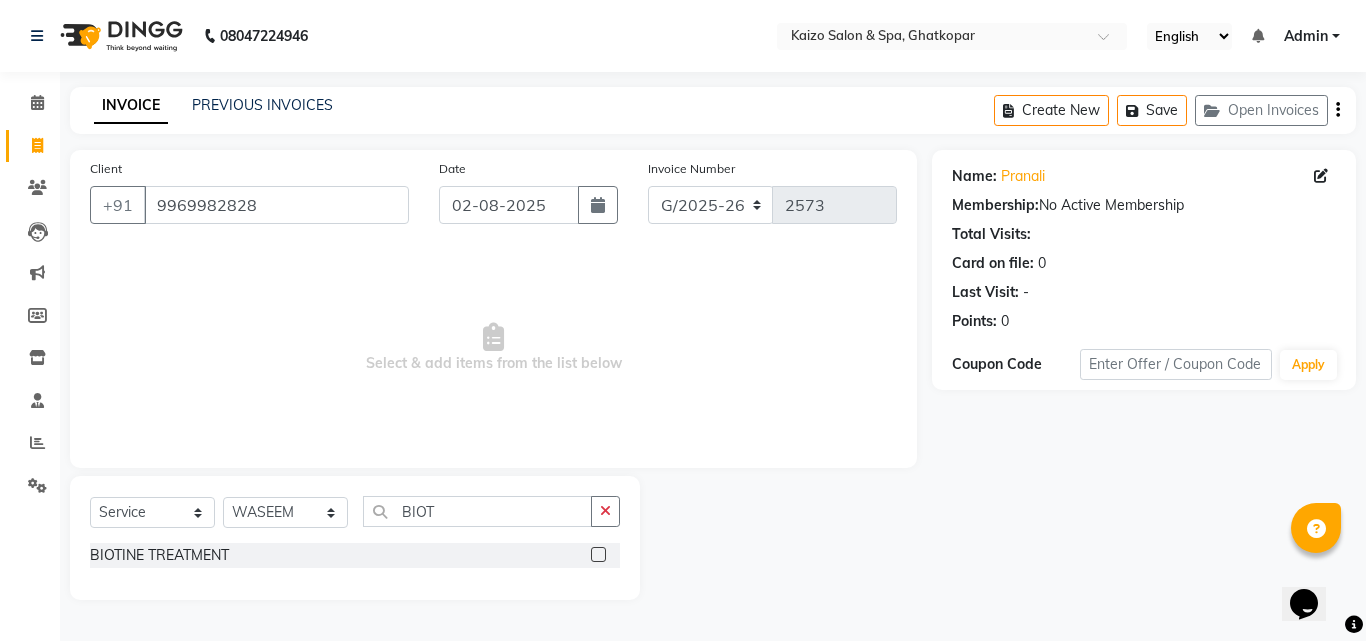 click 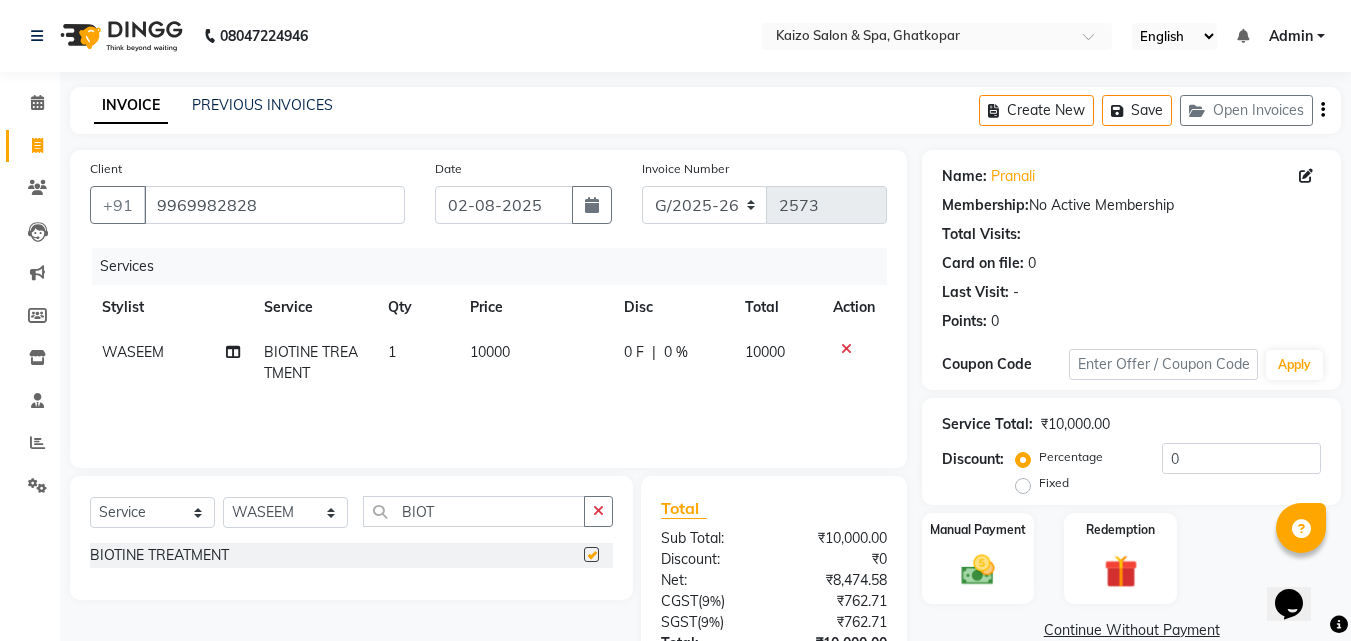 checkbox on "false" 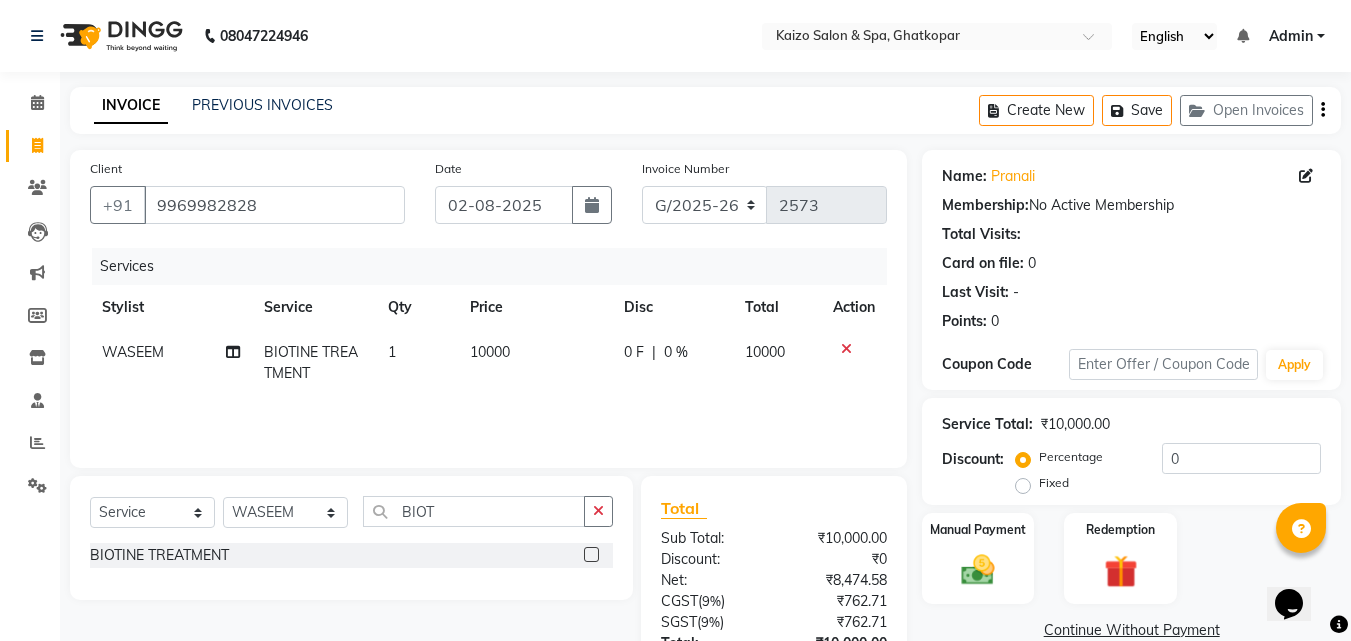 click on "10000" 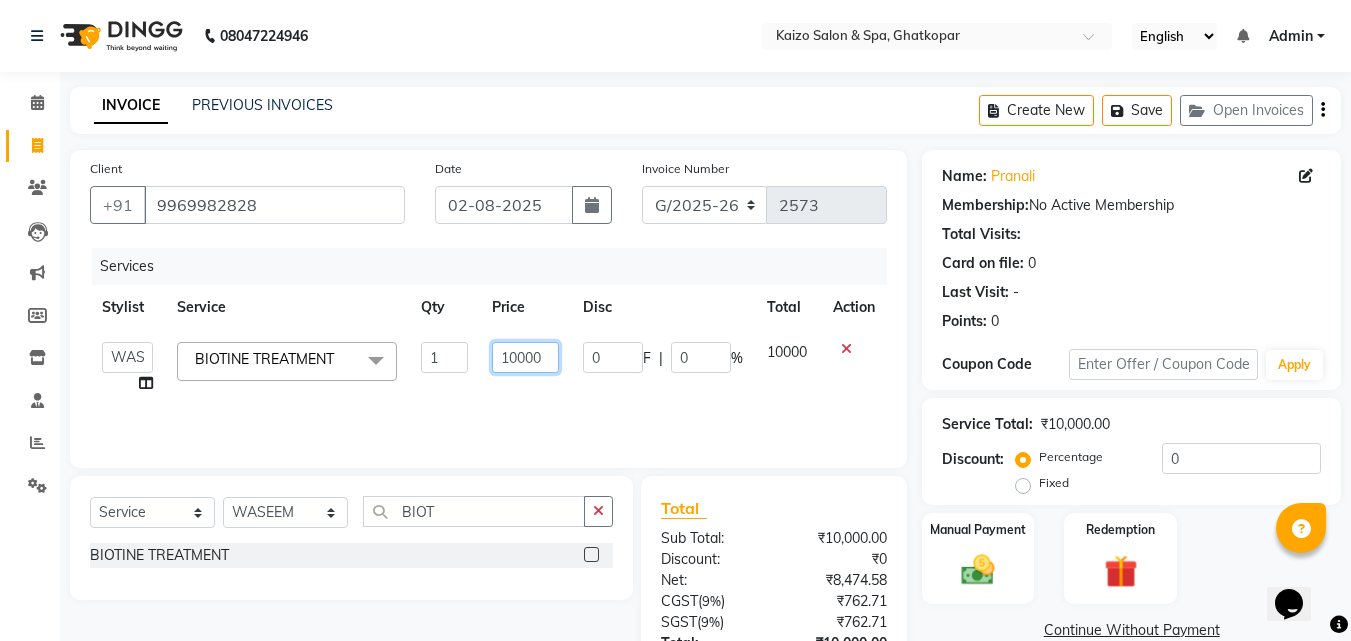click on "10000" 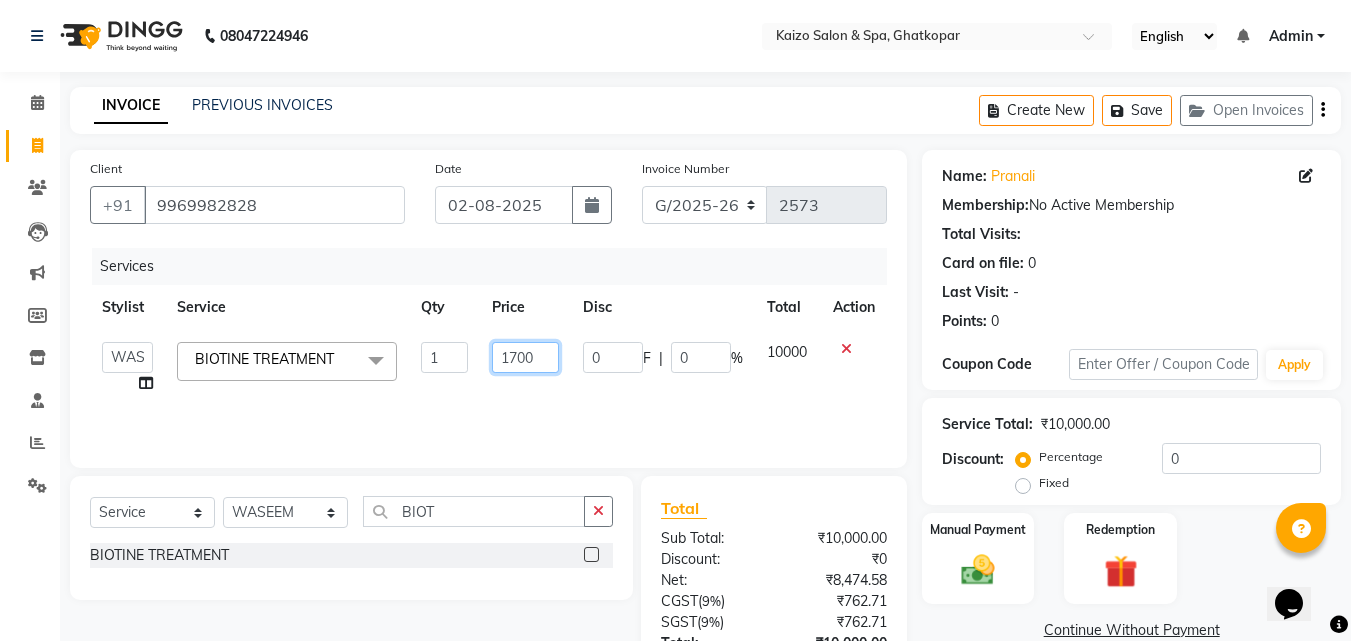 type on "17000" 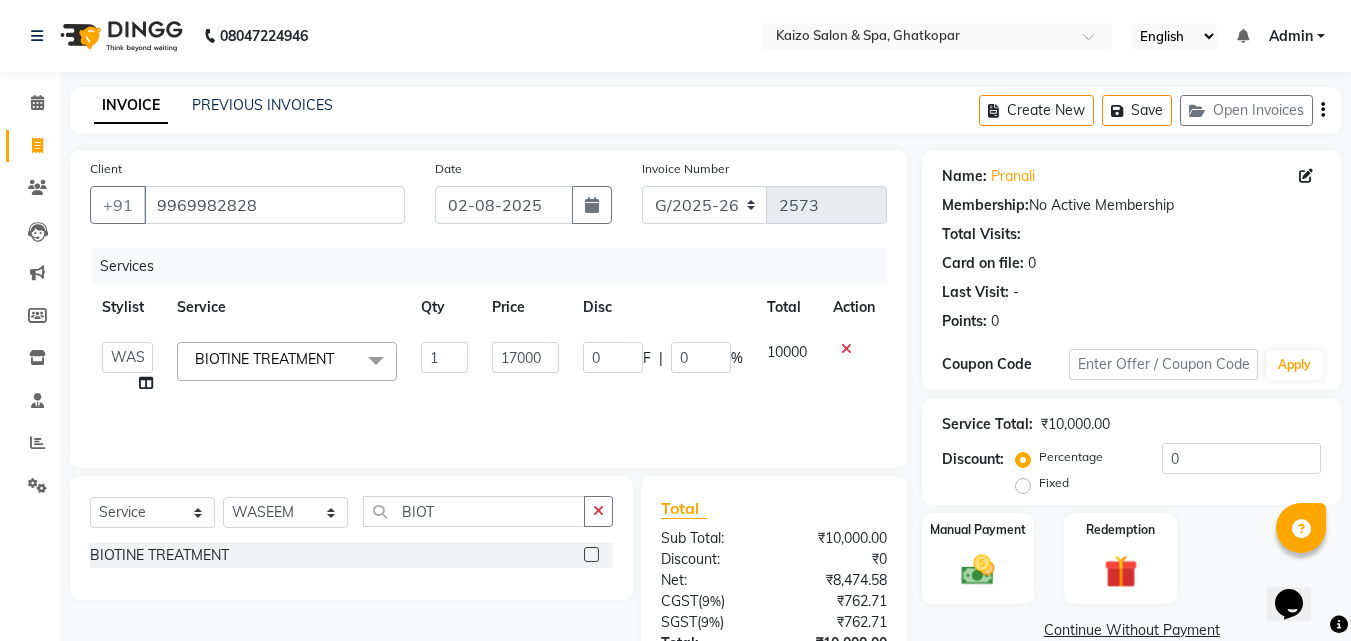 click on "Services Stylist Service Qty Price Disc Total Action ABDUL AKSHADA ANJALI ARBAZ ARIF FAHEEM Front Desk GOVIND HEENA IFTESHA JACIN NIBHA NIKITA NIZAM PRANITA SALIM SAM SHADAB SHARIFA SMITA GALA SNEHAL SONI SONU WASEEM YASH BIOTINE TREATMENT x Schwarzkopf Hair Spa - Short Hair Schwarzkopf Hair Spa - Upto Shoulder Schwarzkopf Hair Spa - Below Shoulder Schwarzkopf Hair Spa - Upto Waist ROSE PINK COLOUR HAIRSTYLIST COURSE NECK WAX BRAZILAIN TOUCHUP TOUCHUP AF CANDLE ANITAS PEDICURE CANDLE ANITAS MANICURE COLOR AMPOULE DEEP CONDITIONING FIBRE PLEX PERMING BOTOPLAST TREATMENT BOTOX TREATMENT BIOTINE TREATMENT Smooth Bond - Upto Shoulder Smooth Bond - Below Shoulder Smooth Bond - Touch Up Smooth Bond - Upto Waist Protein Treatment fibre hair spa - Short Hair fibre Hair Spa - Upto Shoulder fibre Hair Spa - Below Shoulder fibre Hair Spa - Upto Waist Quinoa Hair Spa - Short Hair Quinoa Hair Spa - Upto Shoulder Quinoa Hair Spa - Below Shoulder Mud Hair Spa - Short Hair" 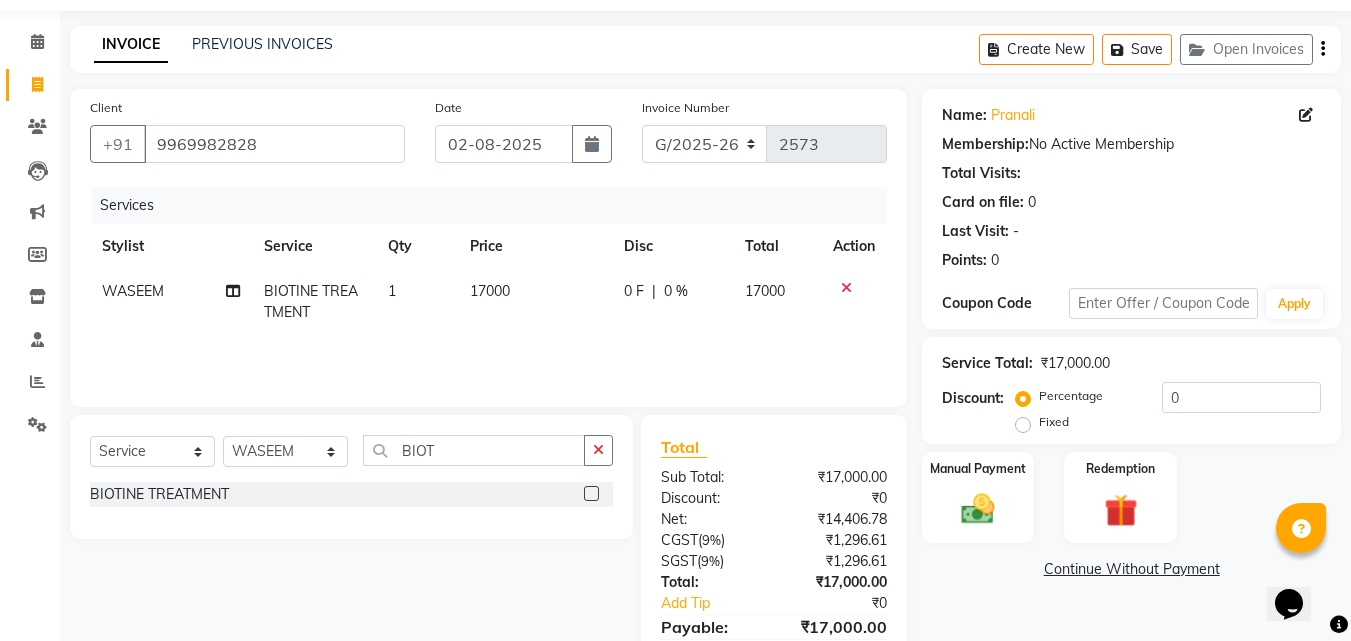 scroll, scrollTop: 159, scrollLeft: 0, axis: vertical 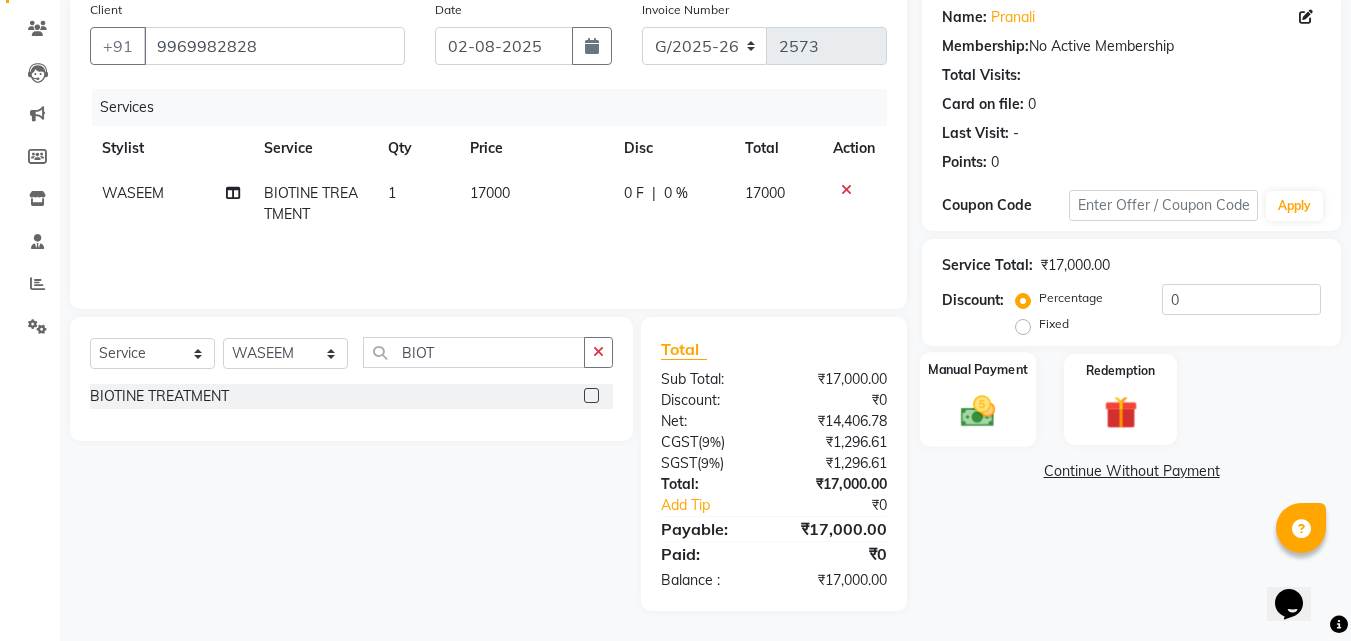 click 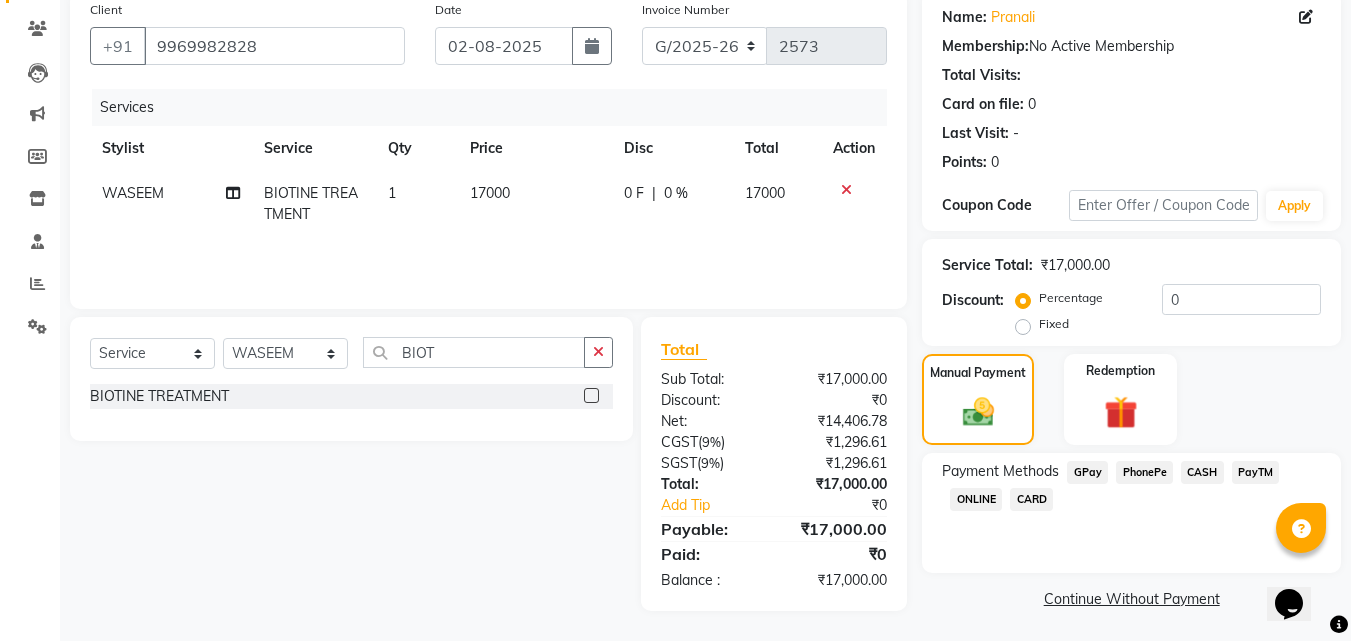 click on "PhonePe" 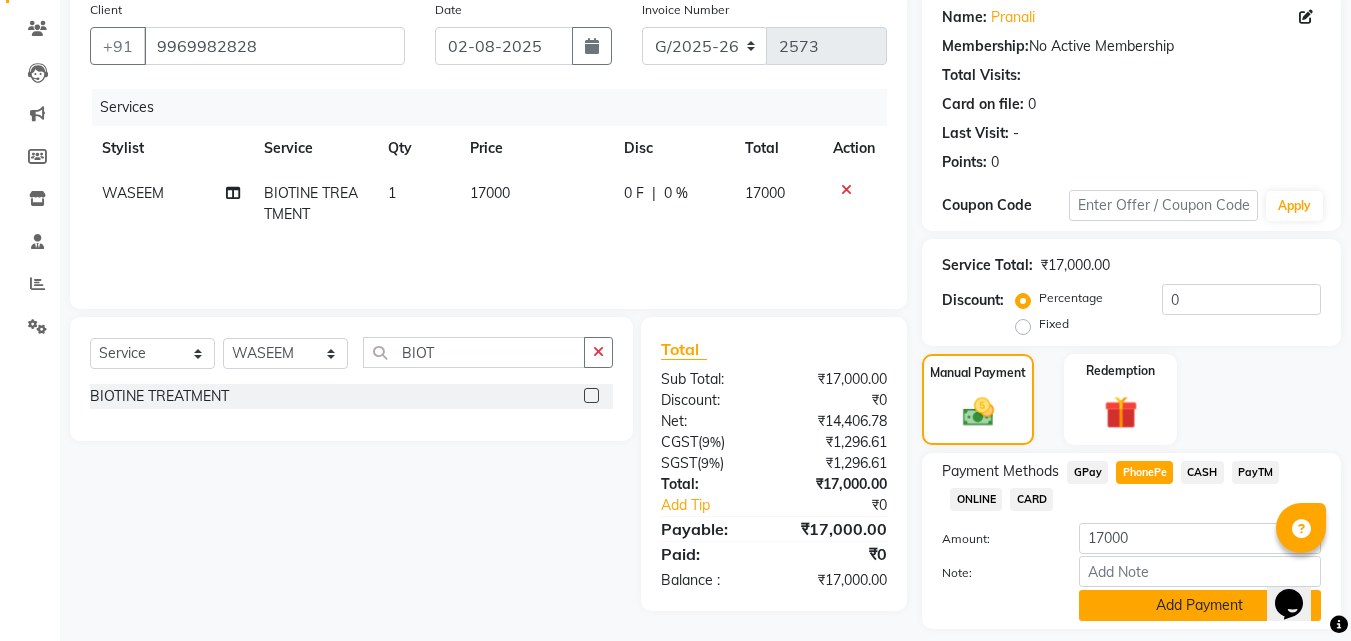 click on "Add Payment" 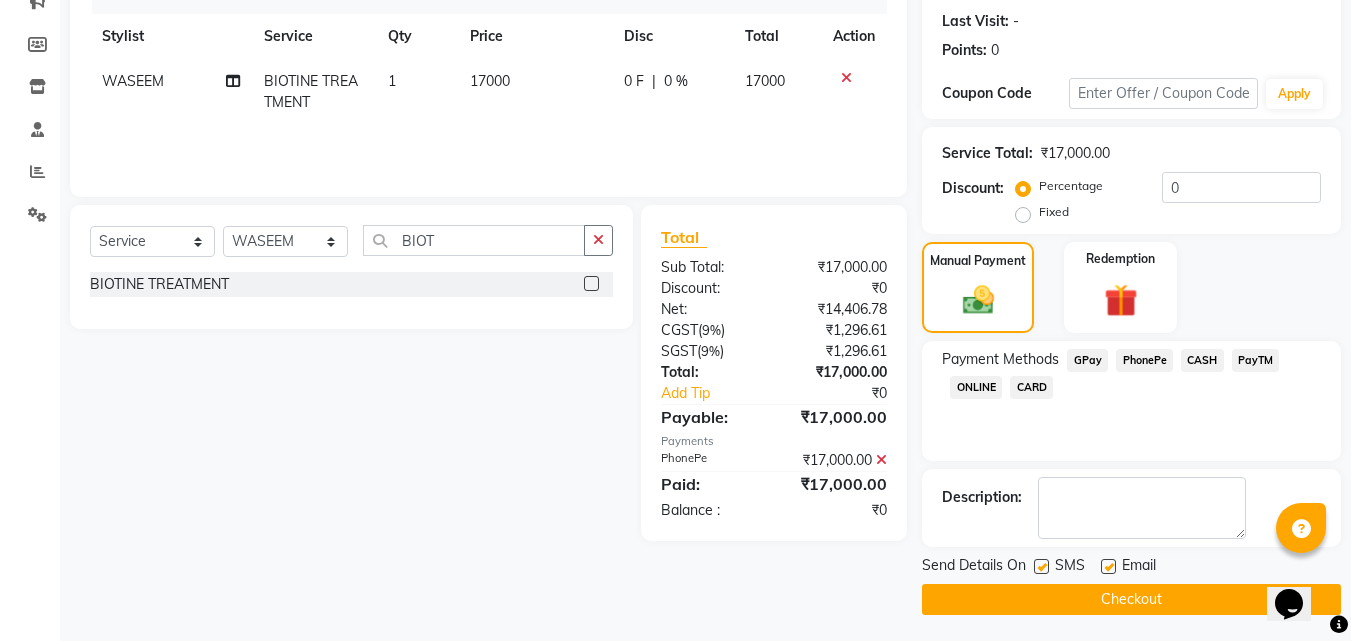 scroll, scrollTop: 275, scrollLeft: 0, axis: vertical 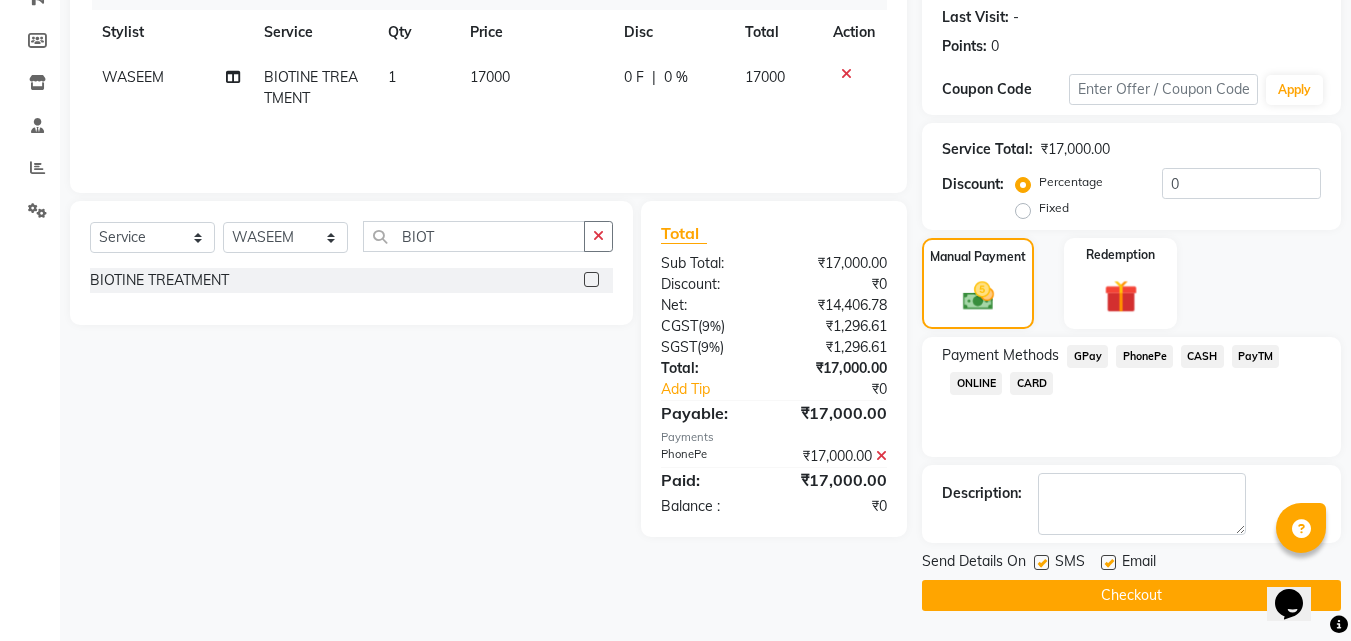 click on "Checkout" 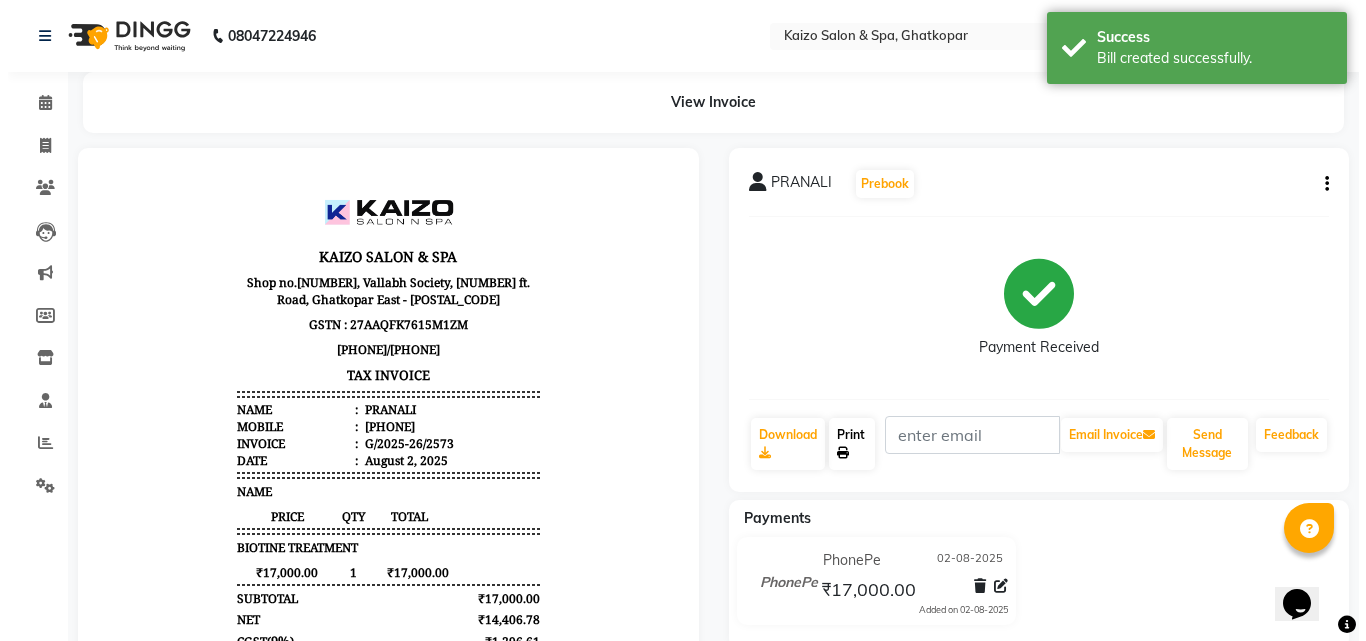 scroll, scrollTop: 0, scrollLeft: 0, axis: both 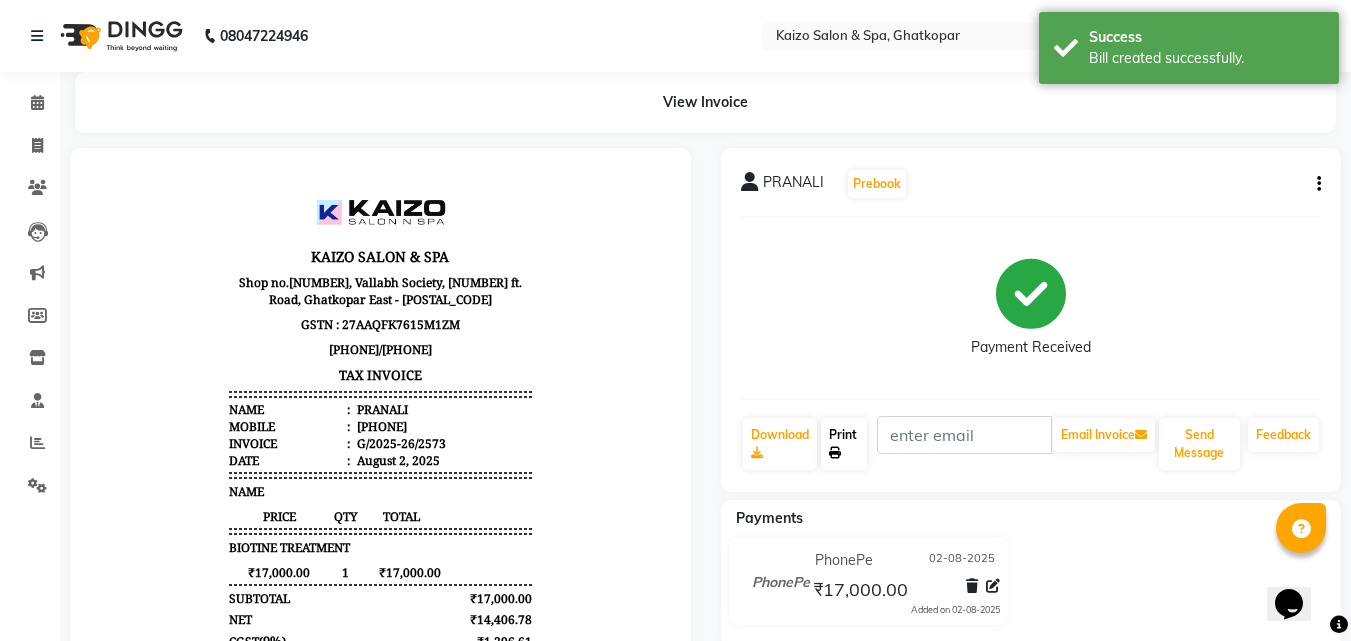 click on "Print" 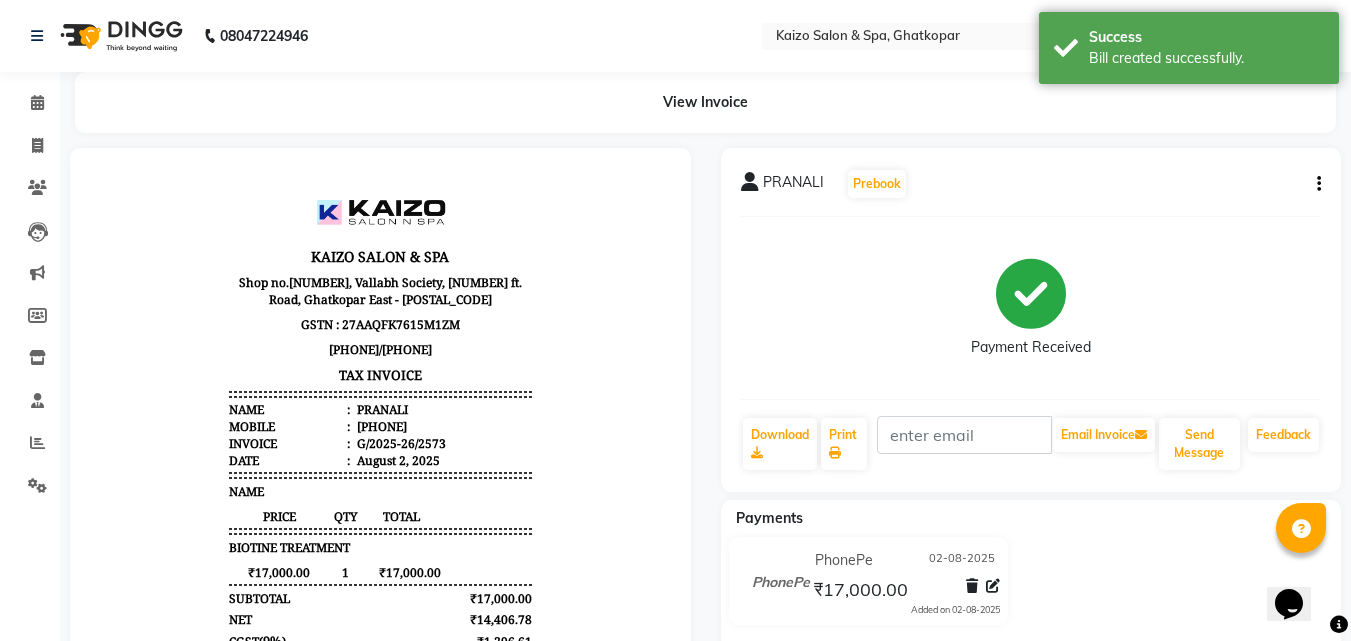 select on "service" 